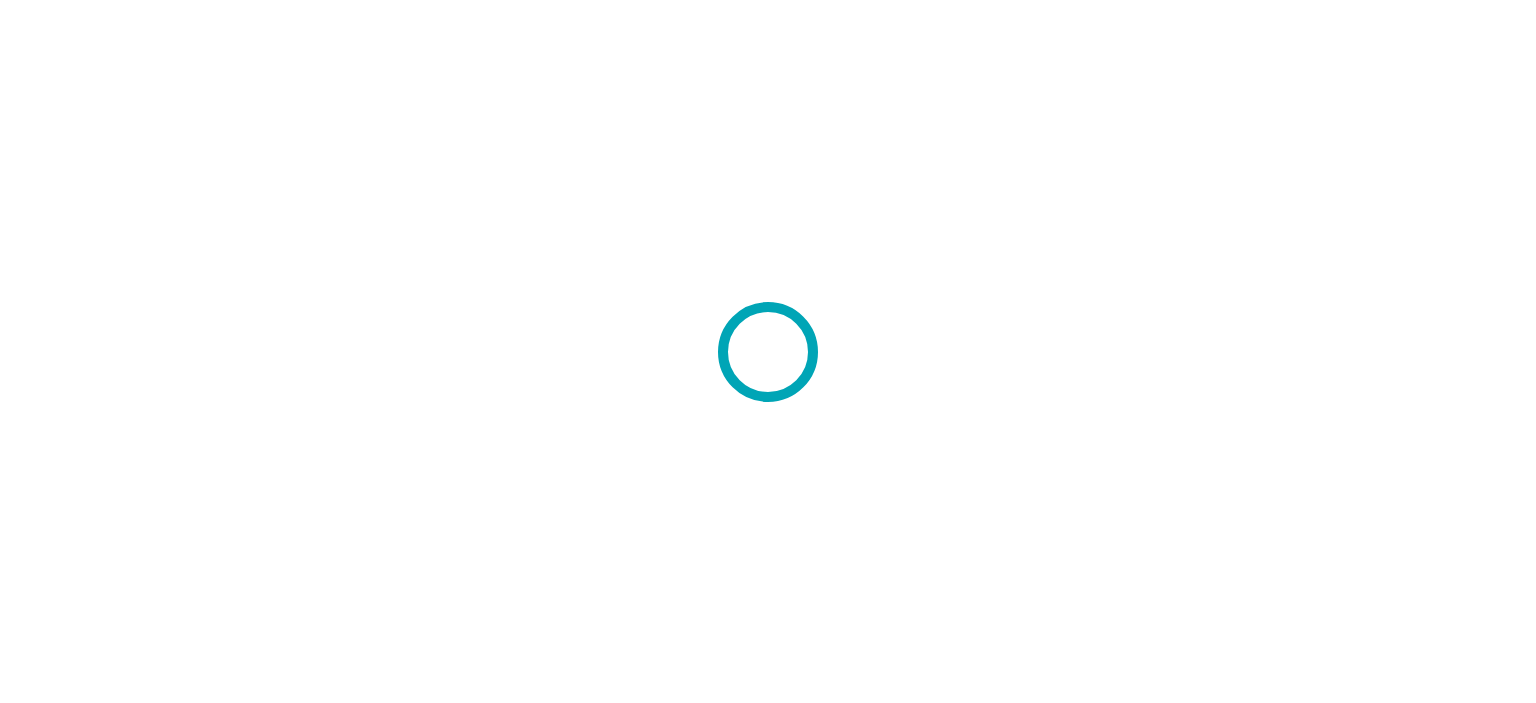 scroll, scrollTop: 0, scrollLeft: 0, axis: both 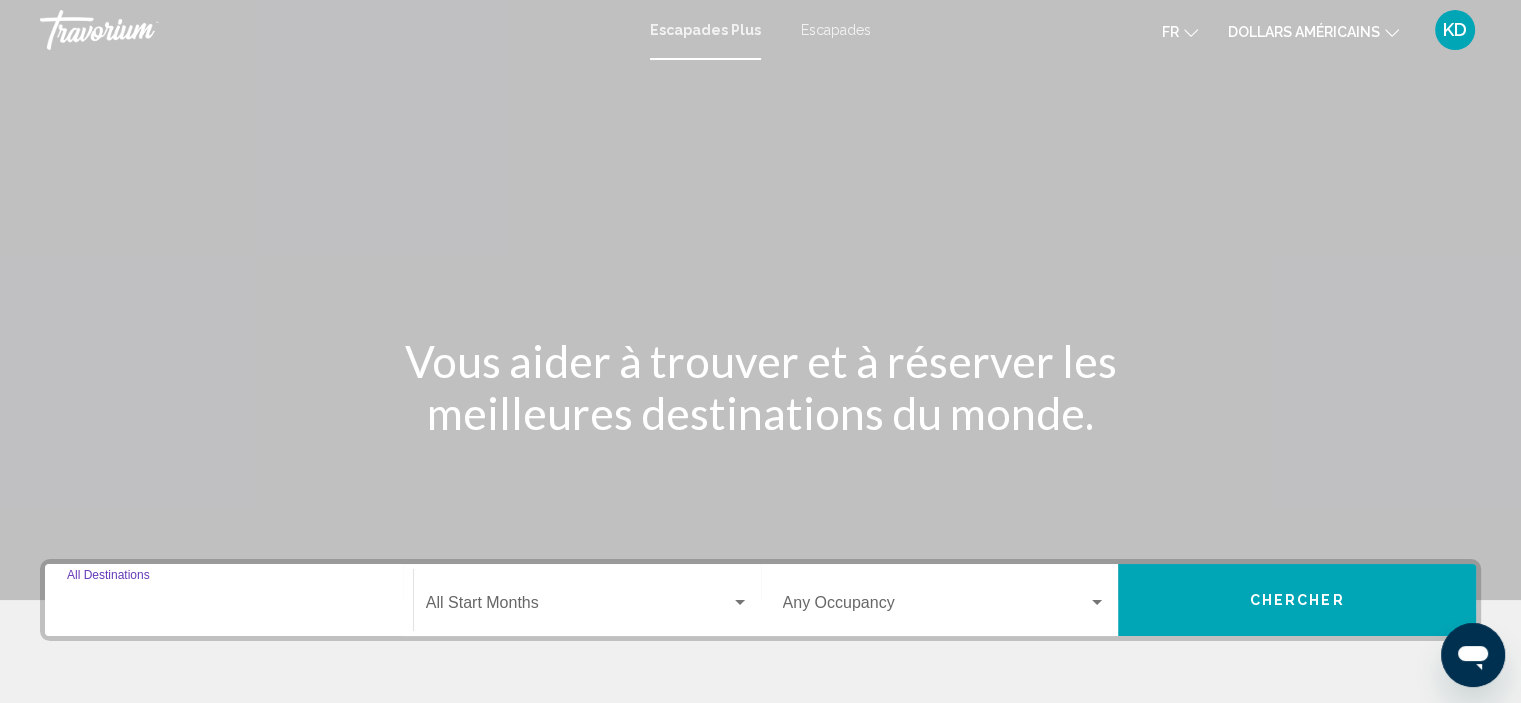 click on "Destination All Destinations" at bounding box center (229, 607) 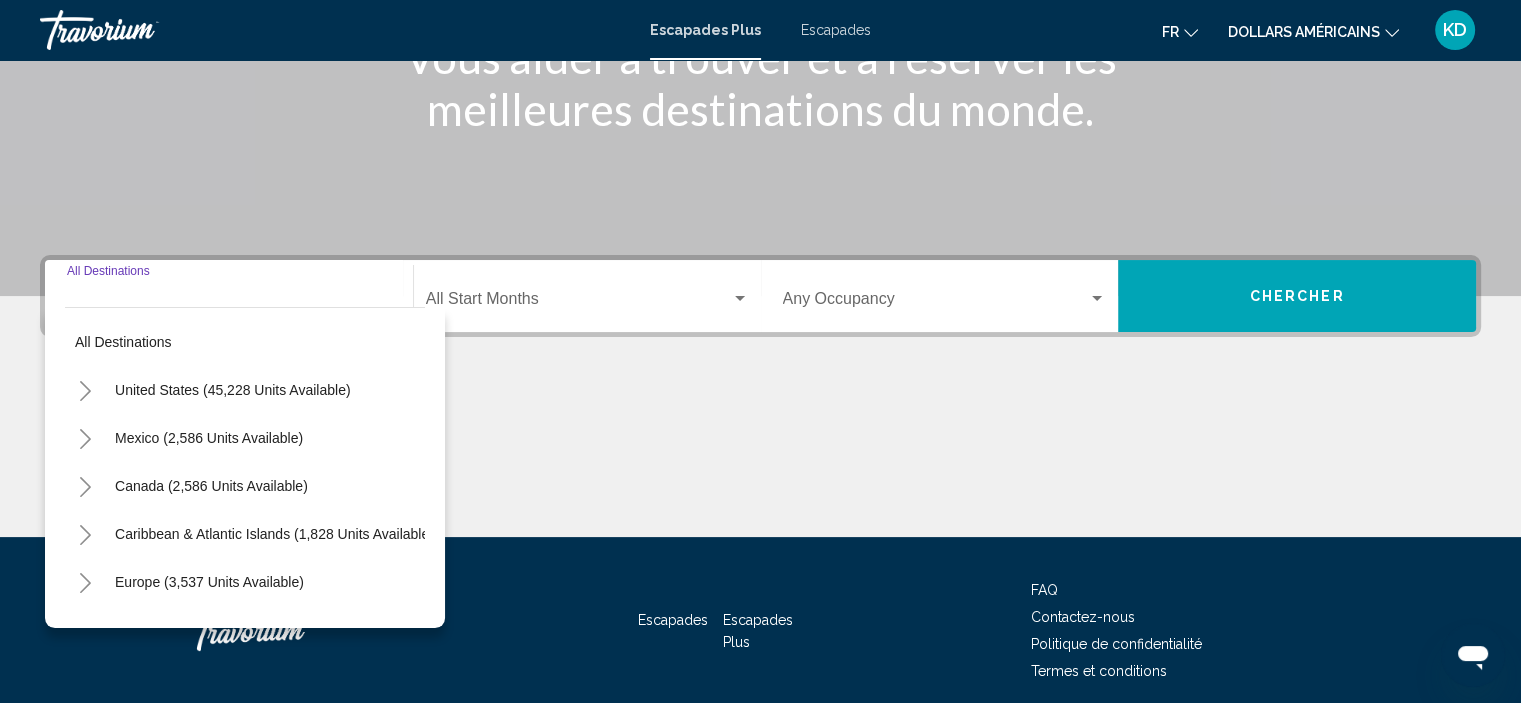 scroll, scrollTop: 382, scrollLeft: 0, axis: vertical 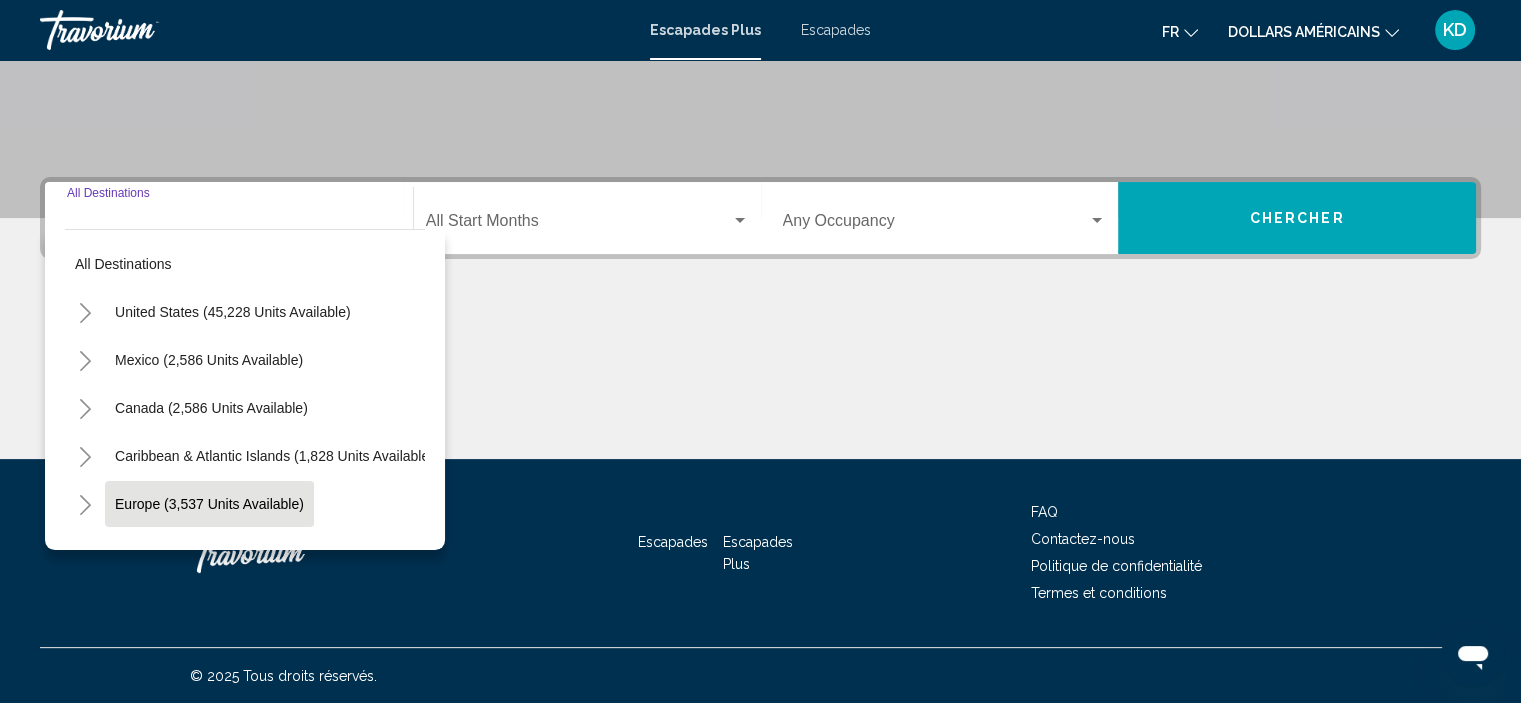 click on "Europe (3,537 units available)" at bounding box center (208, 552) 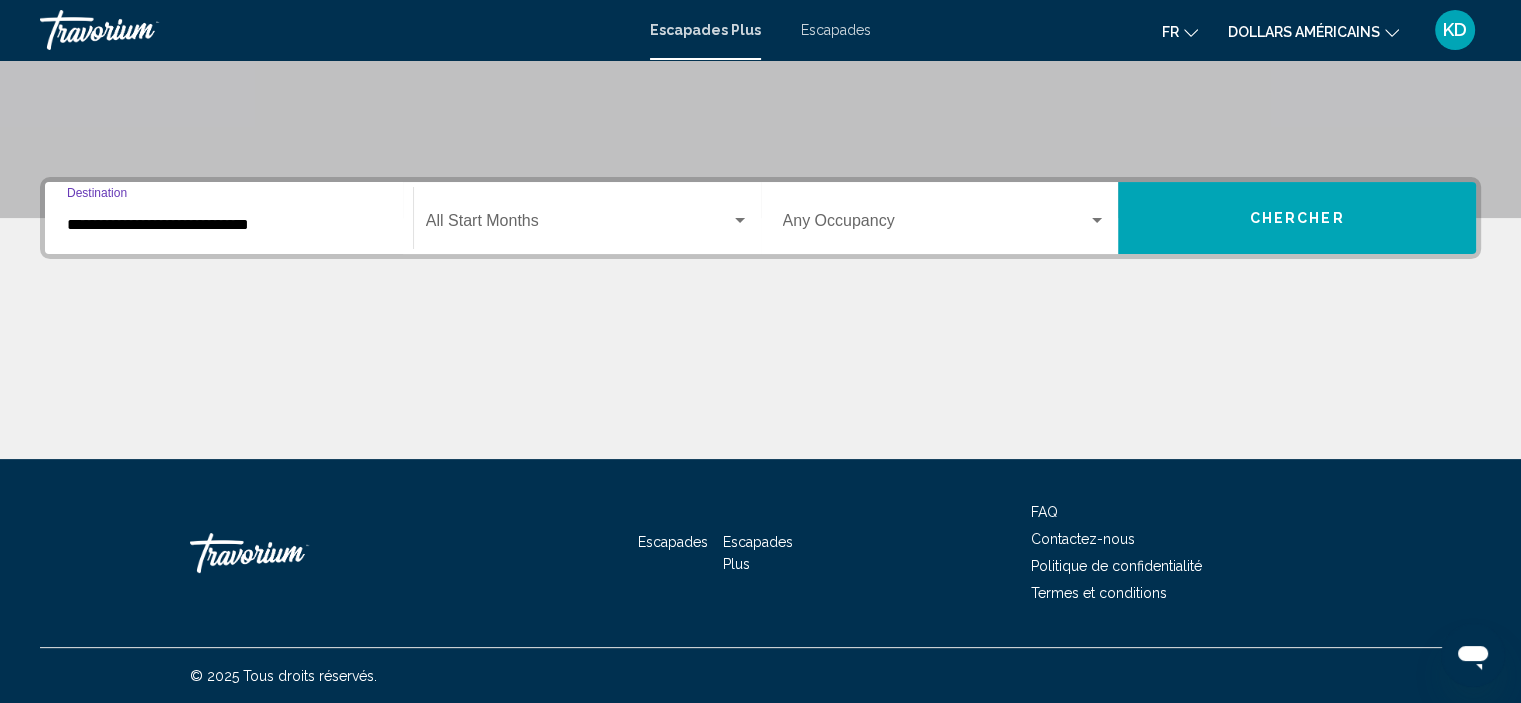 click on "**********" at bounding box center [229, 225] 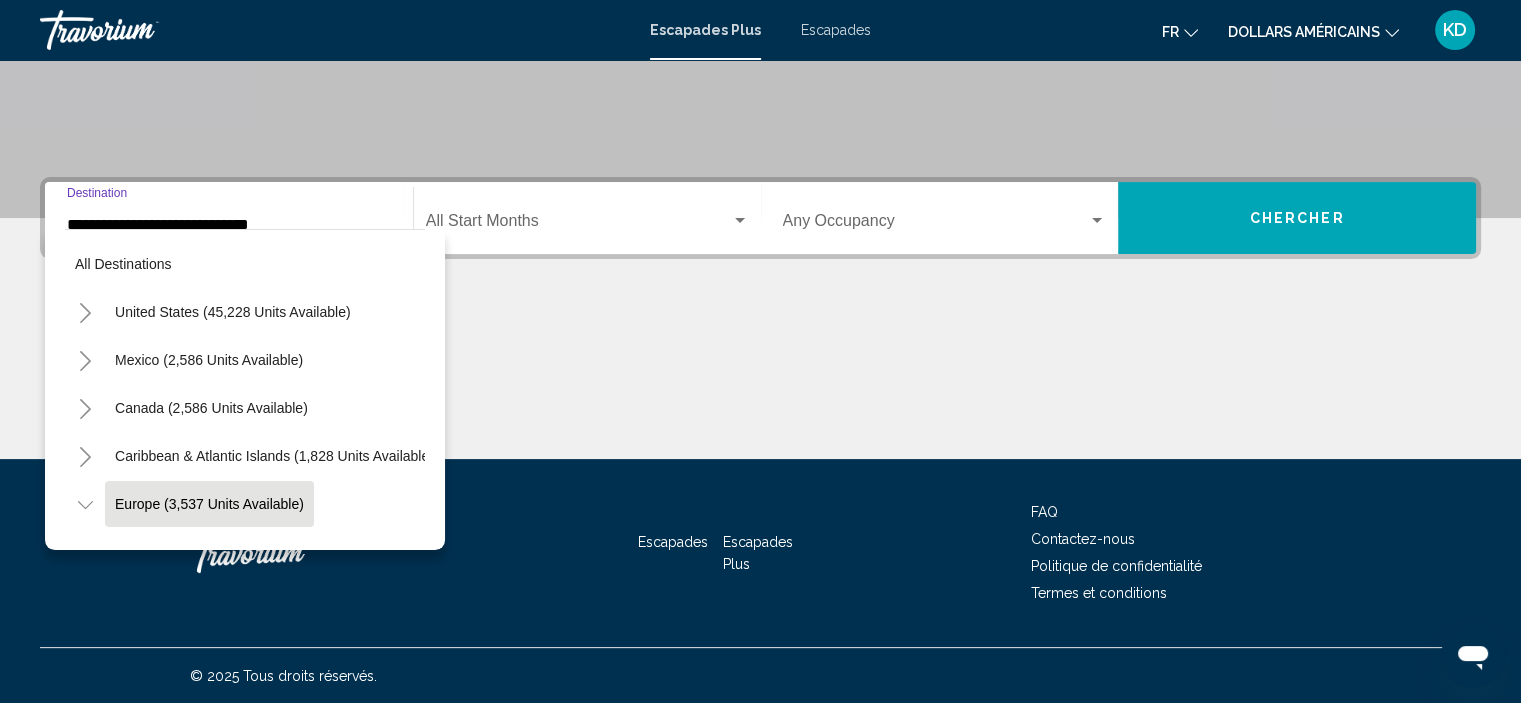 scroll, scrollTop: 126, scrollLeft: 0, axis: vertical 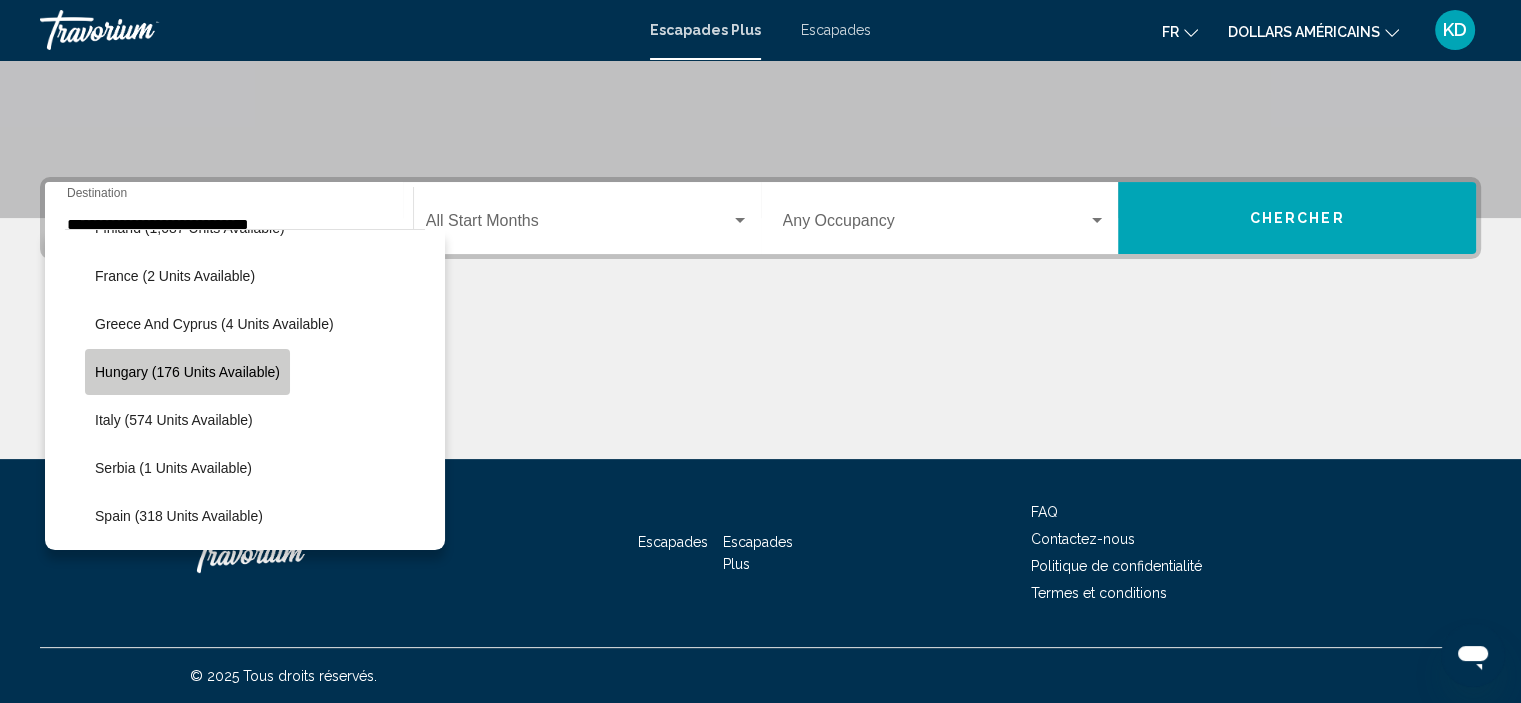 click on "Hungary (176 units available)" 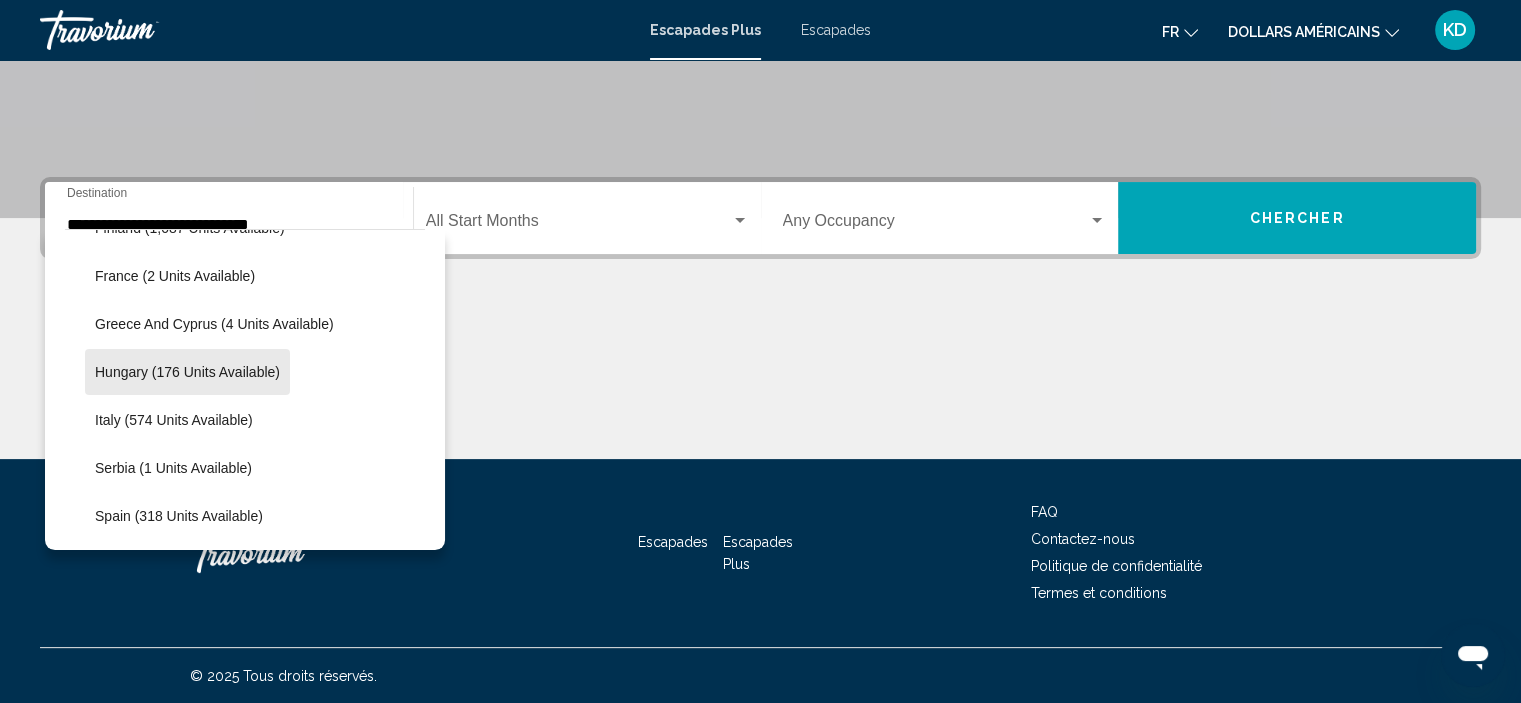 type on "**********" 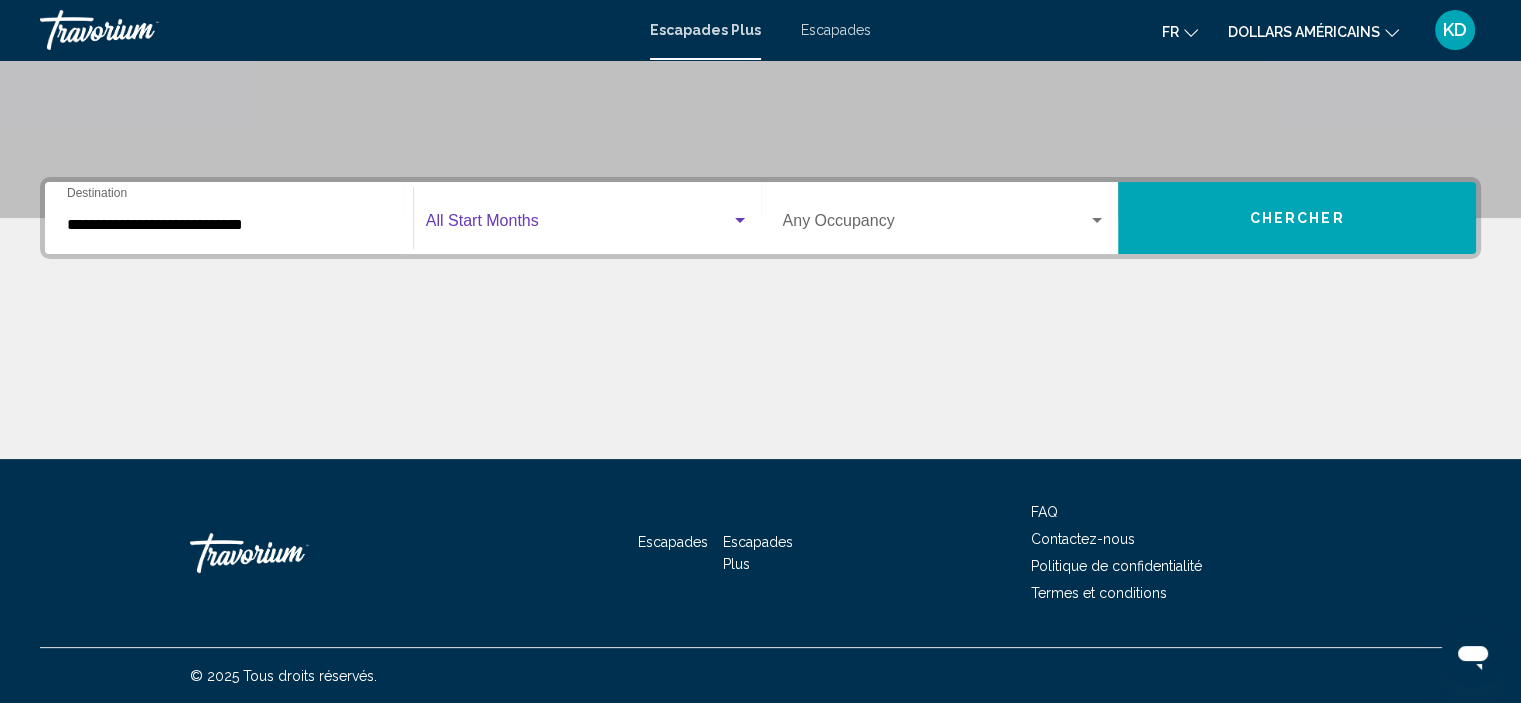 click at bounding box center [740, 220] 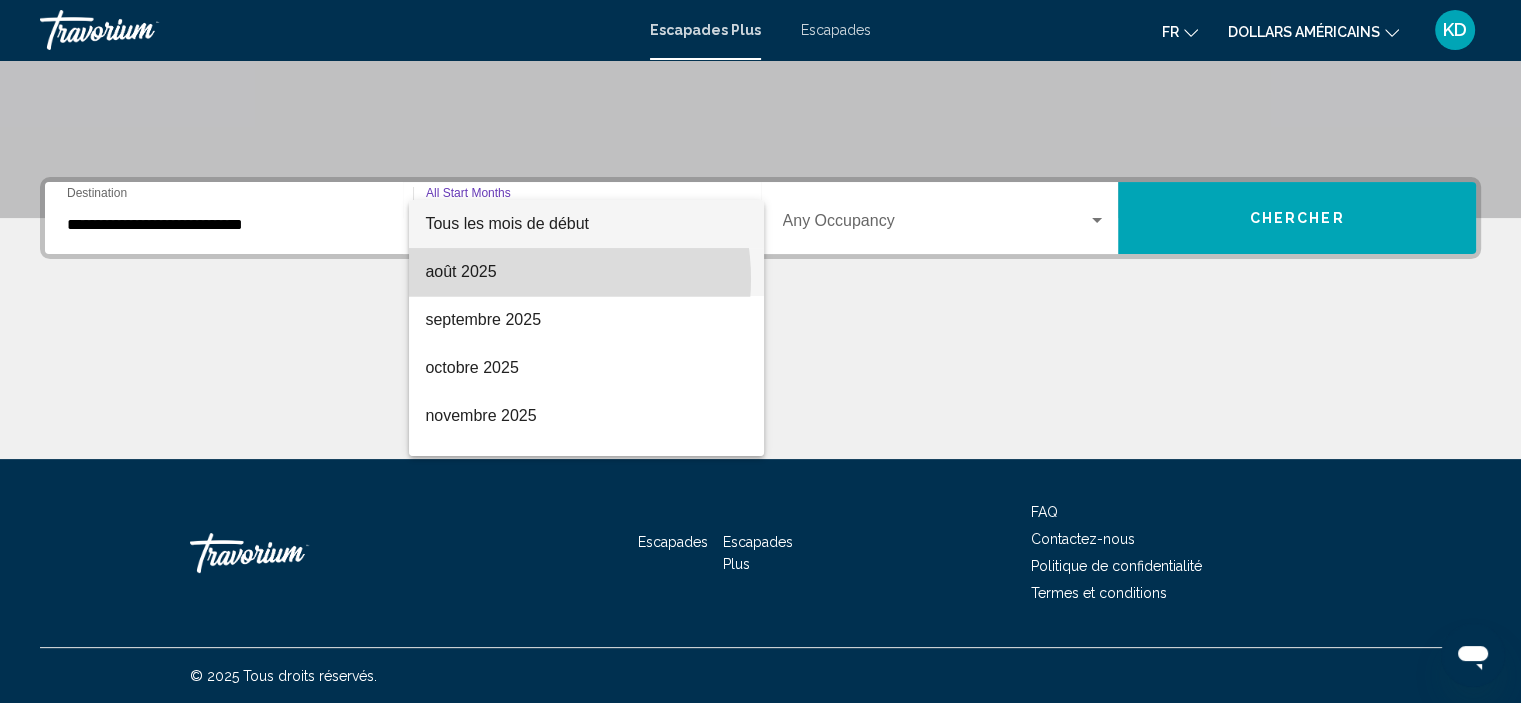 click on "août 2025" at bounding box center (586, 272) 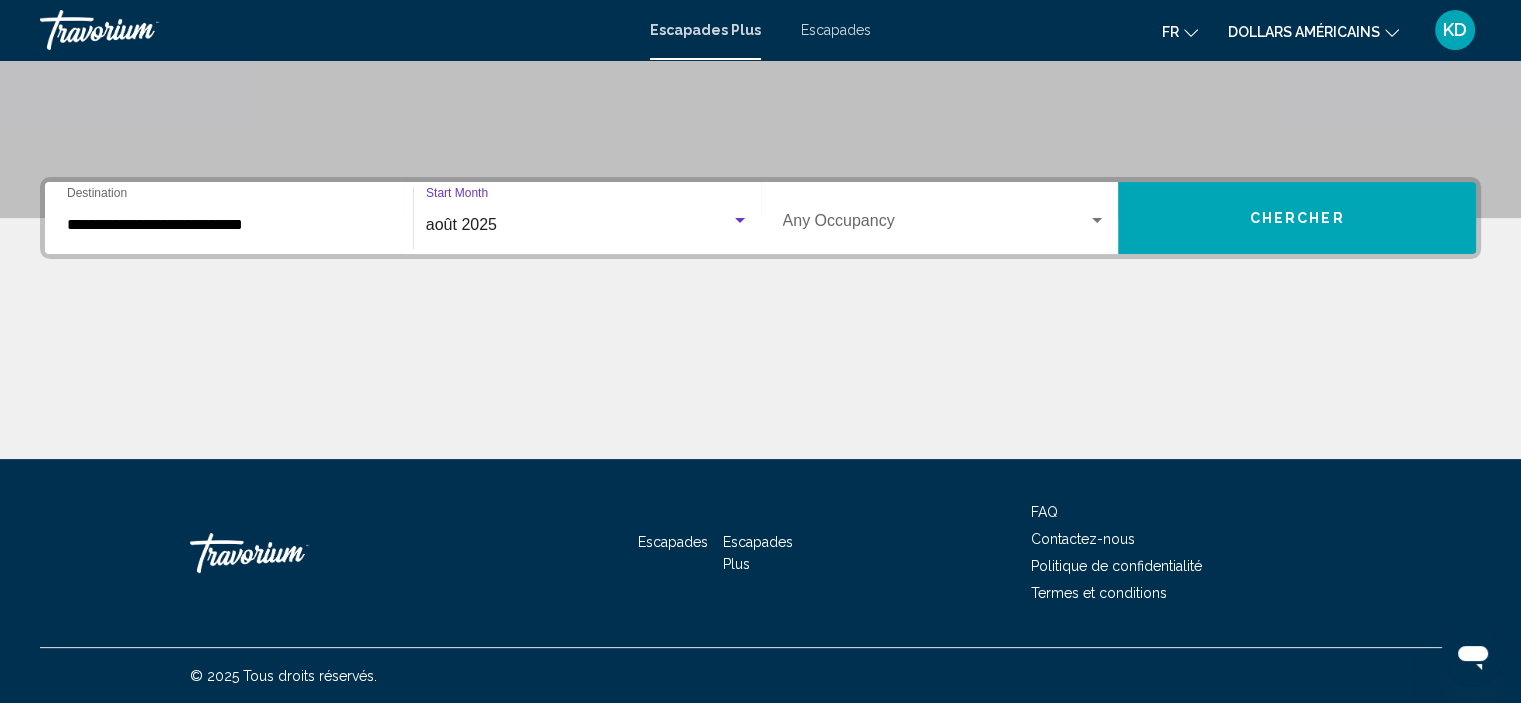 click at bounding box center (1097, 221) 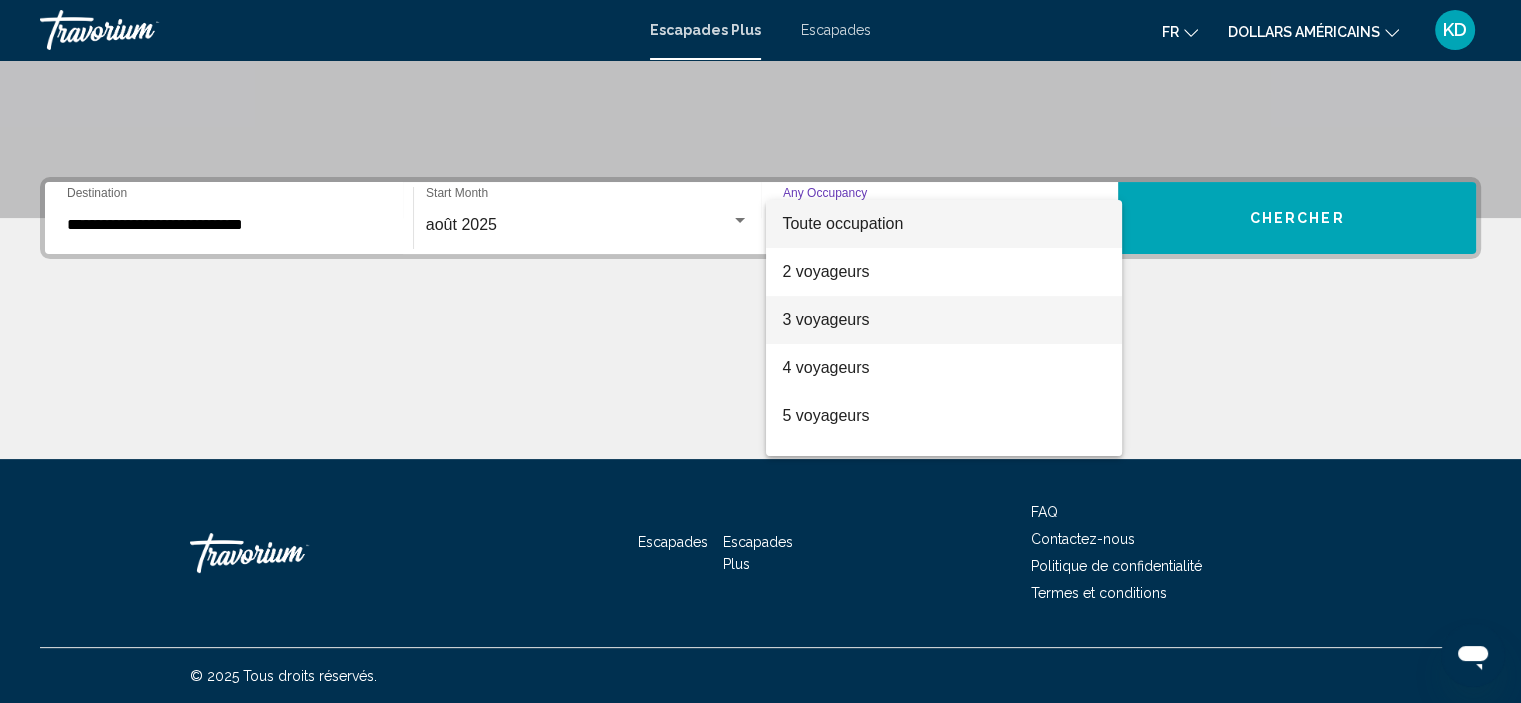 click on "3 voyageurs" at bounding box center [944, 320] 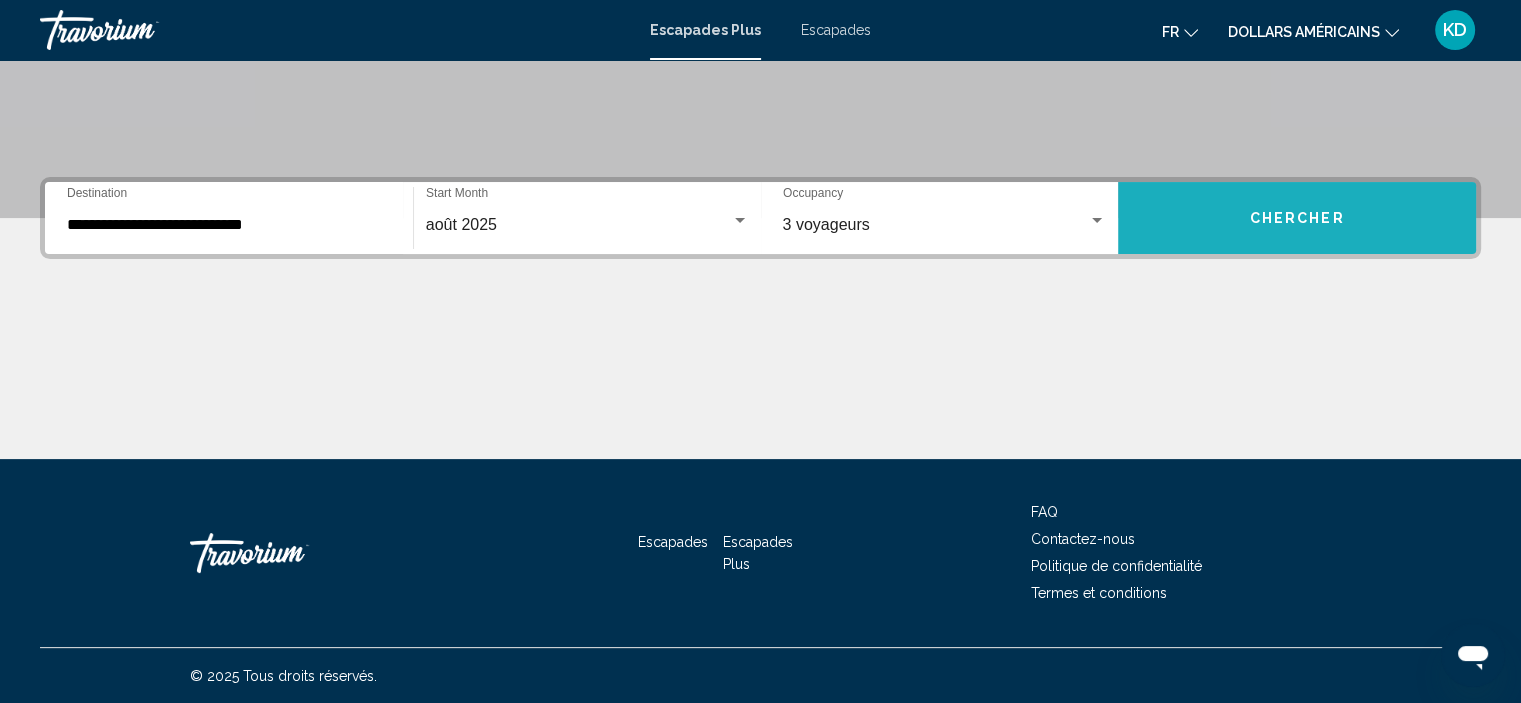 click on "Chercher" at bounding box center (1297, 218) 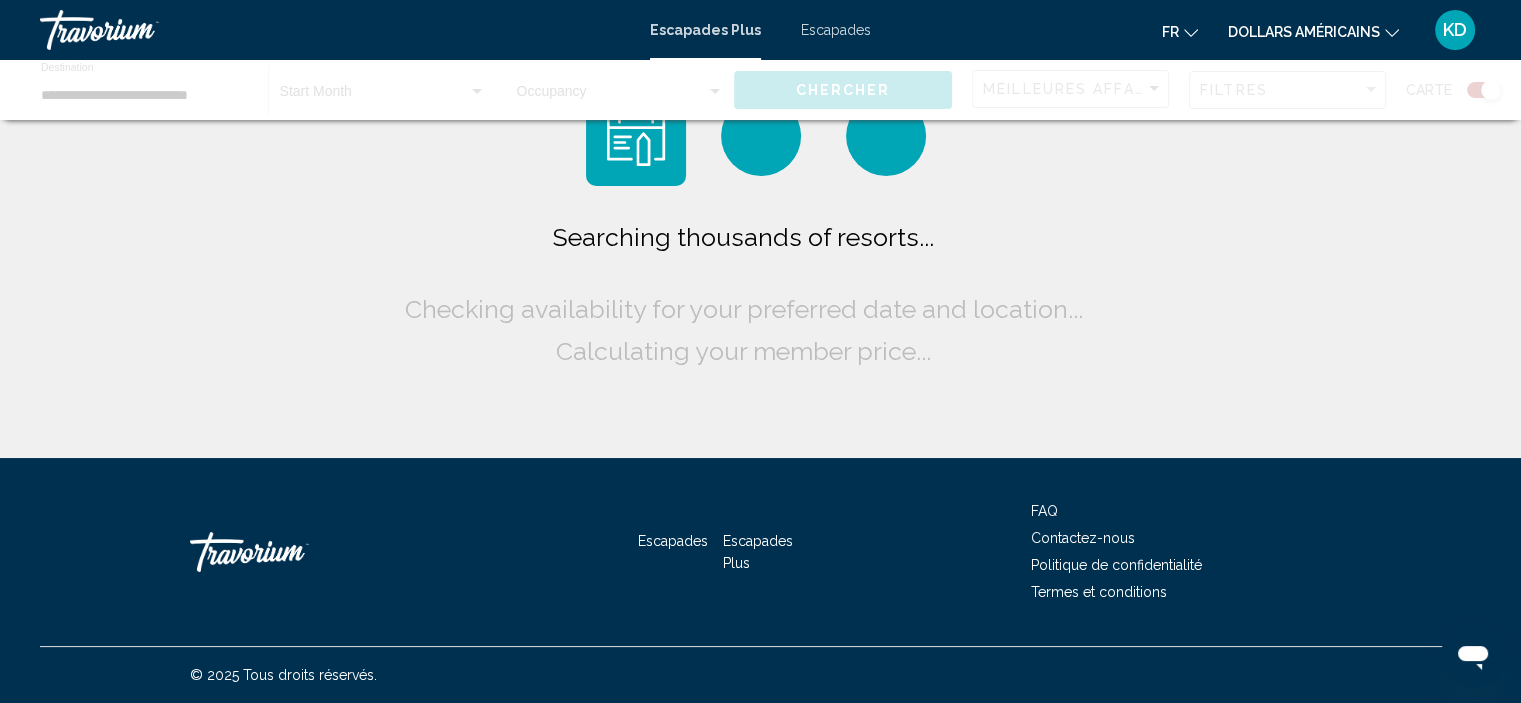 scroll, scrollTop: 0, scrollLeft: 0, axis: both 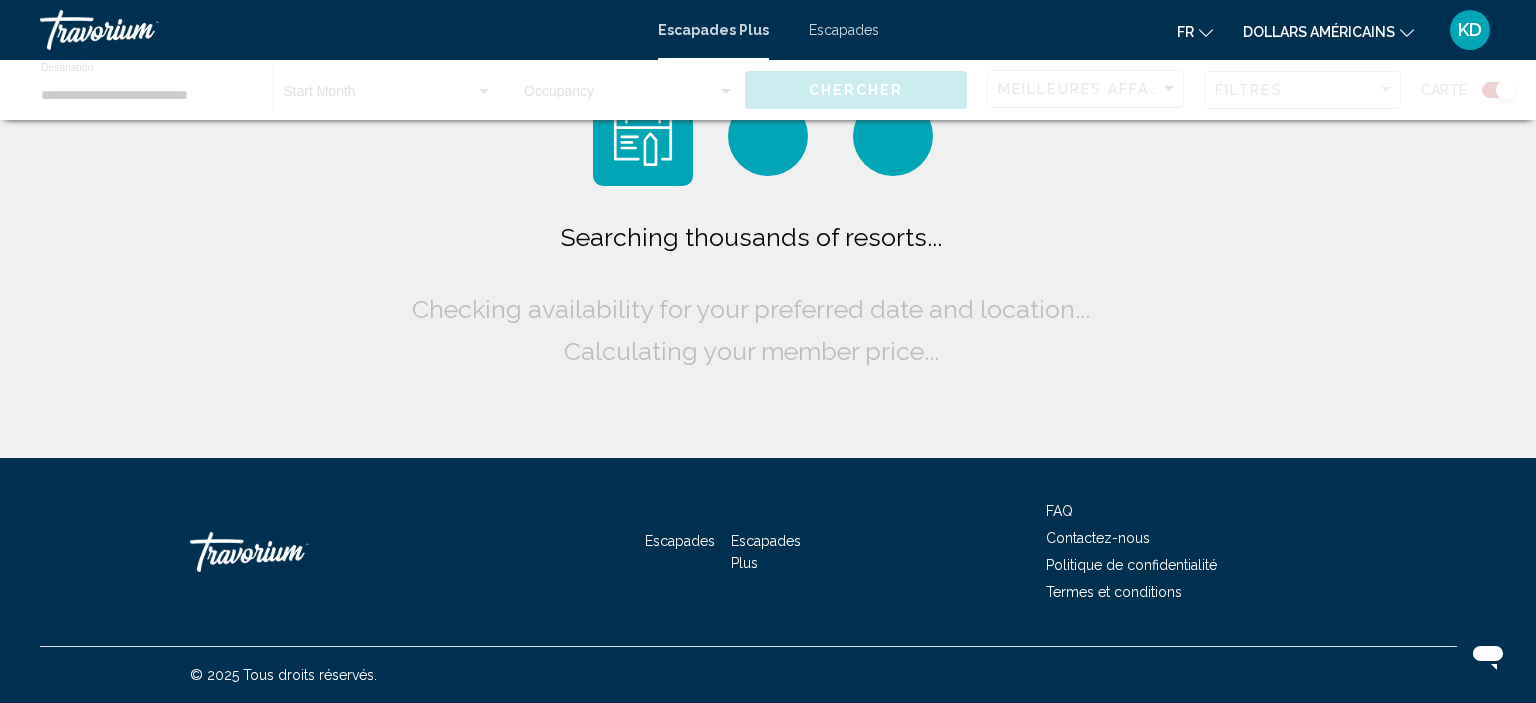 click on "Searching thousands of resorts...
Checking availability for your preferred date and location...
Calculating your member price..." 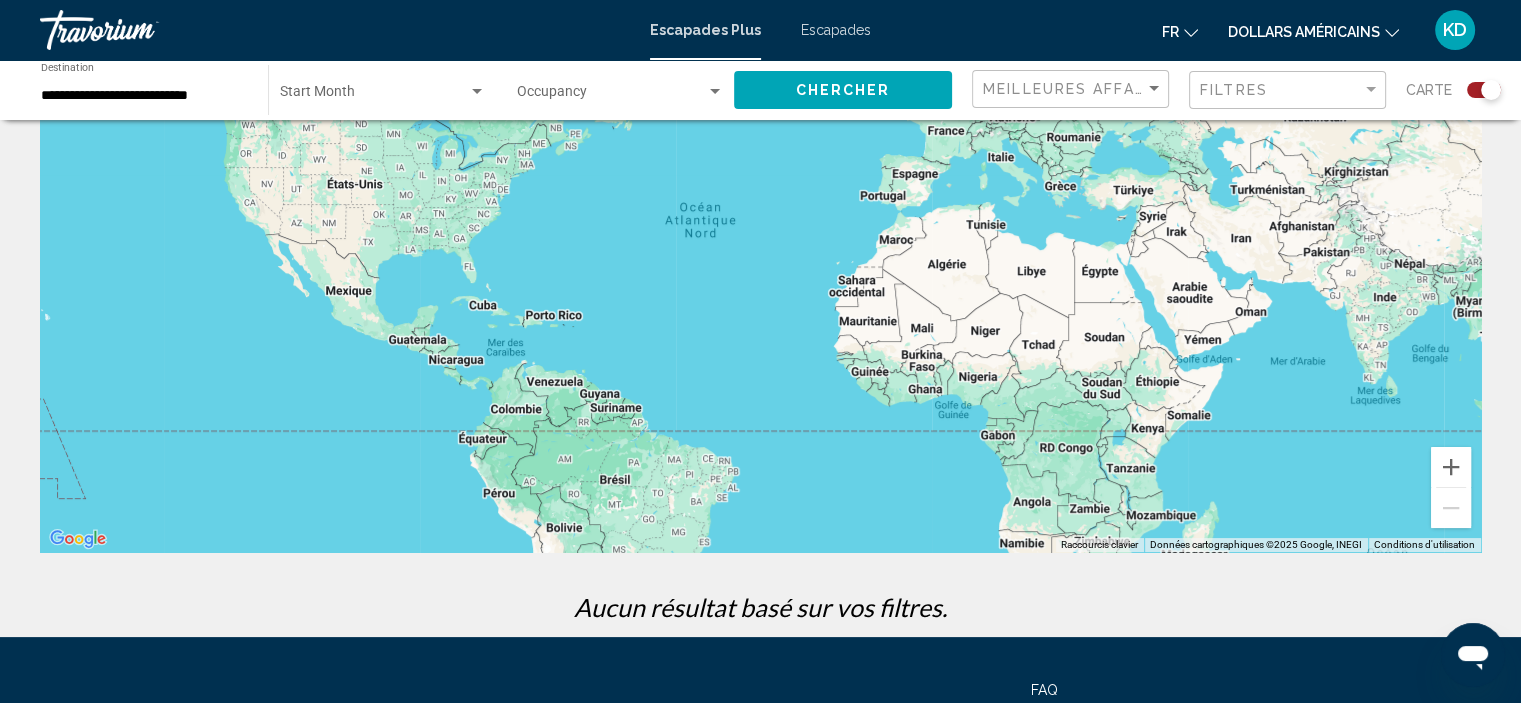 scroll, scrollTop: 0, scrollLeft: 0, axis: both 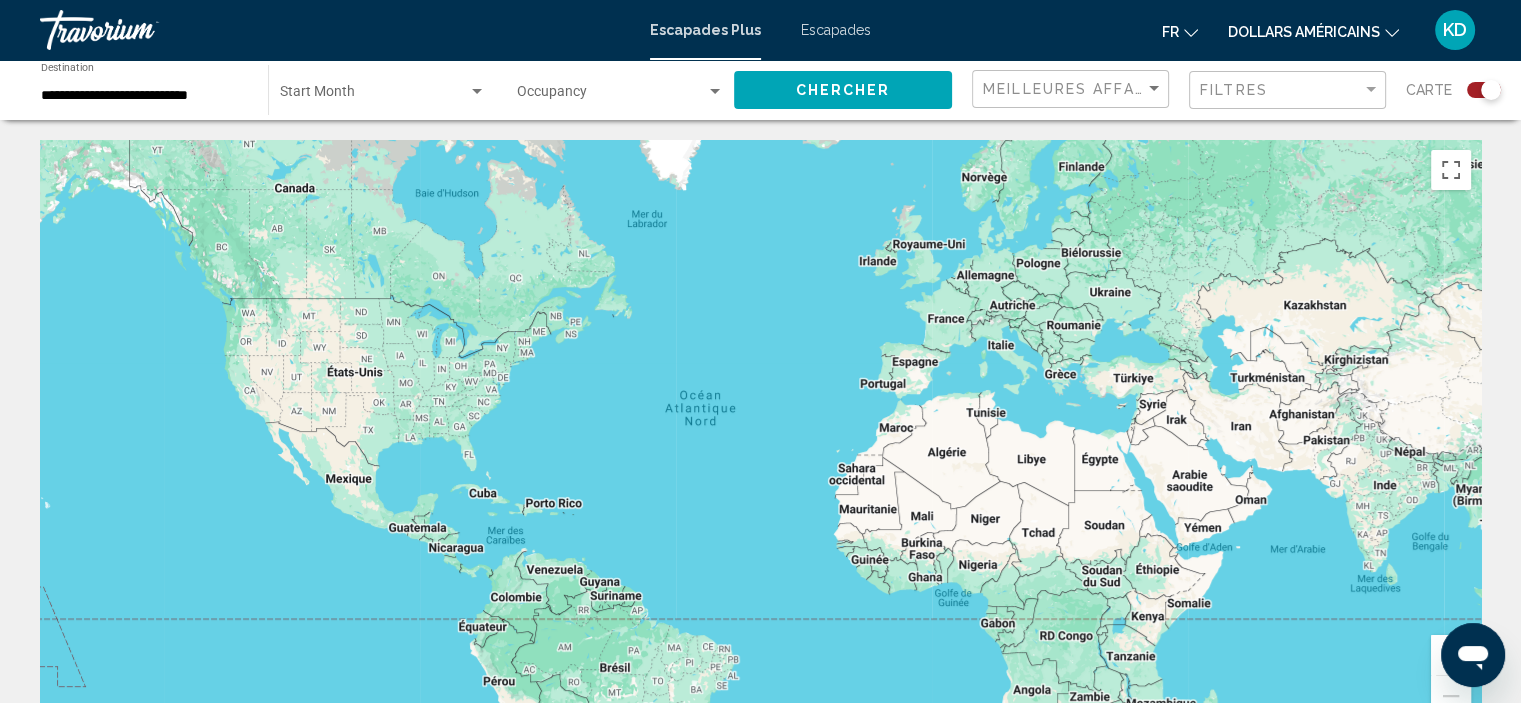 click at bounding box center (477, 92) 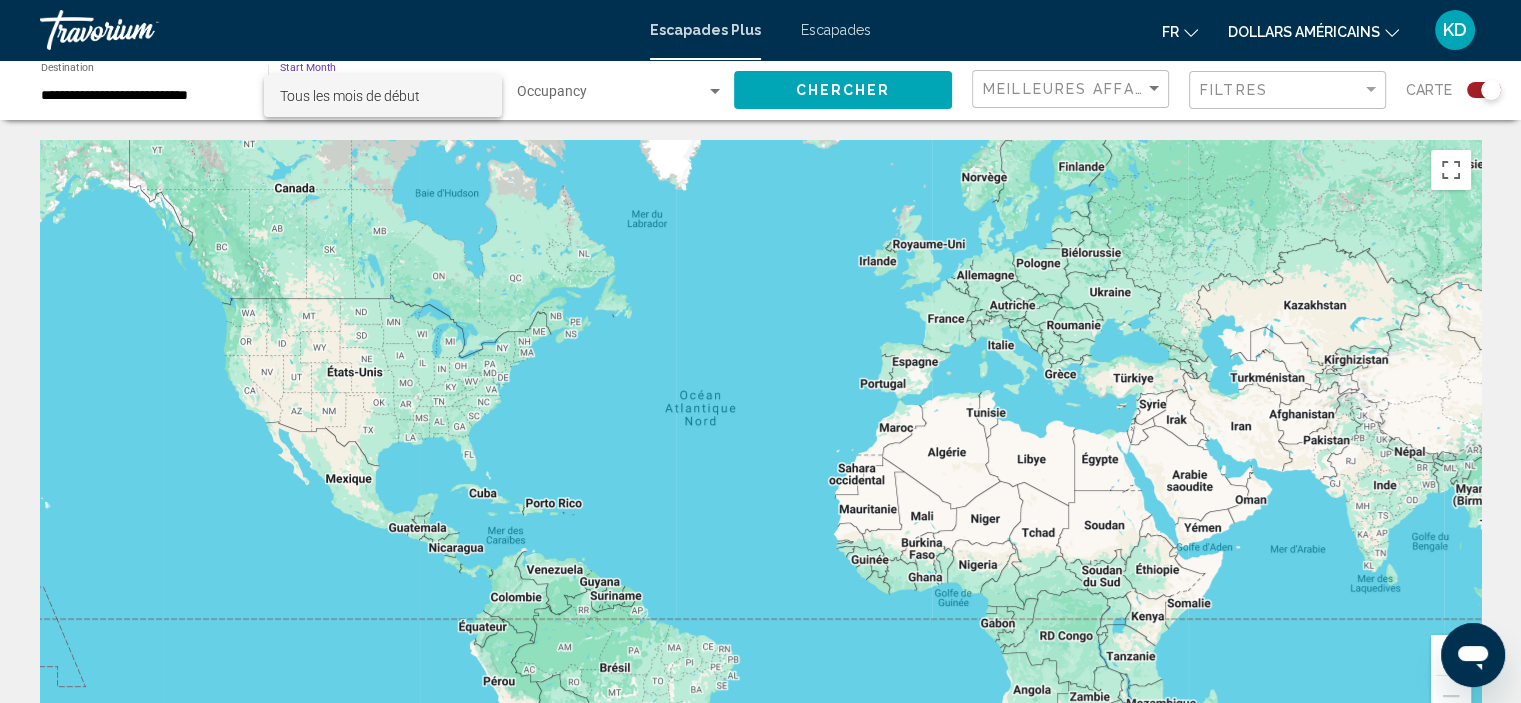 click at bounding box center [760, 351] 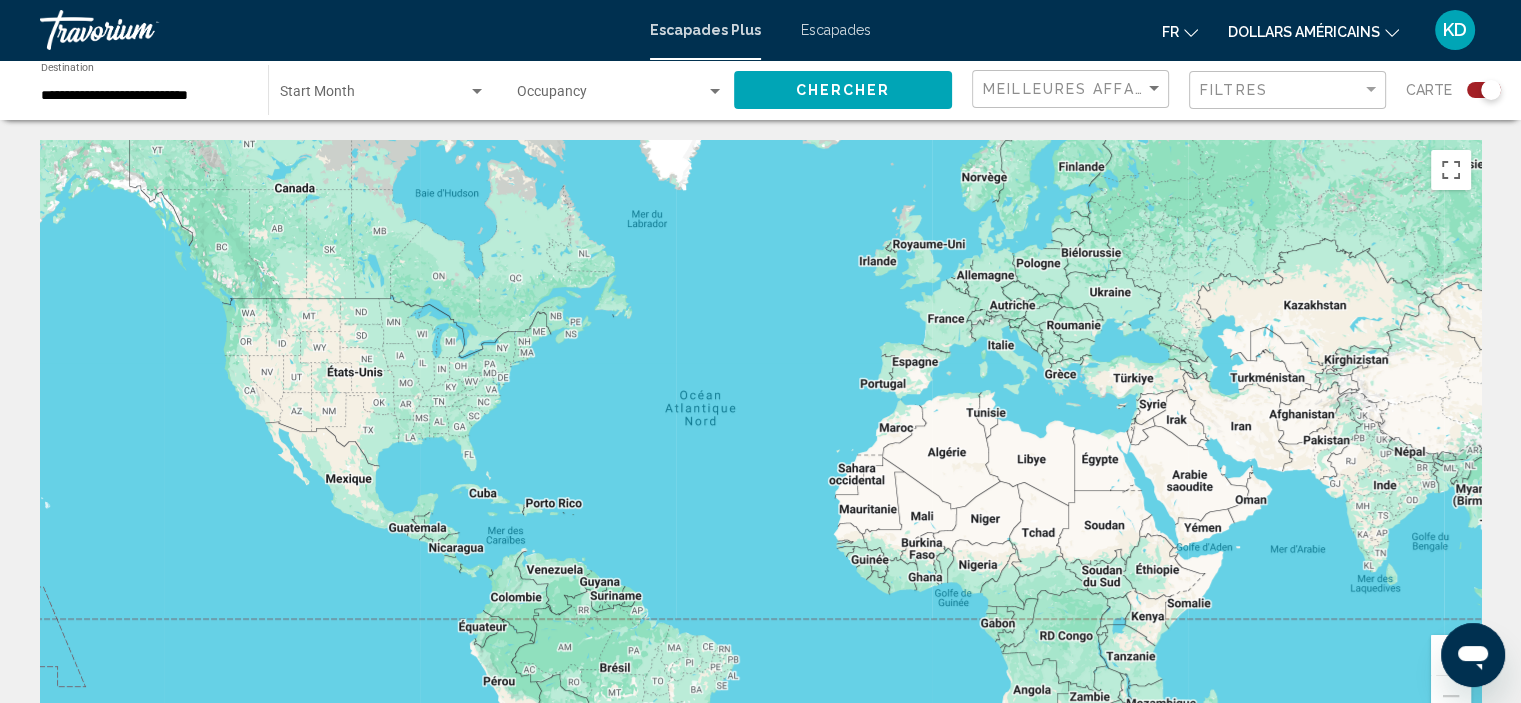 click at bounding box center (715, 91) 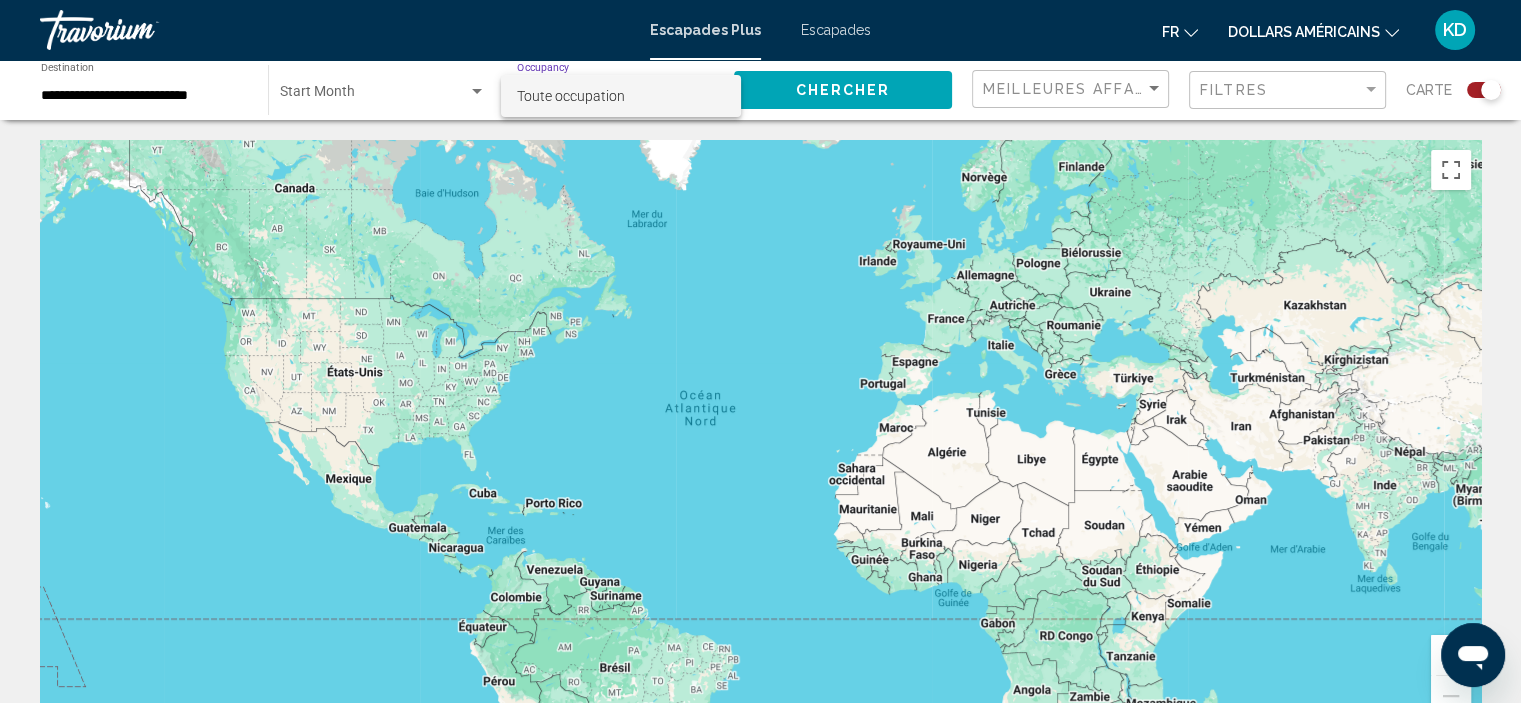 drag, startPoint x: 724, startPoint y: 288, endPoint x: 811, endPoint y: 124, distance: 185.64752 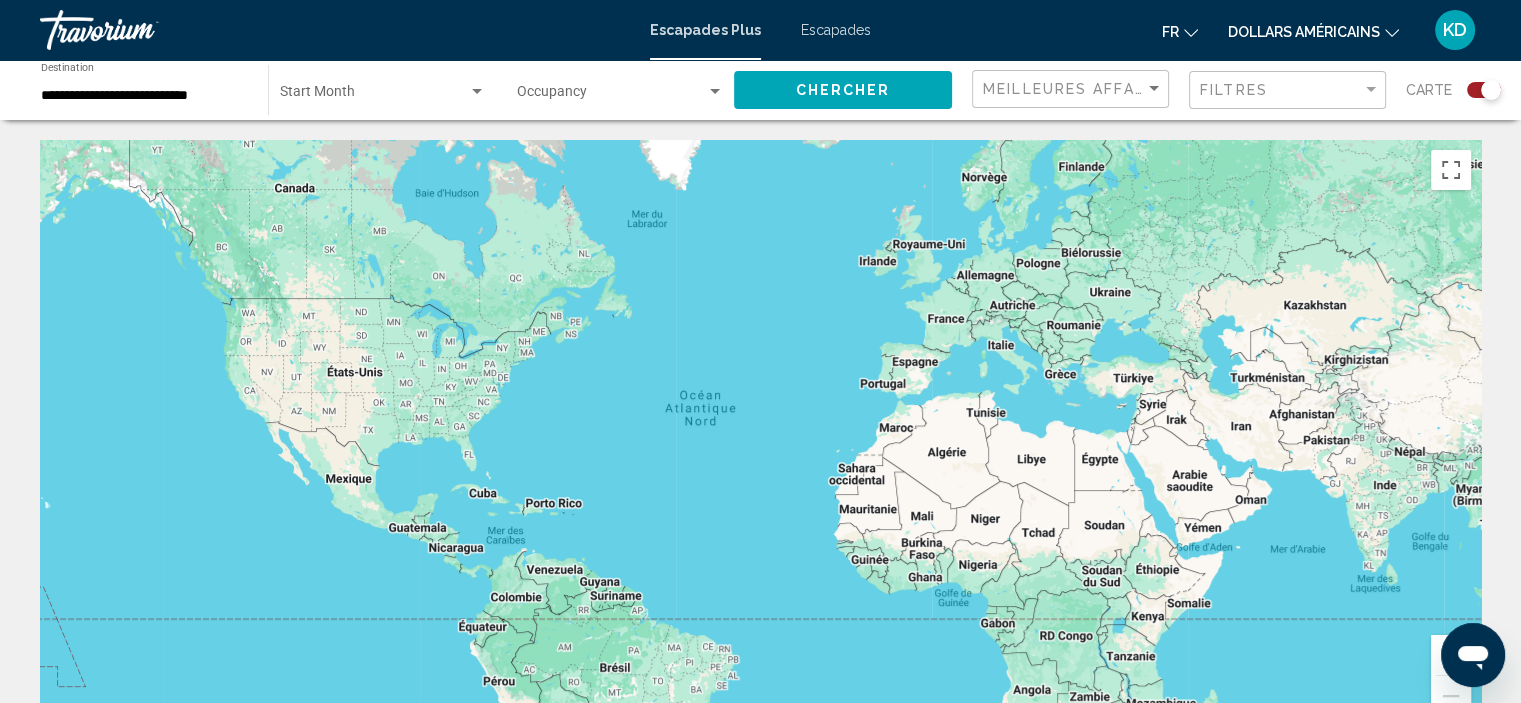 click on "Chercher" 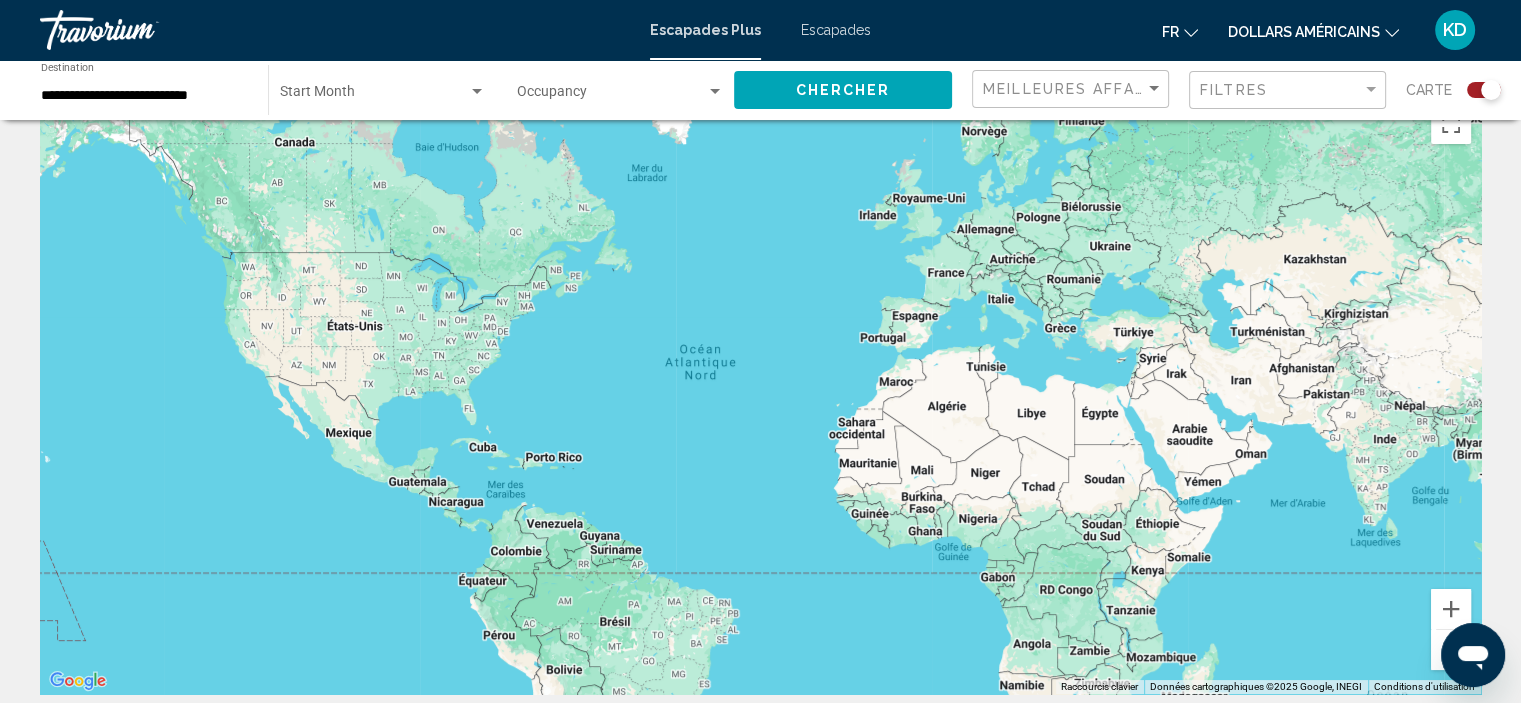 scroll, scrollTop: 0, scrollLeft: 0, axis: both 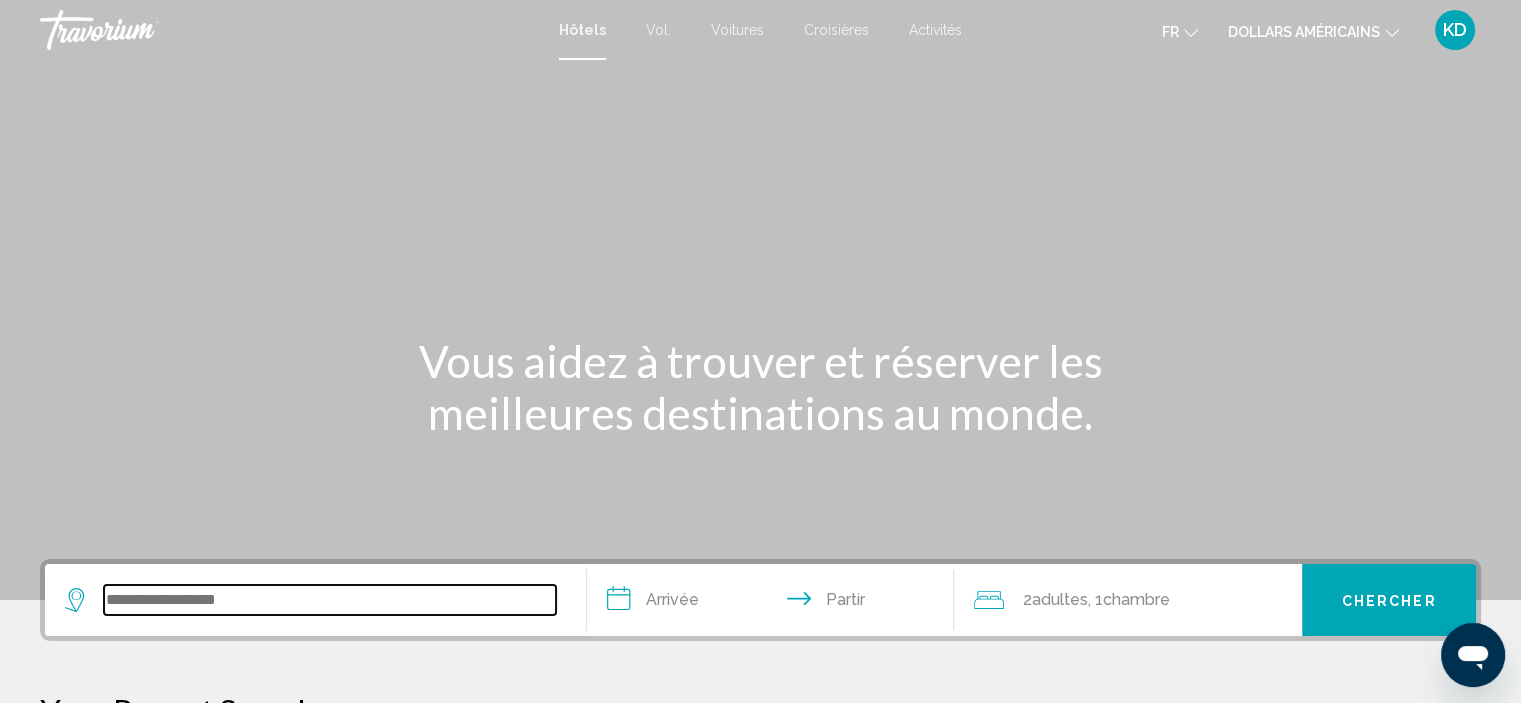 click at bounding box center [330, 600] 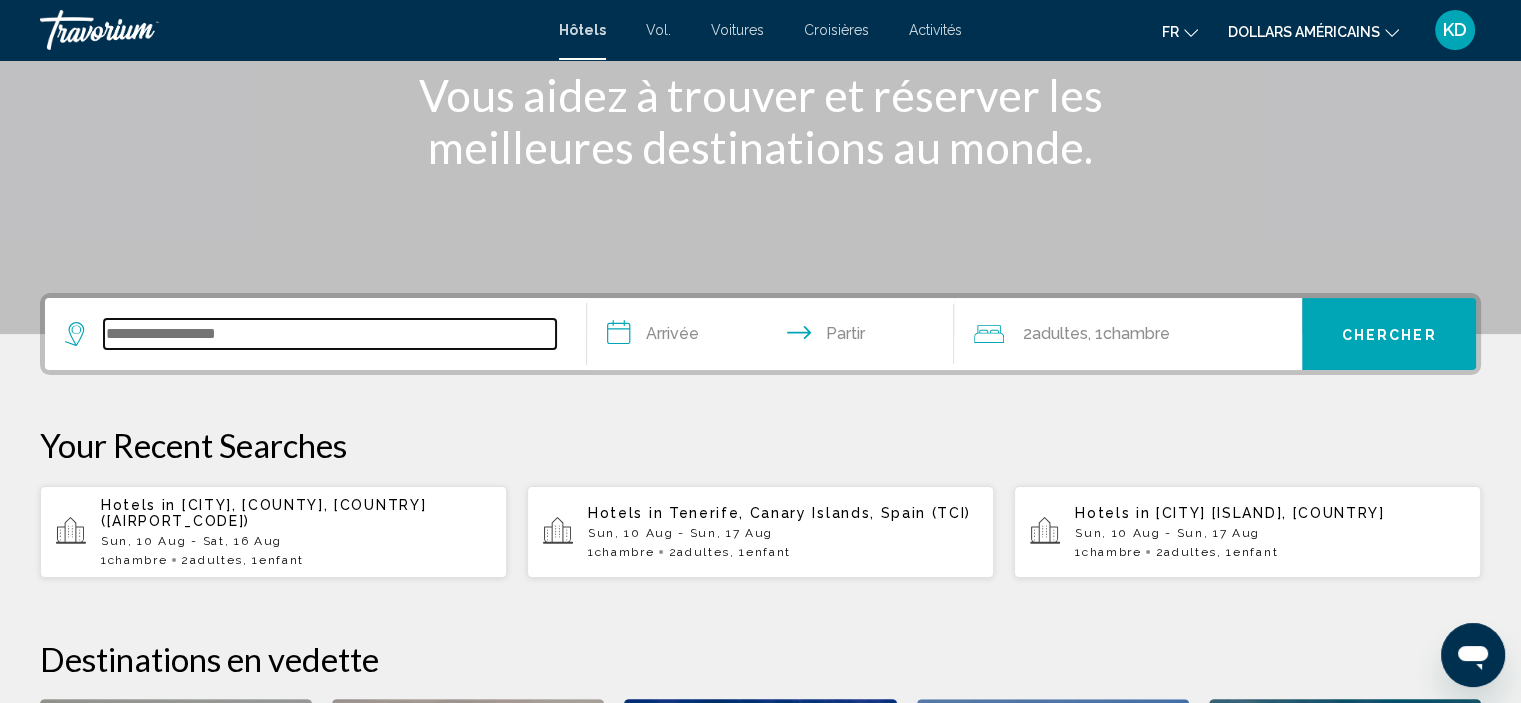 scroll, scrollTop: 493, scrollLeft: 0, axis: vertical 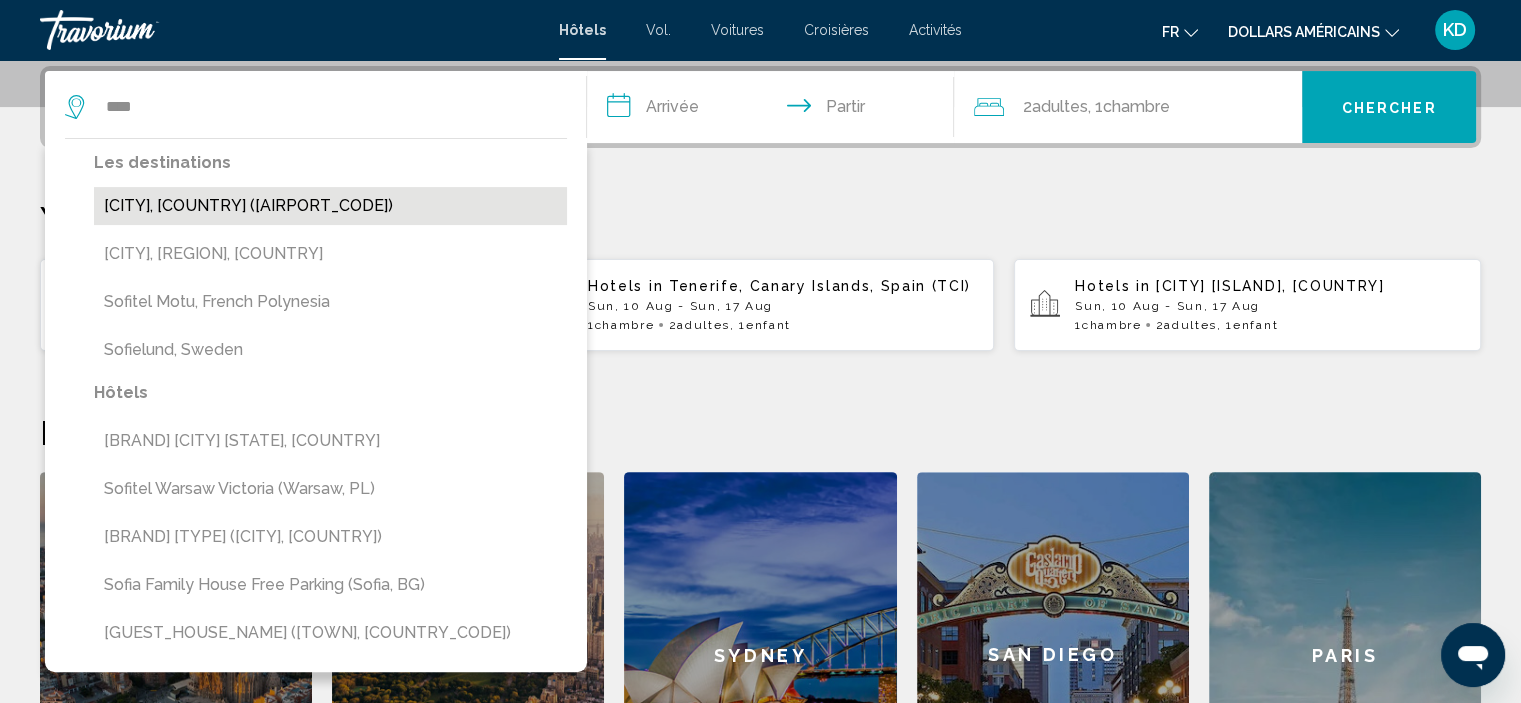 click on "[CITY], [COUNTRY] ([AIRPORT_CODE])" at bounding box center [330, 206] 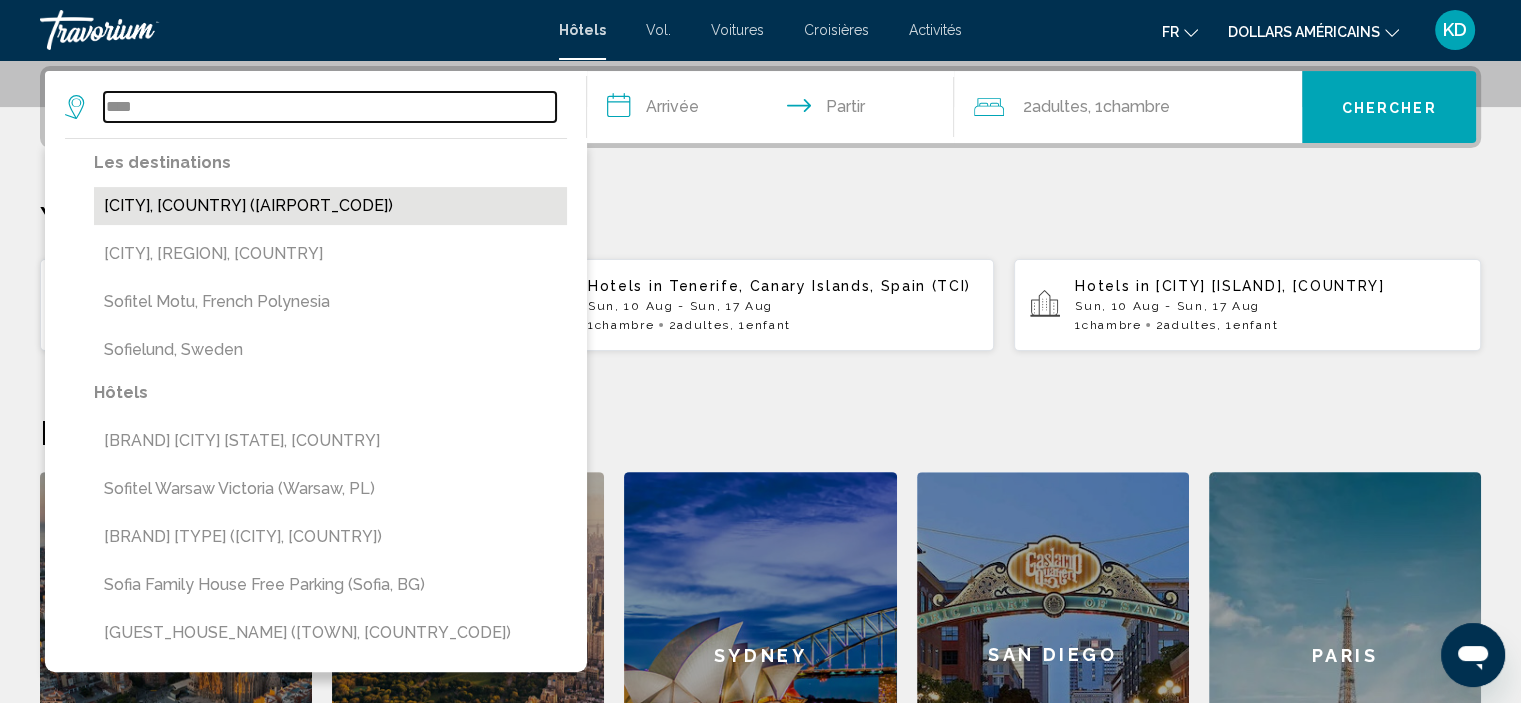type on "**********" 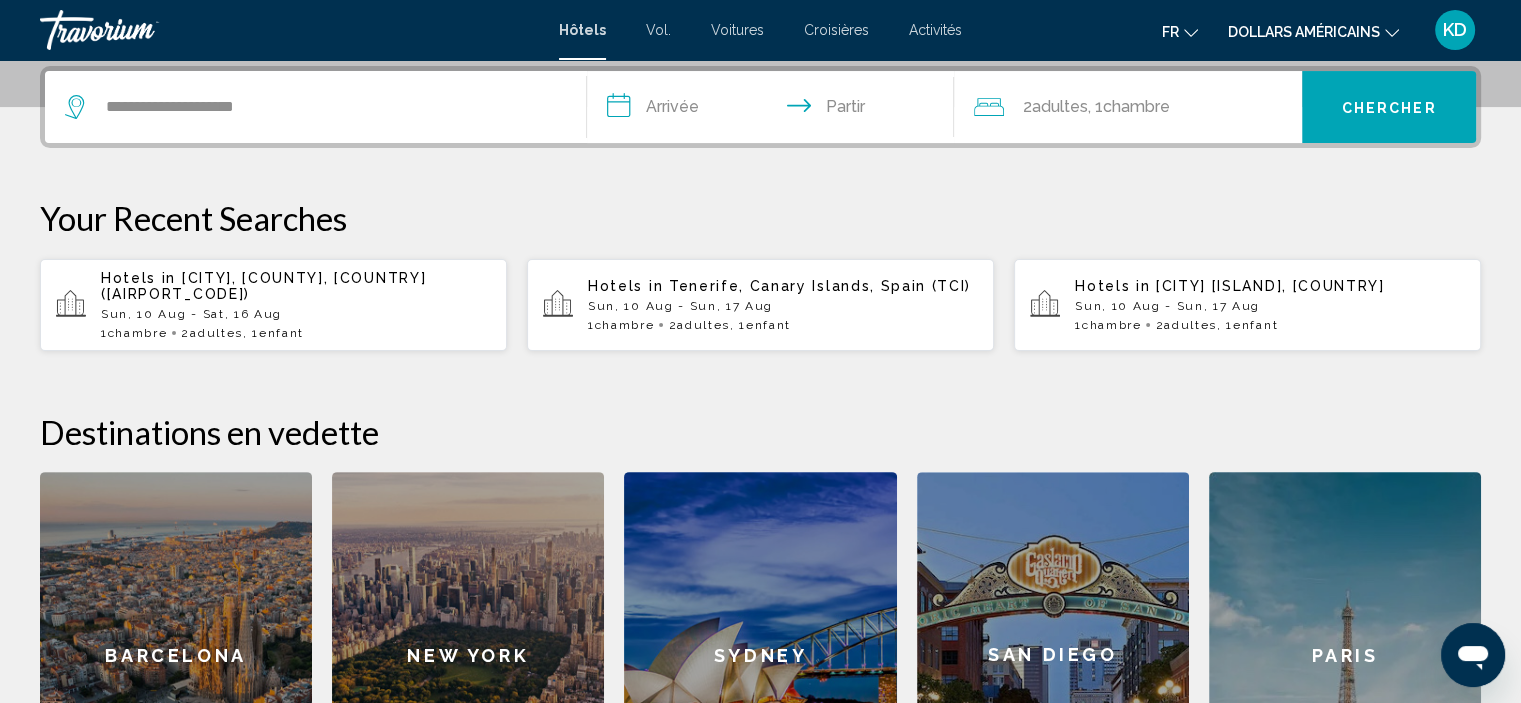click on "**********" at bounding box center (775, 110) 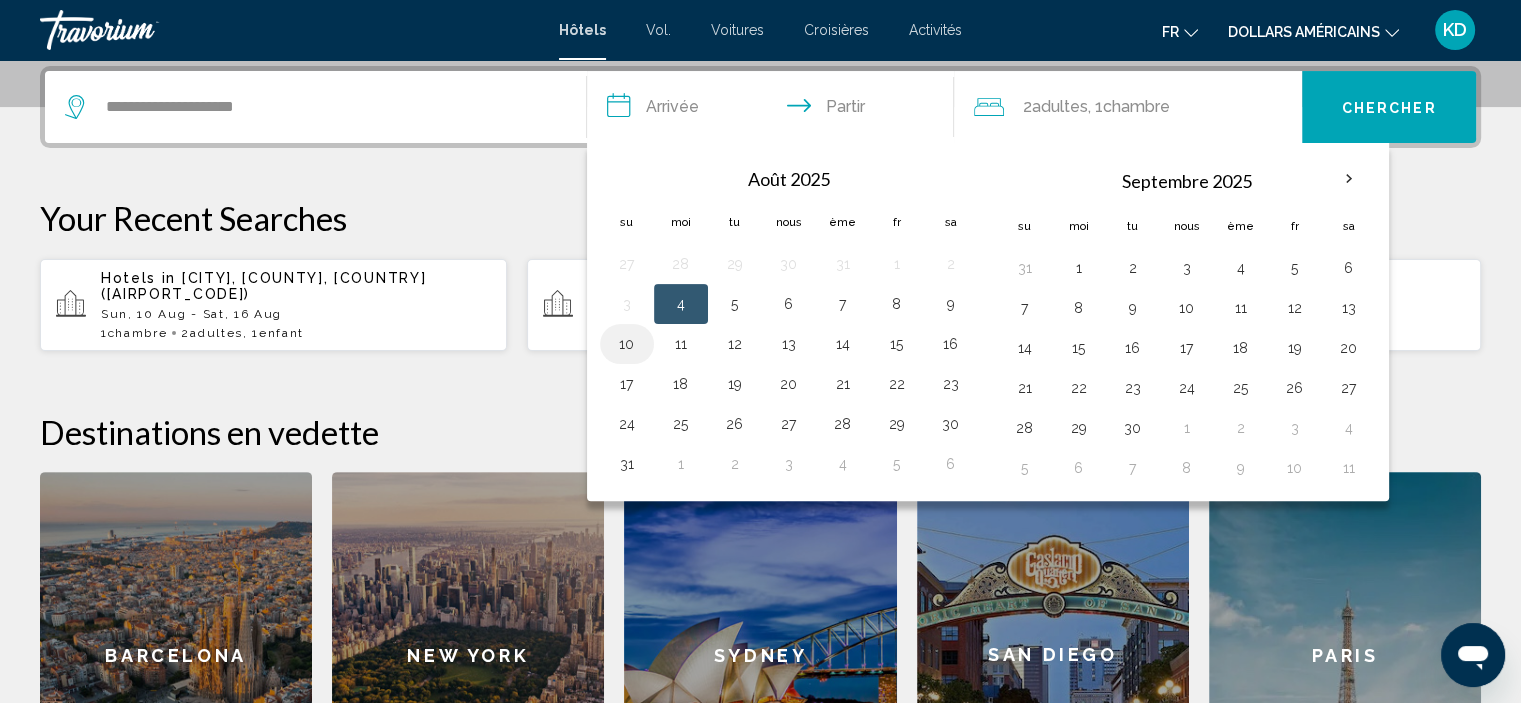 click on "10" at bounding box center (627, 344) 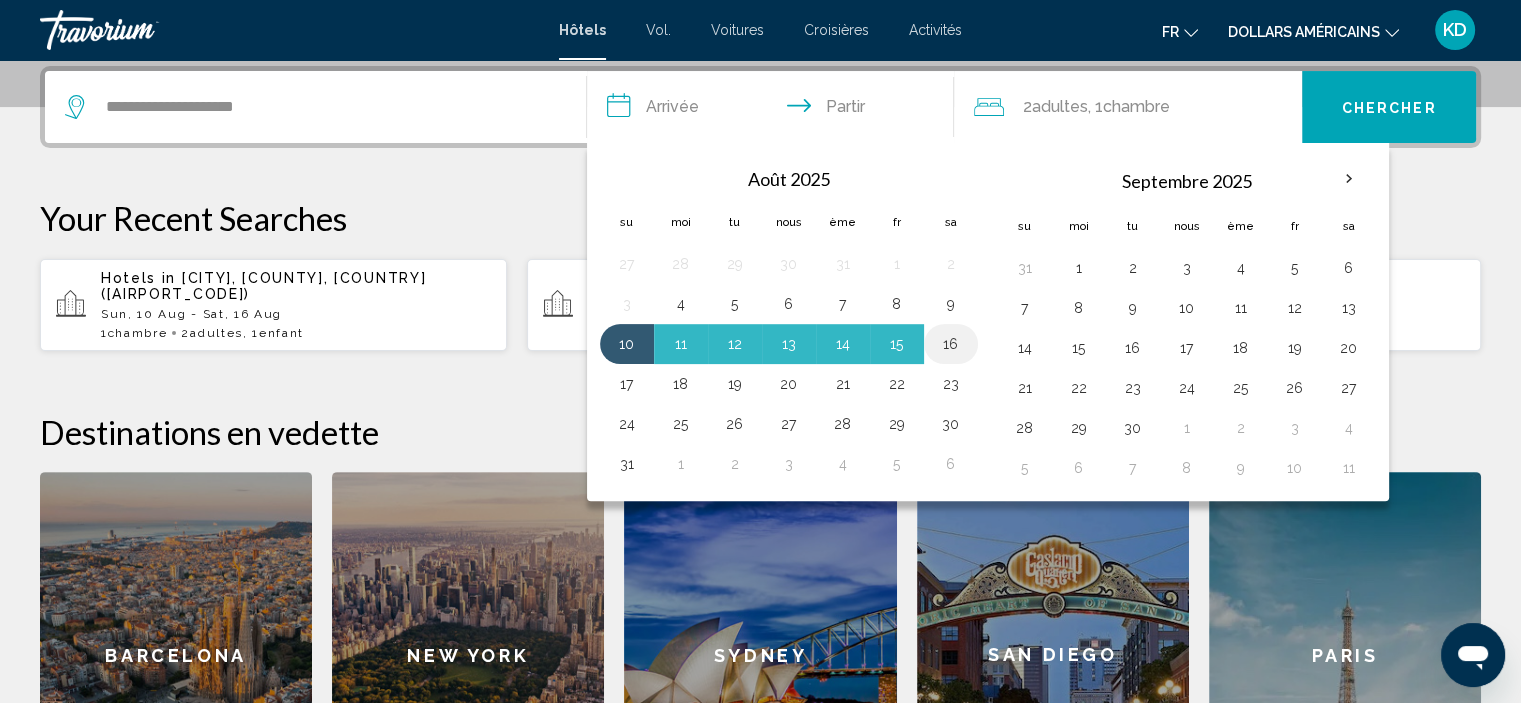 click on "16" at bounding box center [951, 344] 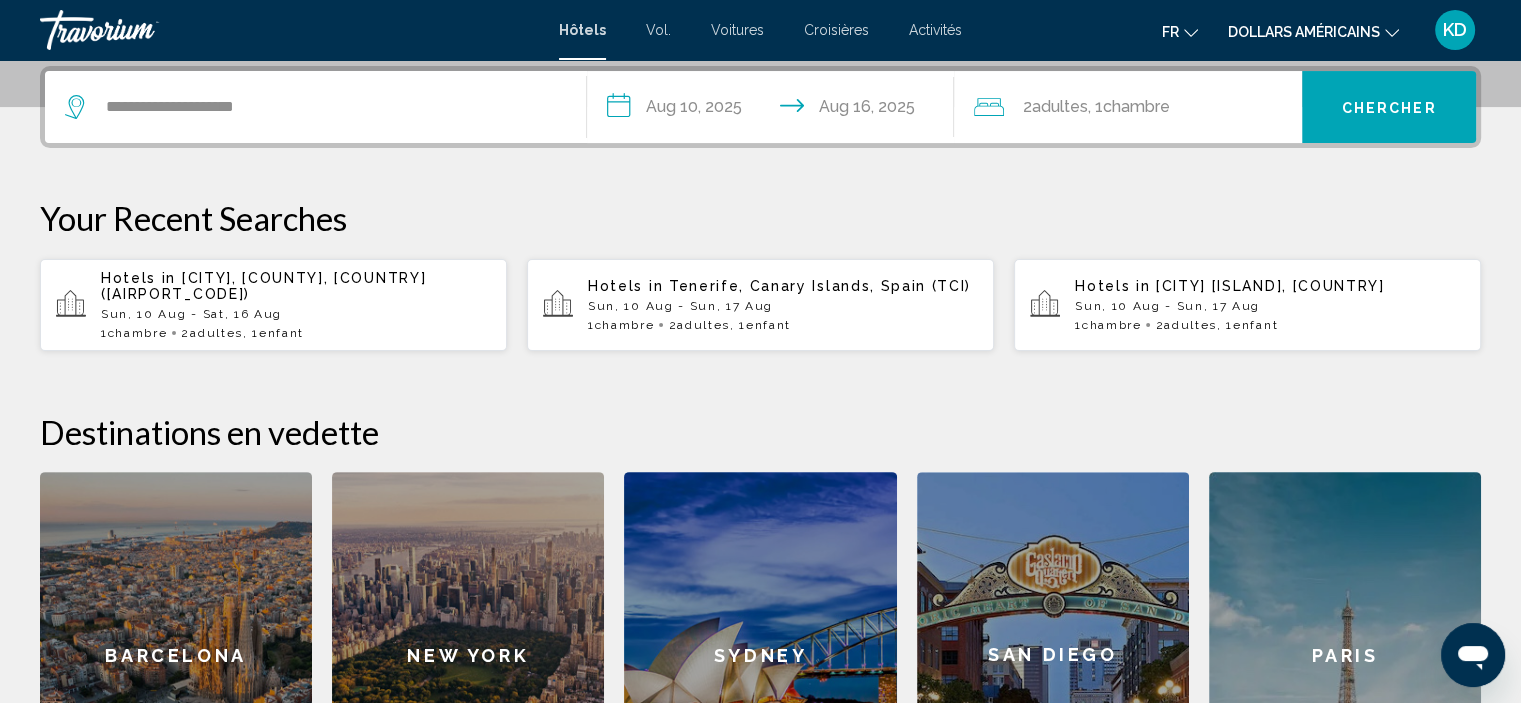 click on "2  adultes Adulte , 1  Chambre pièces" 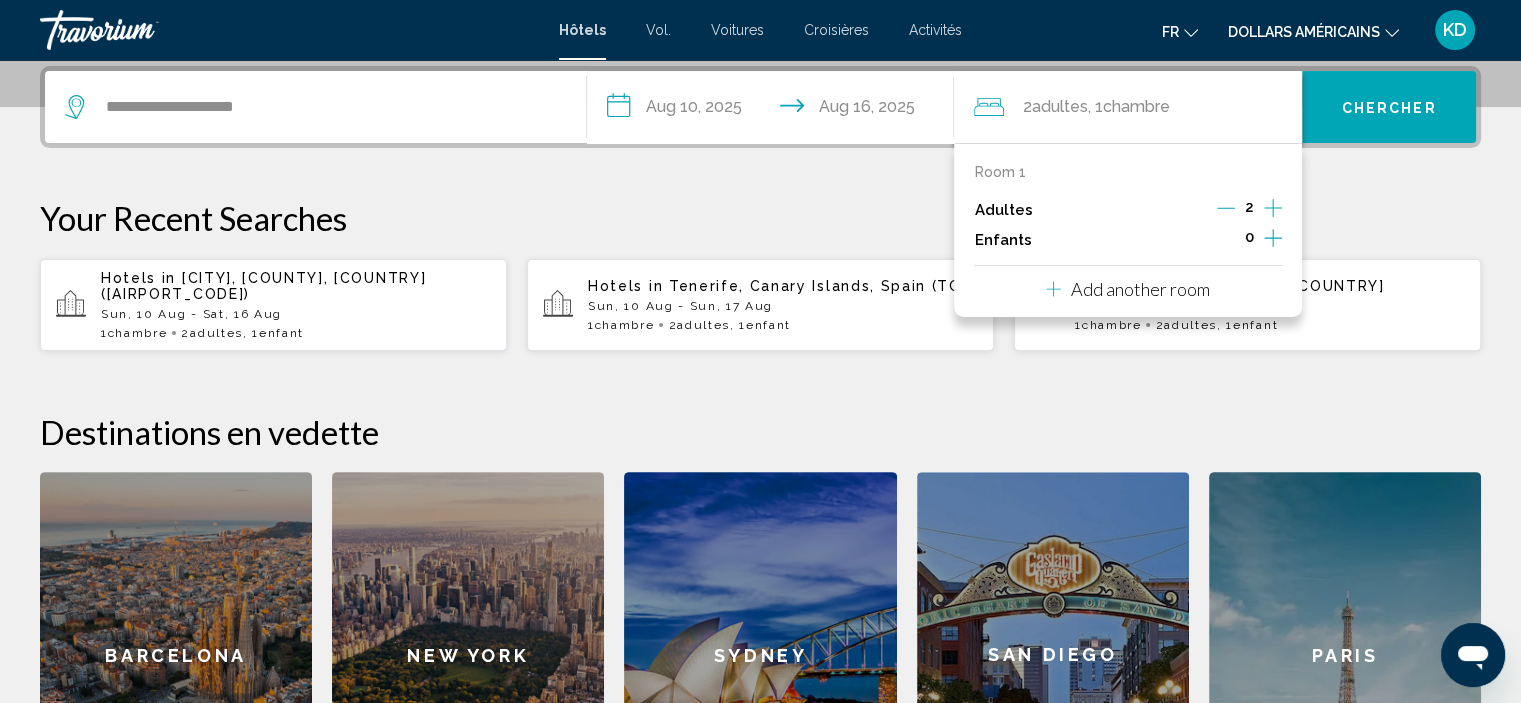 click 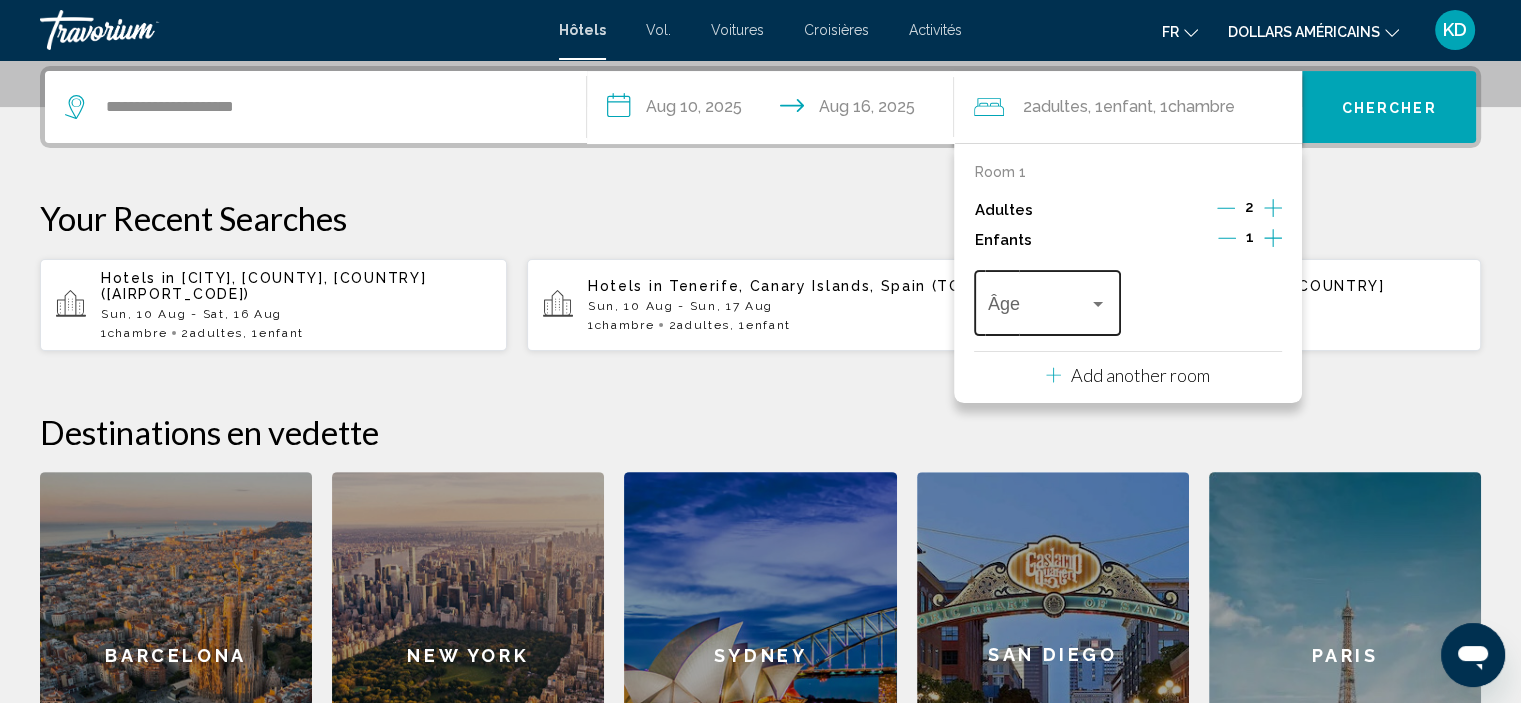 click at bounding box center [1038, 308] 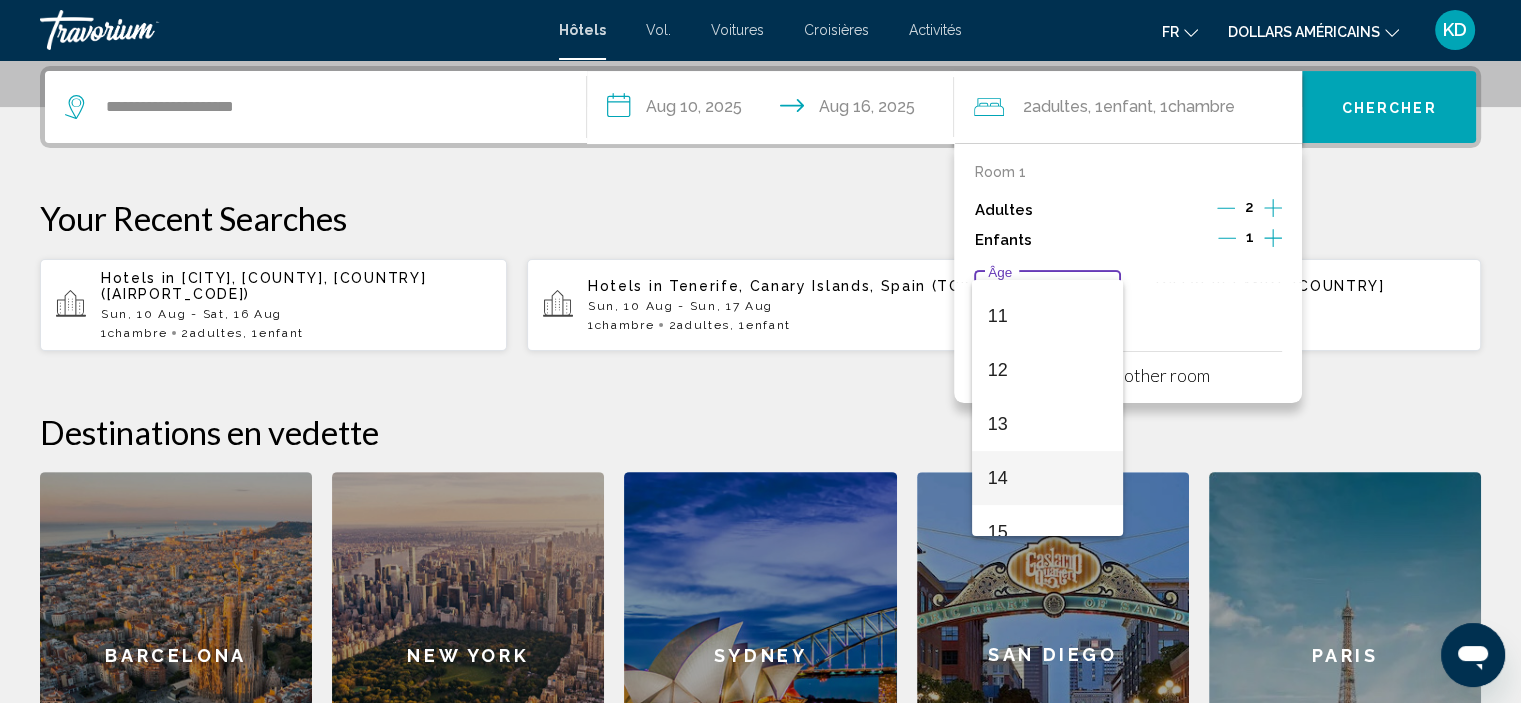 scroll, scrollTop: 589, scrollLeft: 0, axis: vertical 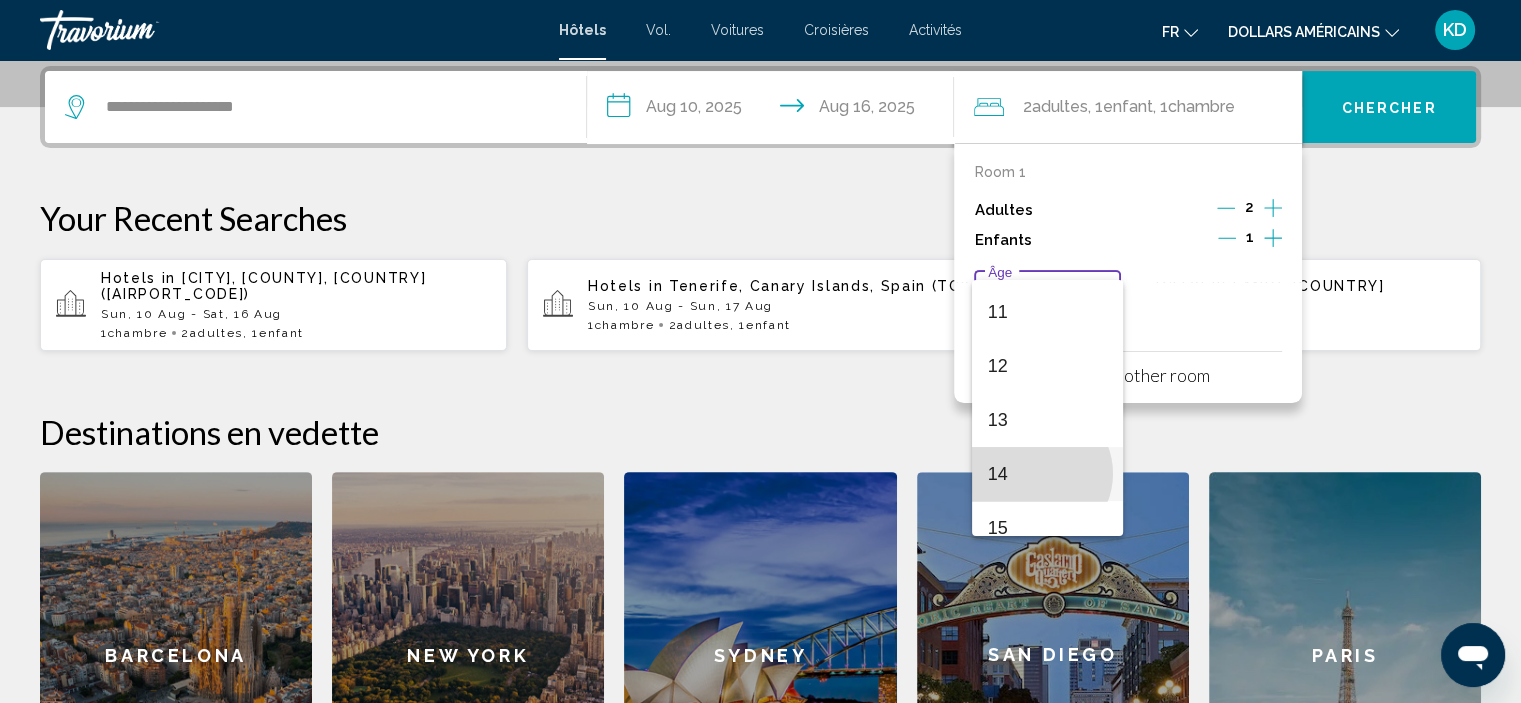 drag, startPoint x: 1037, startPoint y: 473, endPoint x: 1114, endPoint y: 428, distance: 89.1852 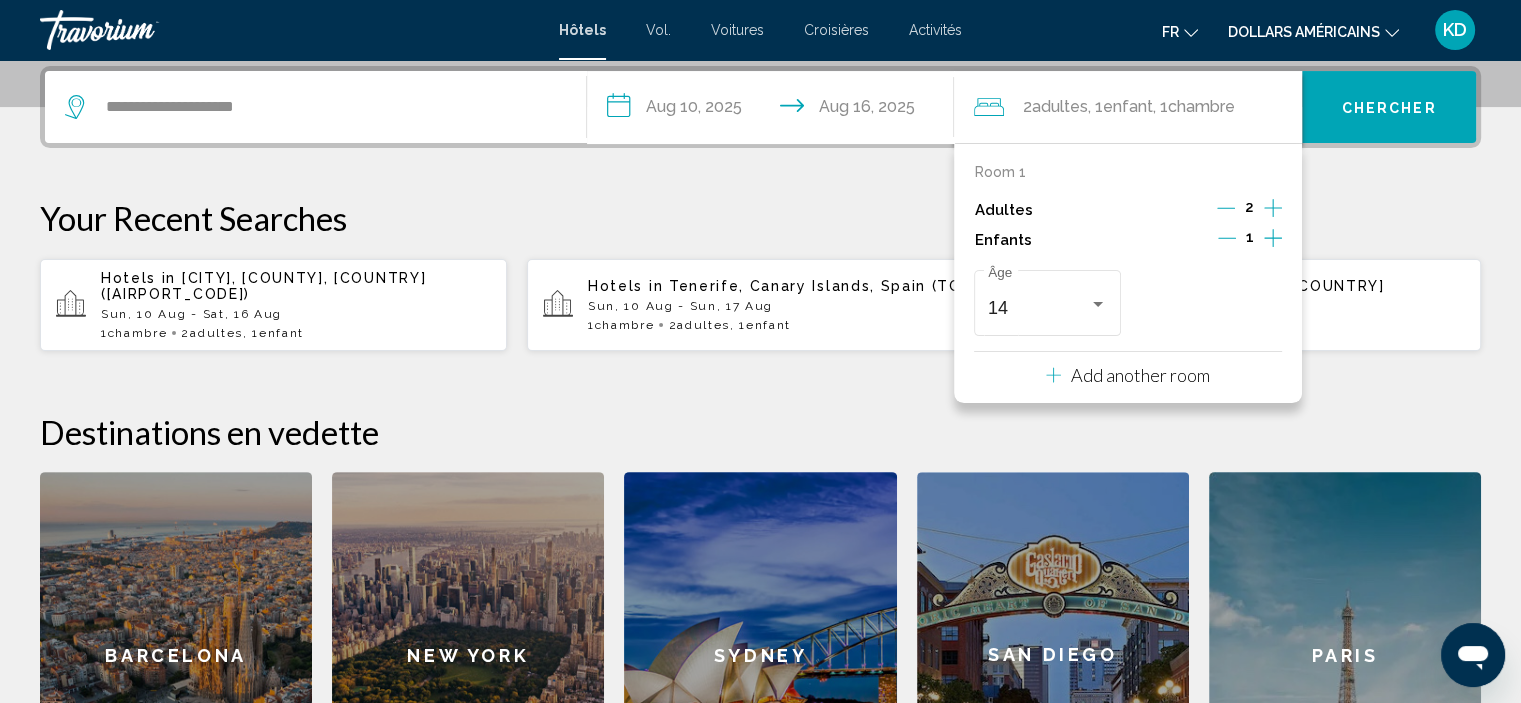 click on "Chercher" at bounding box center (1389, 107) 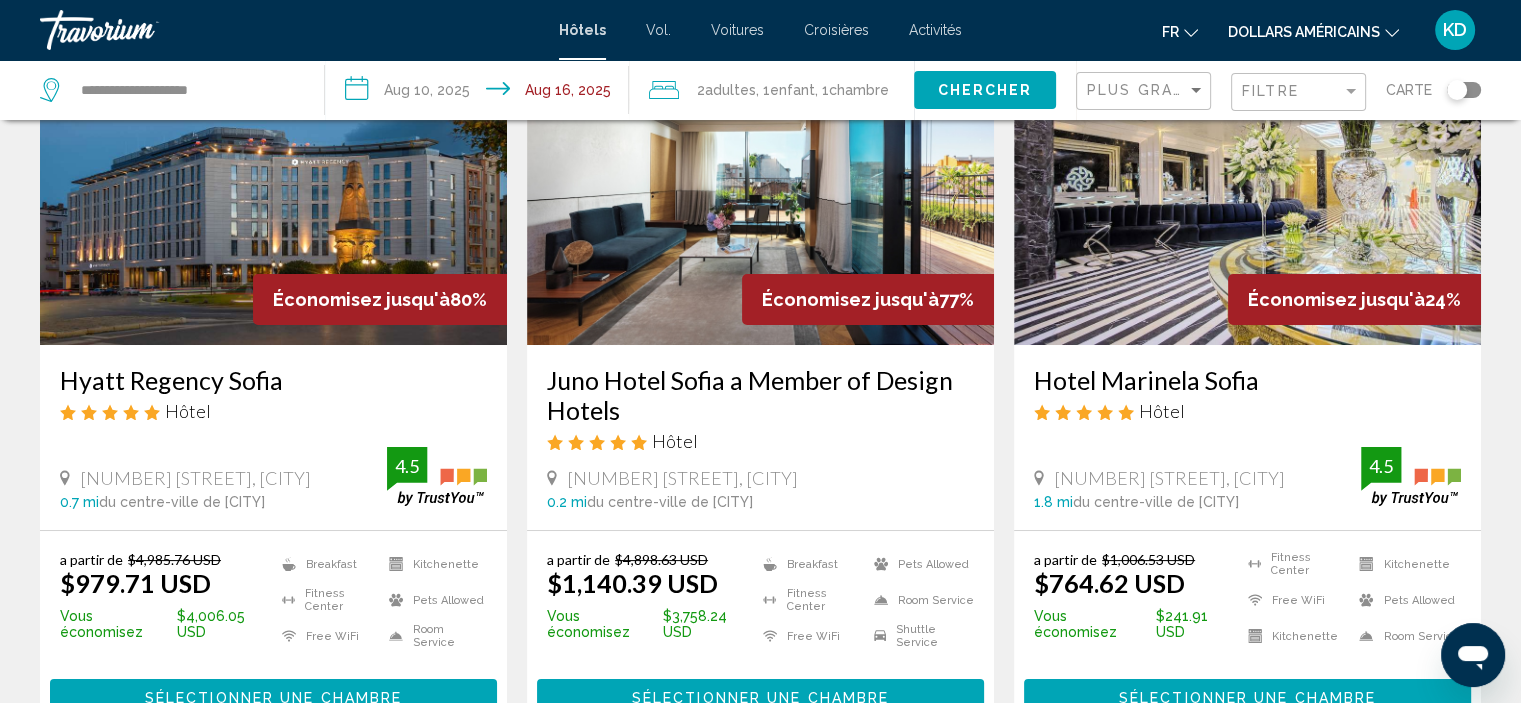 scroll, scrollTop: 200, scrollLeft: 0, axis: vertical 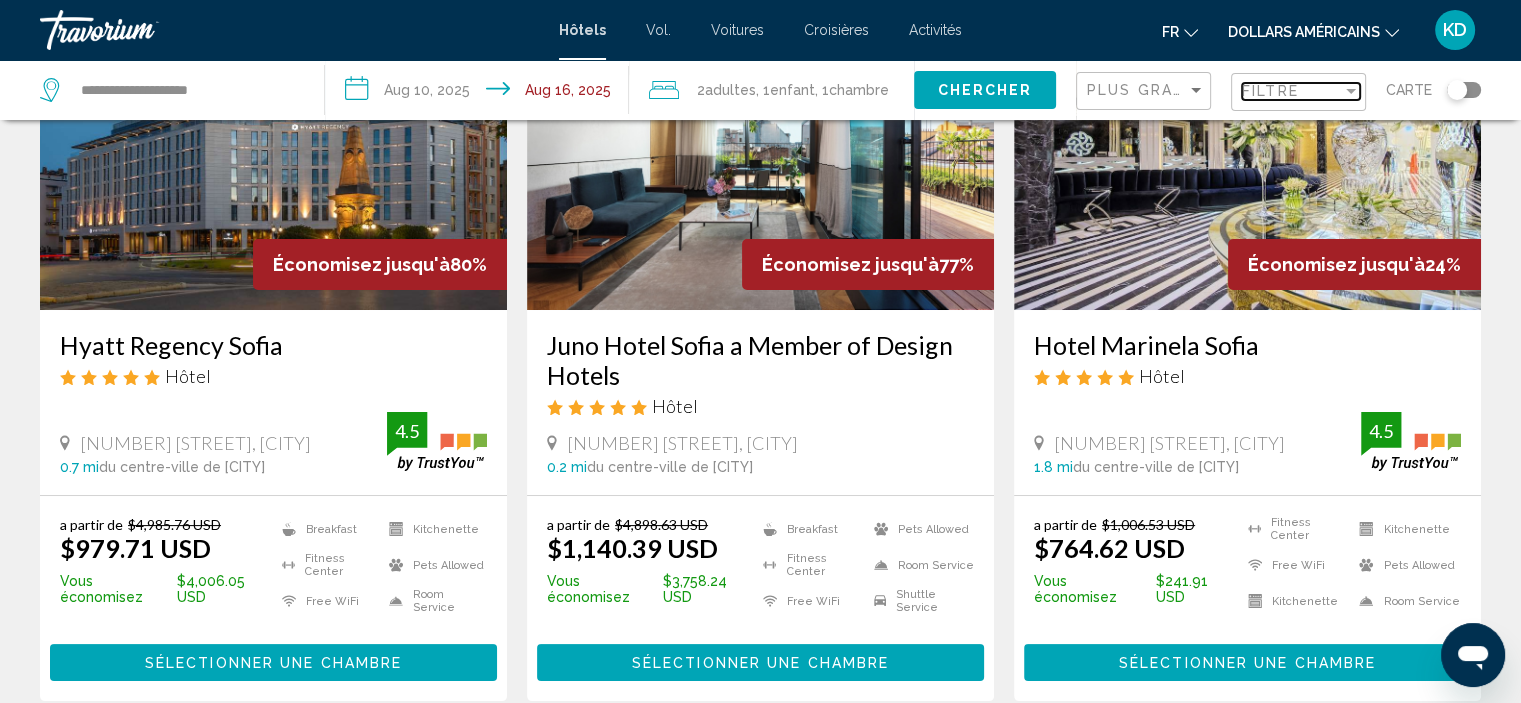 drag, startPoint x: 1348, startPoint y: 92, endPoint x: 1318, endPoint y: 106, distance: 33.105892 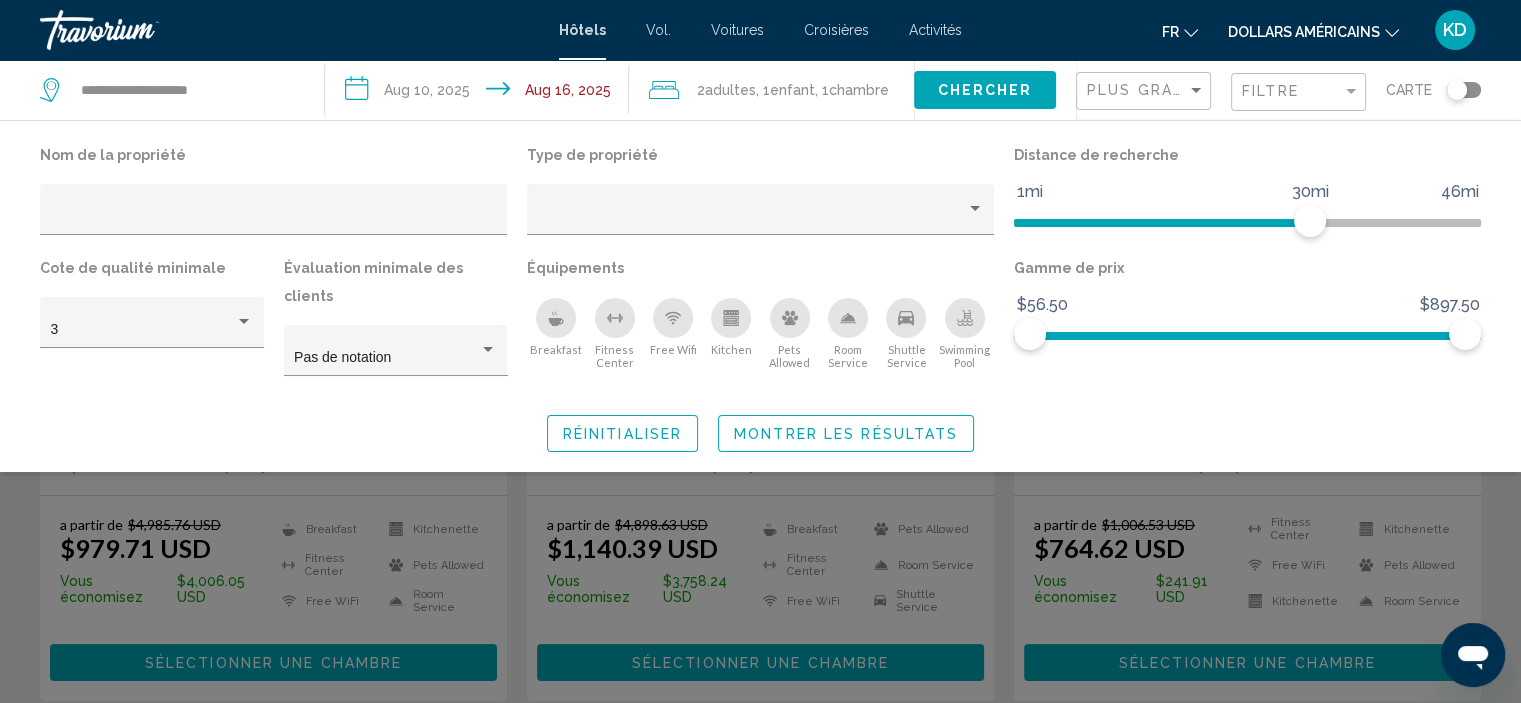 drag, startPoint x: 960, startPoint y: 329, endPoint x: 1027, endPoint y: 308, distance: 70.21396 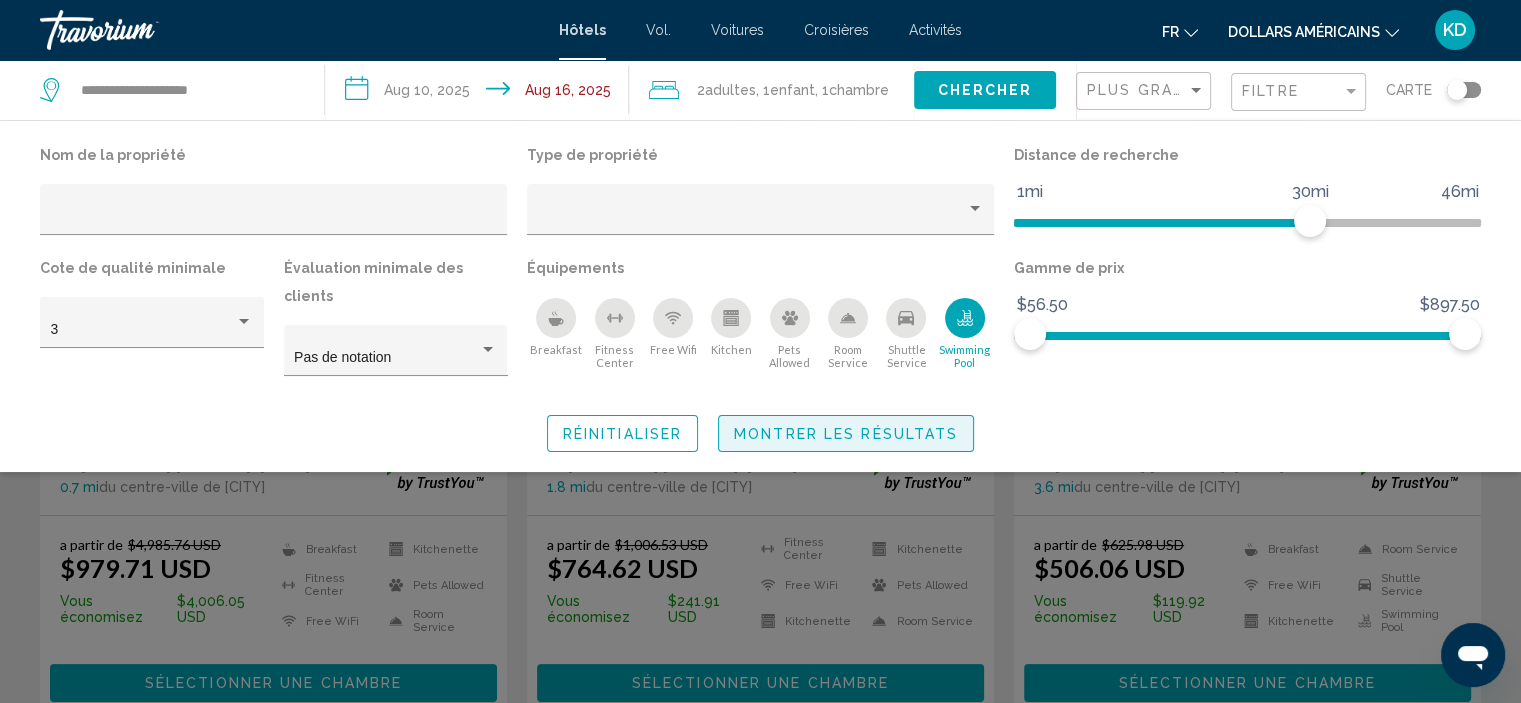 drag, startPoint x: 892, startPoint y: 407, endPoint x: 965, endPoint y: 419, distance: 73.97973 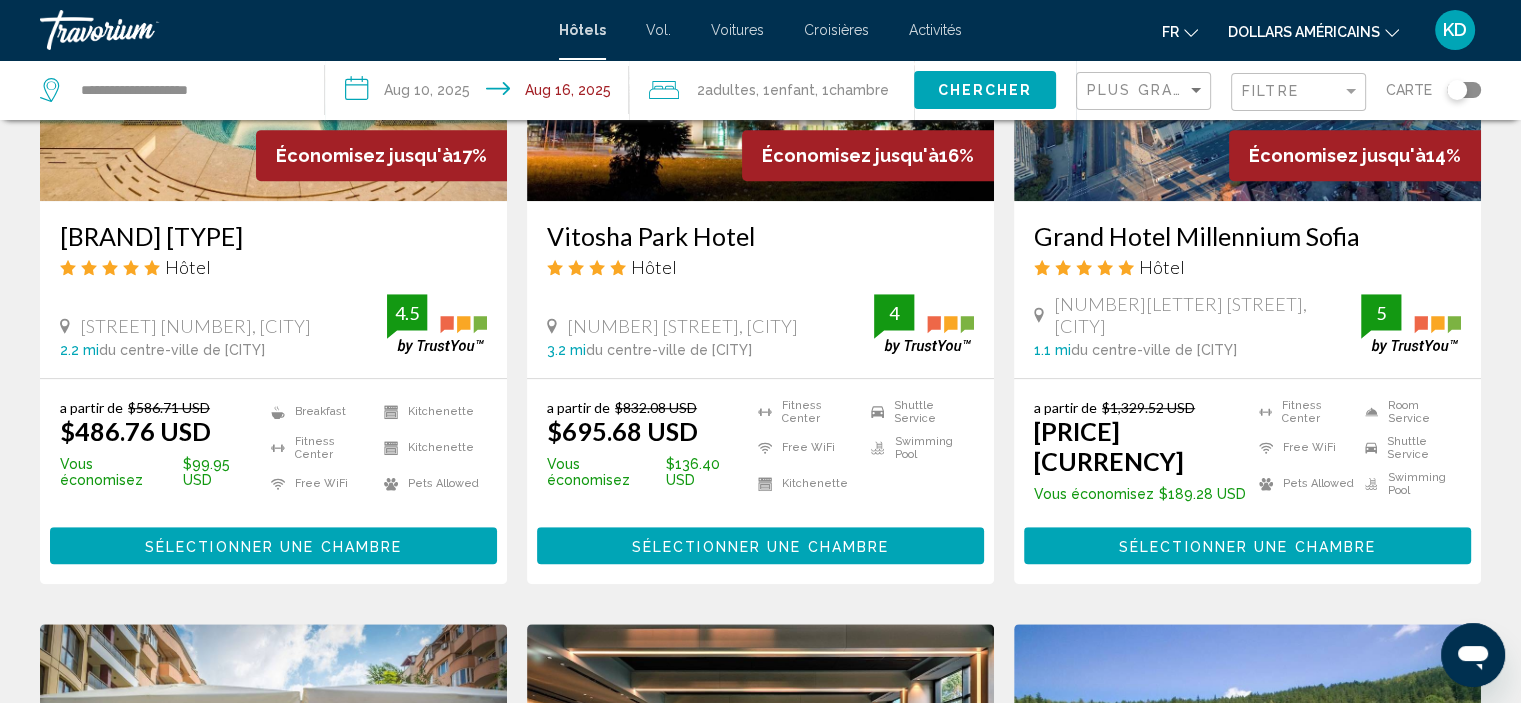 scroll, scrollTop: 1100, scrollLeft: 0, axis: vertical 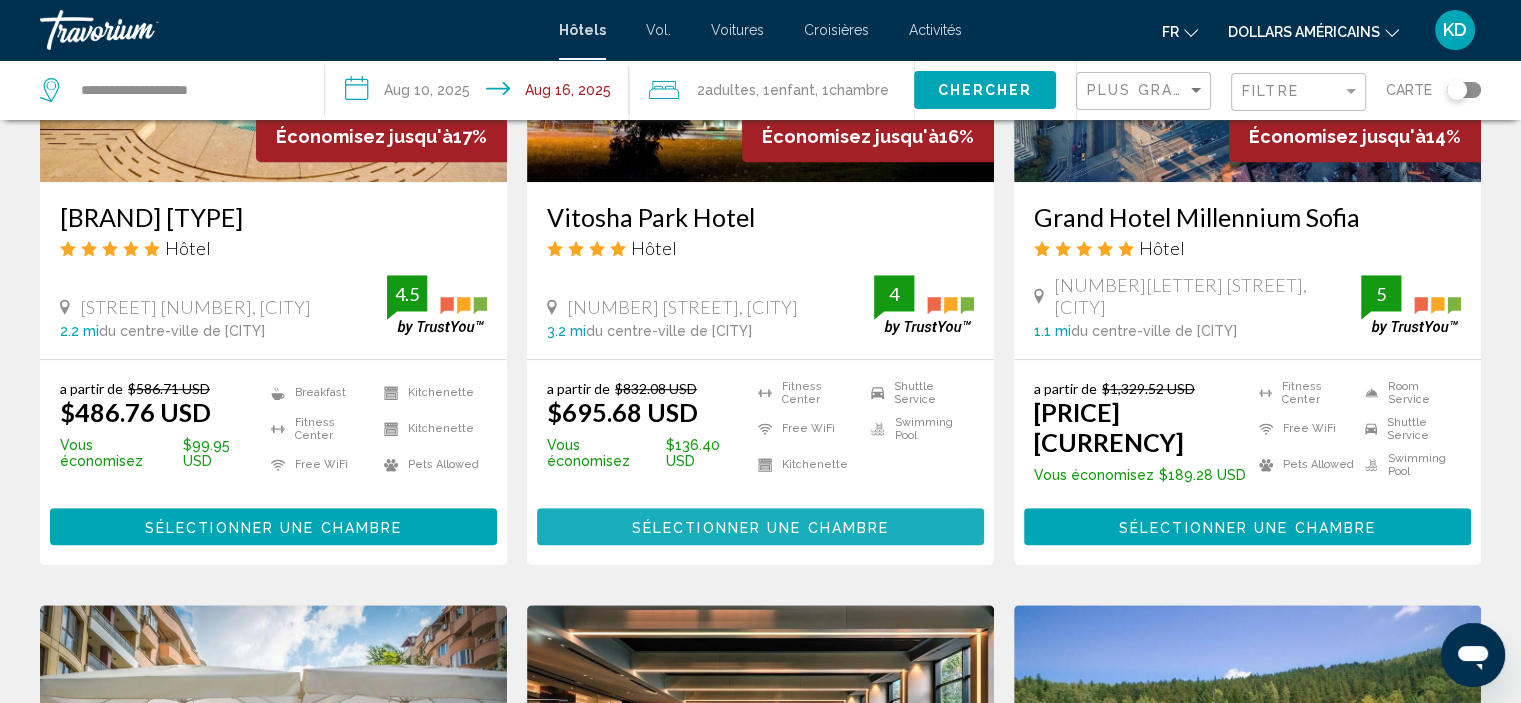 click on "Sélectionner une chambre" at bounding box center [760, 527] 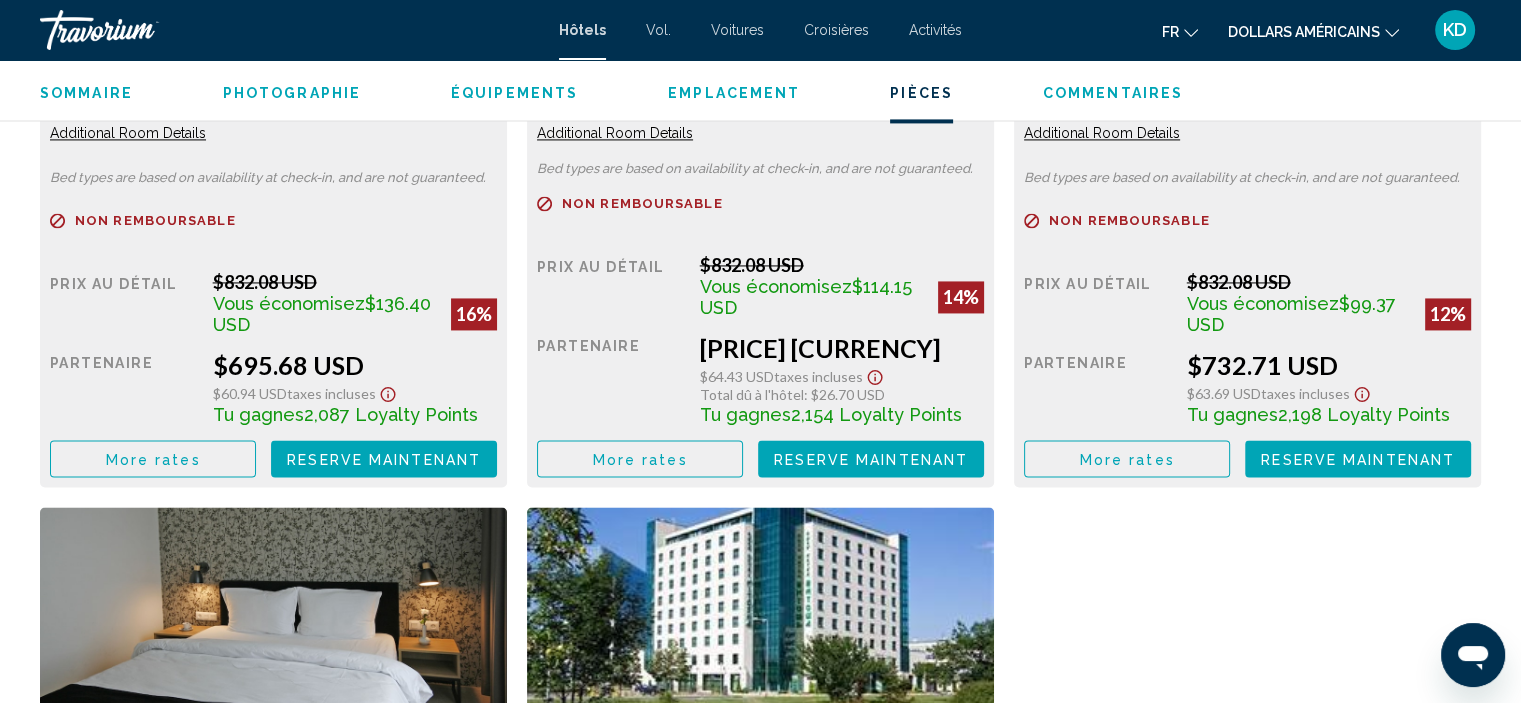 scroll, scrollTop: 3008, scrollLeft: 0, axis: vertical 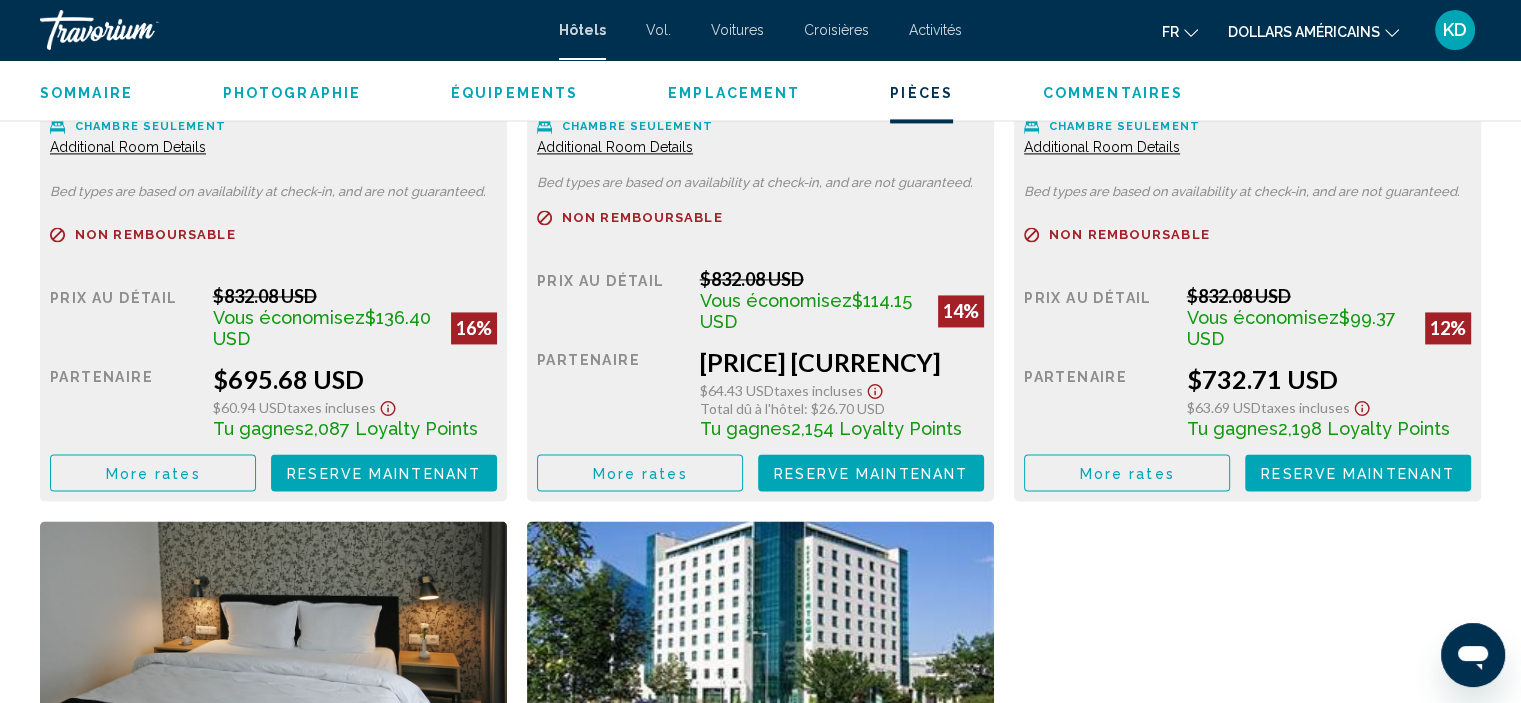 click on "More rates" at bounding box center [153, 473] 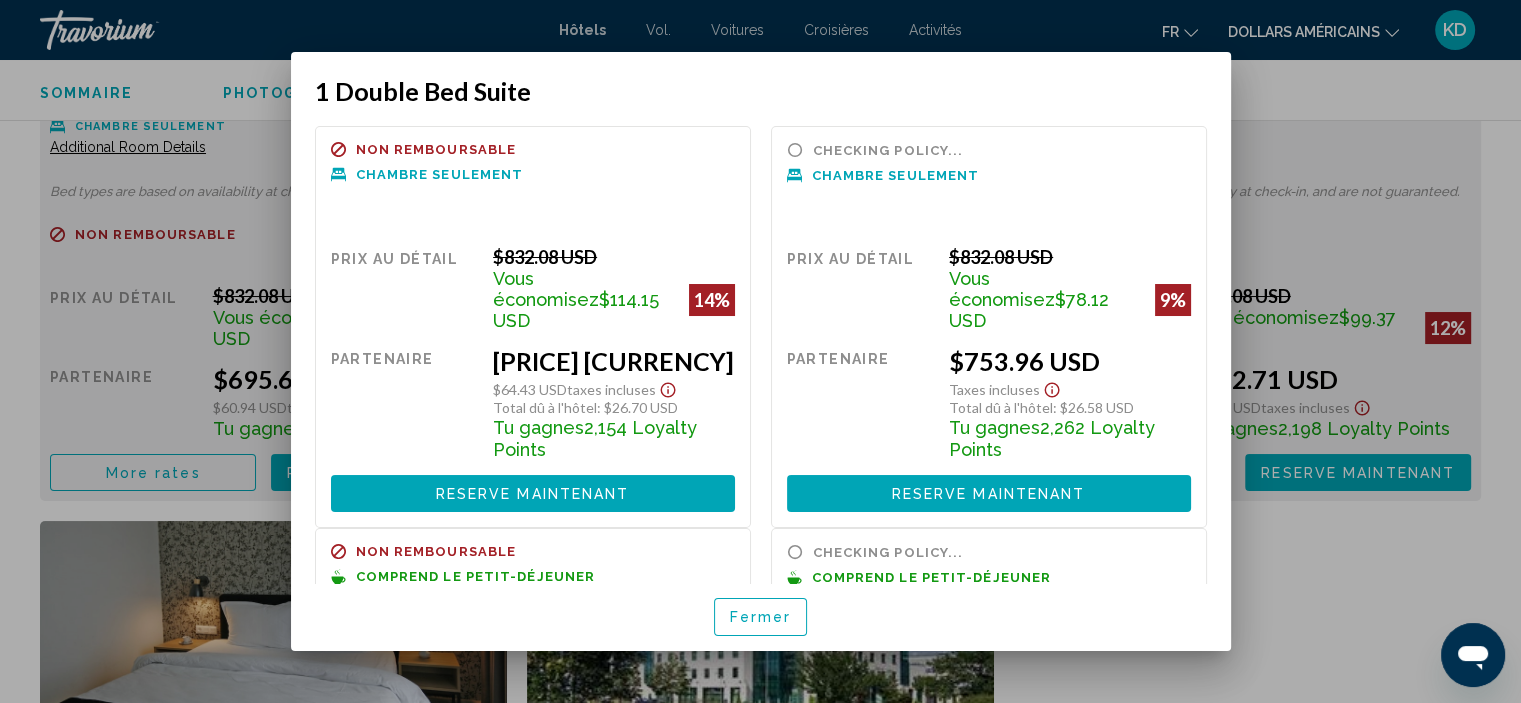 scroll, scrollTop: 0, scrollLeft: 0, axis: both 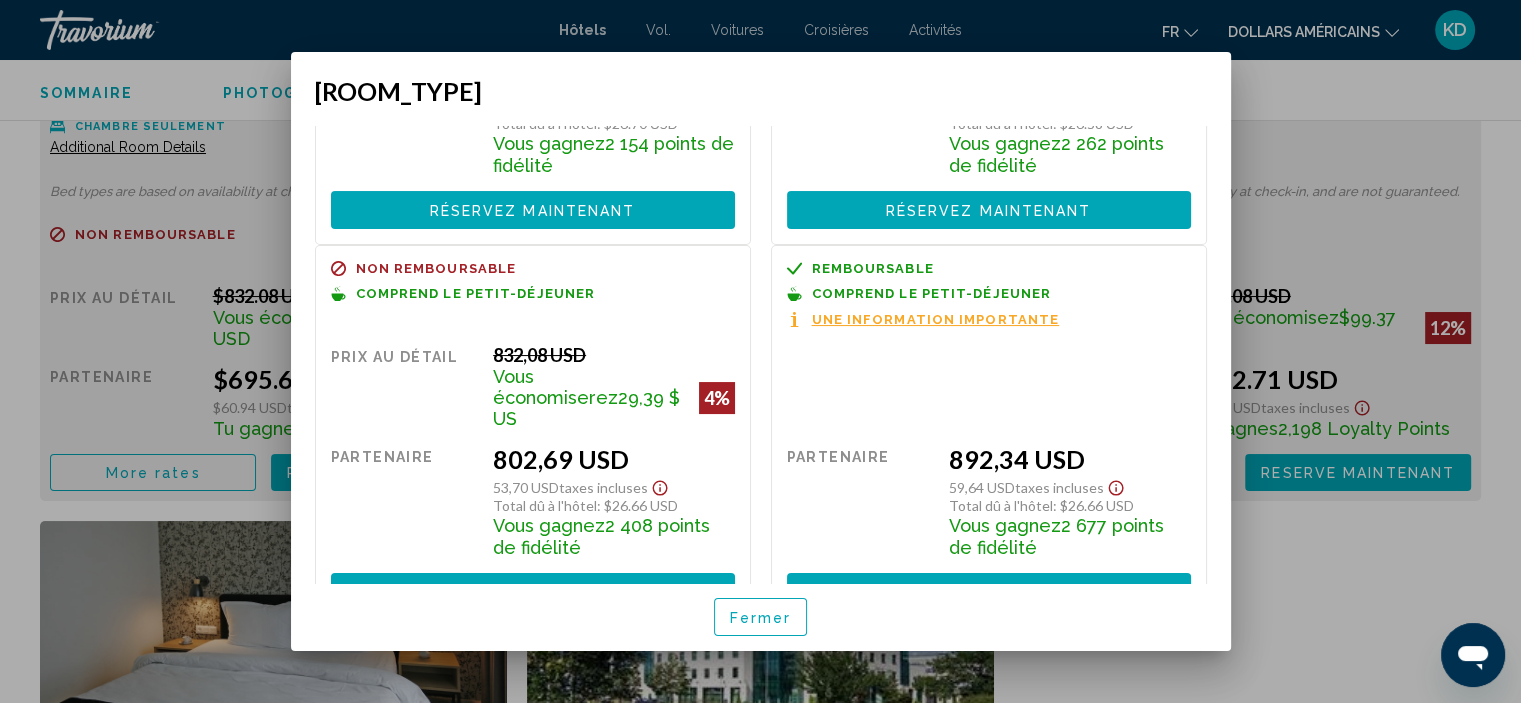 drag, startPoint x: 750, startPoint y: 615, endPoint x: 564, endPoint y: 259, distance: 401.66156 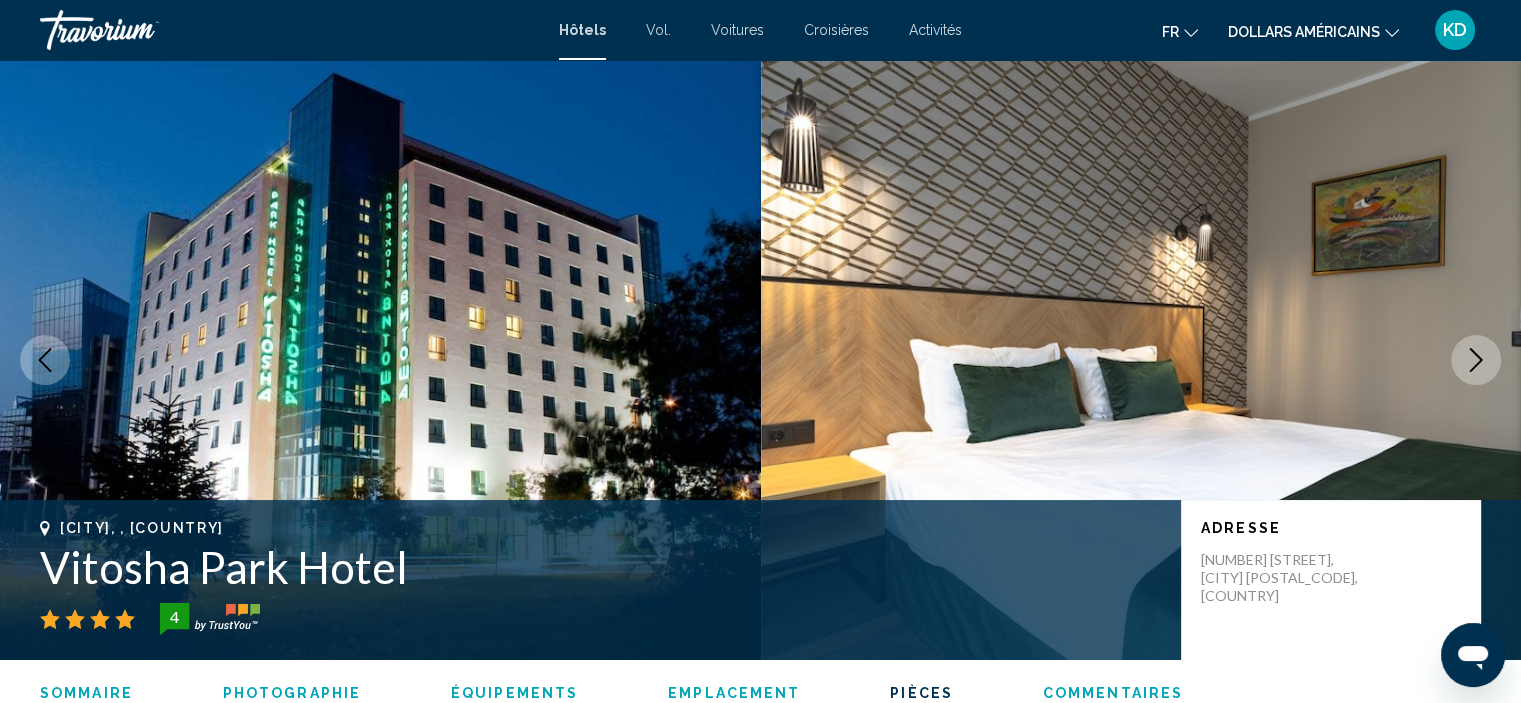 scroll, scrollTop: 3008, scrollLeft: 0, axis: vertical 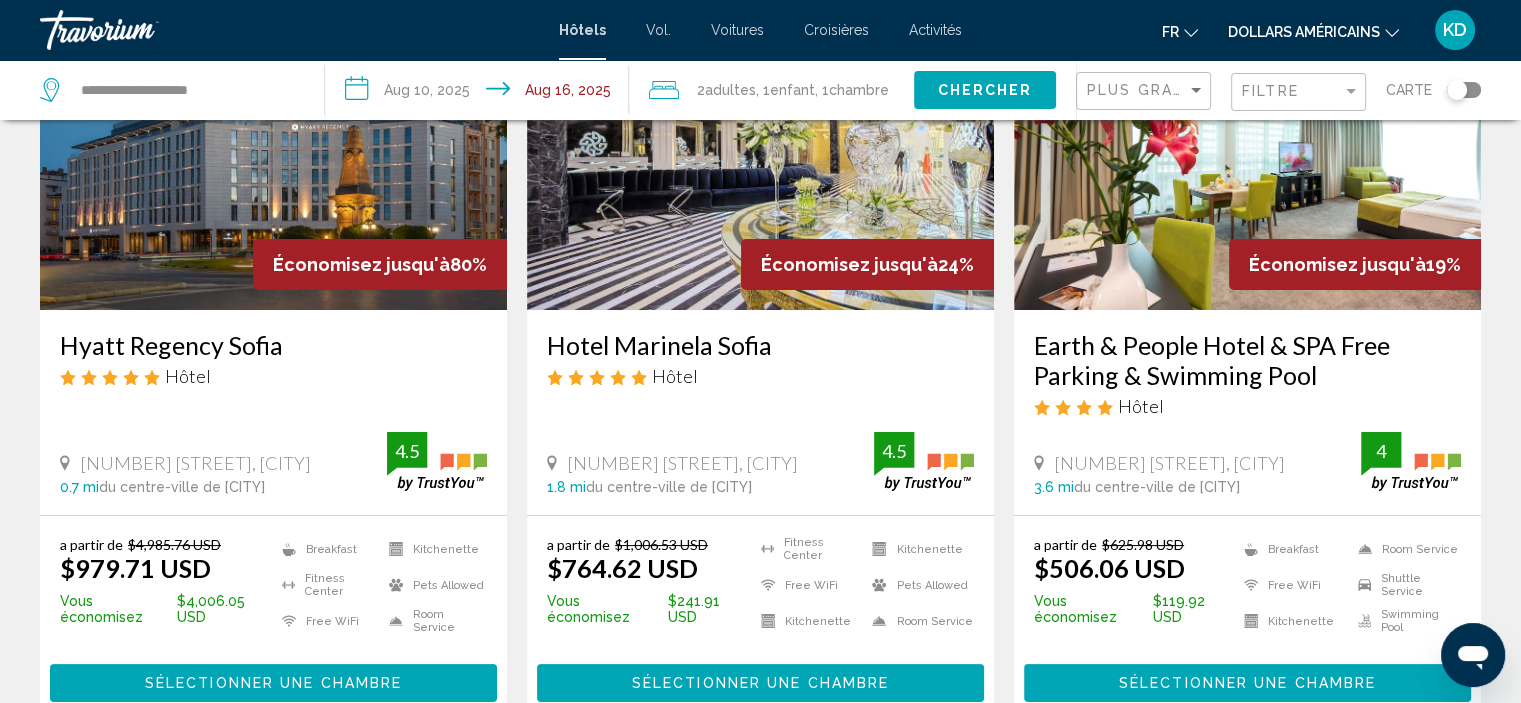 click on "Sélectionner une chambre" at bounding box center (1247, 684) 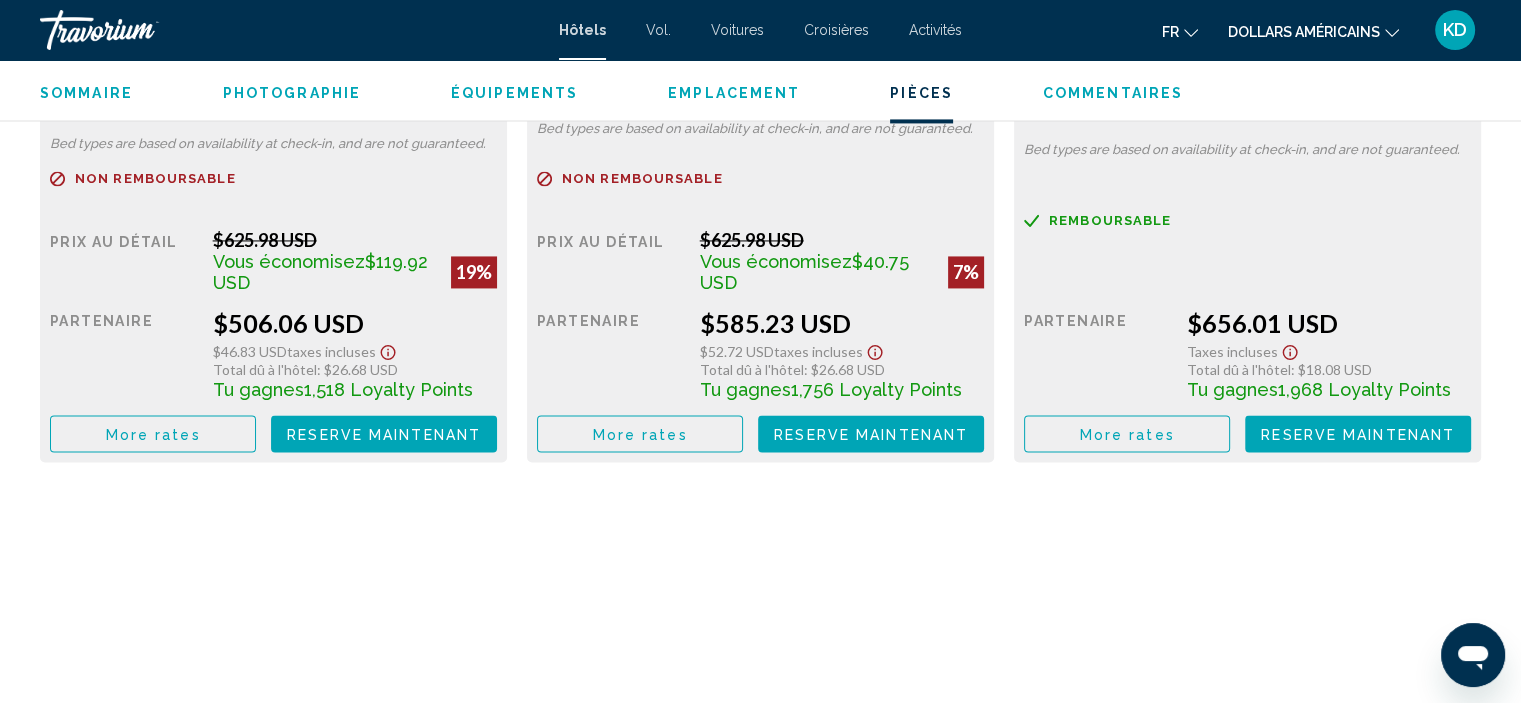 scroll, scrollTop: 3108, scrollLeft: 0, axis: vertical 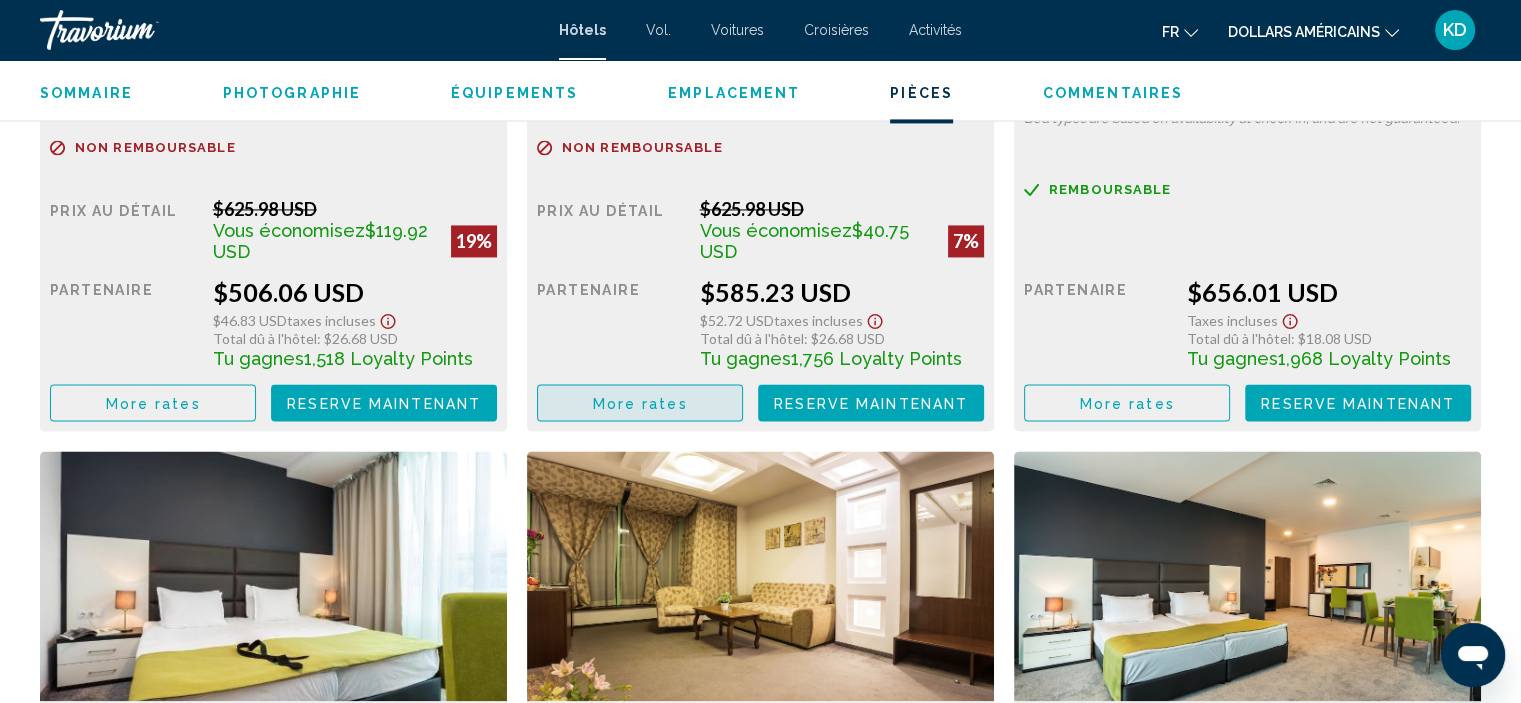 click on "More rates" at bounding box center (640, 403) 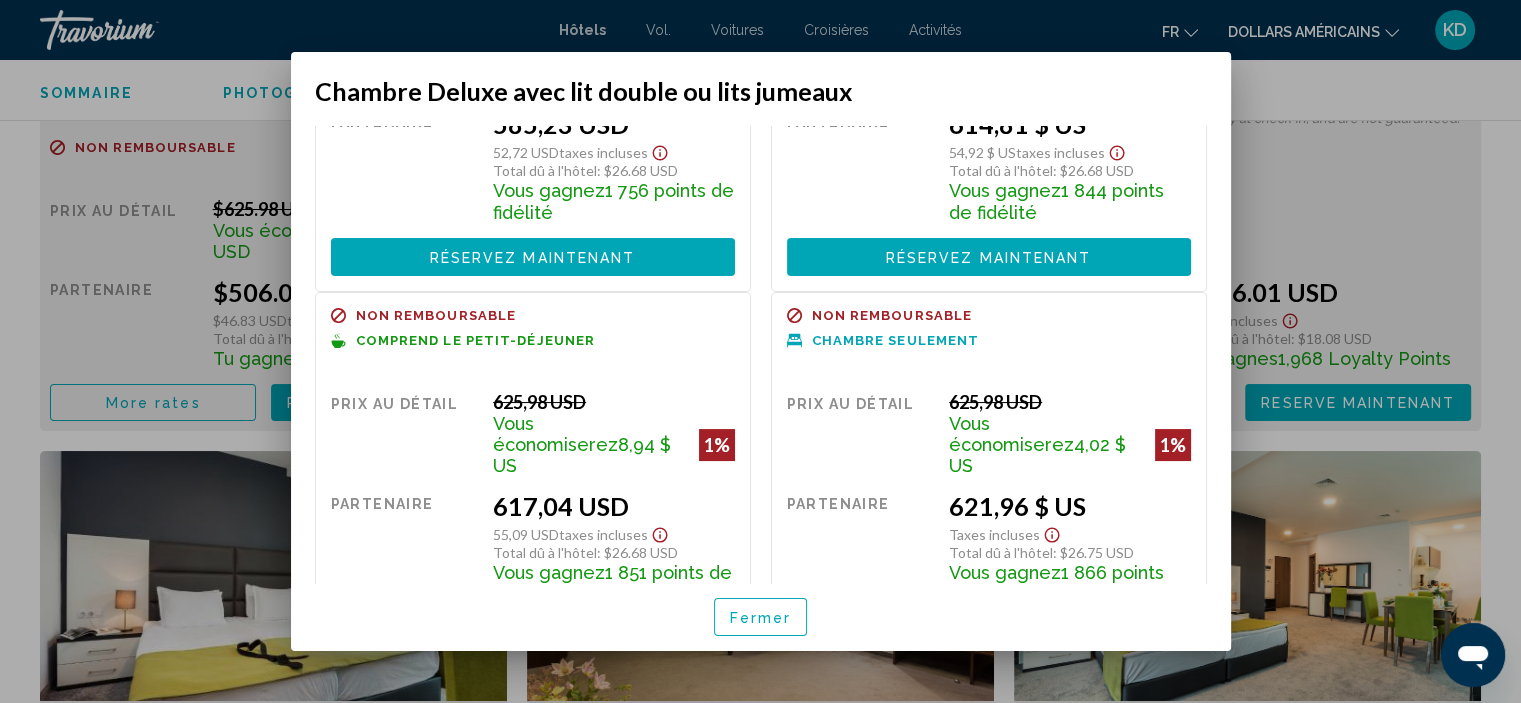 scroll, scrollTop: 283, scrollLeft: 0, axis: vertical 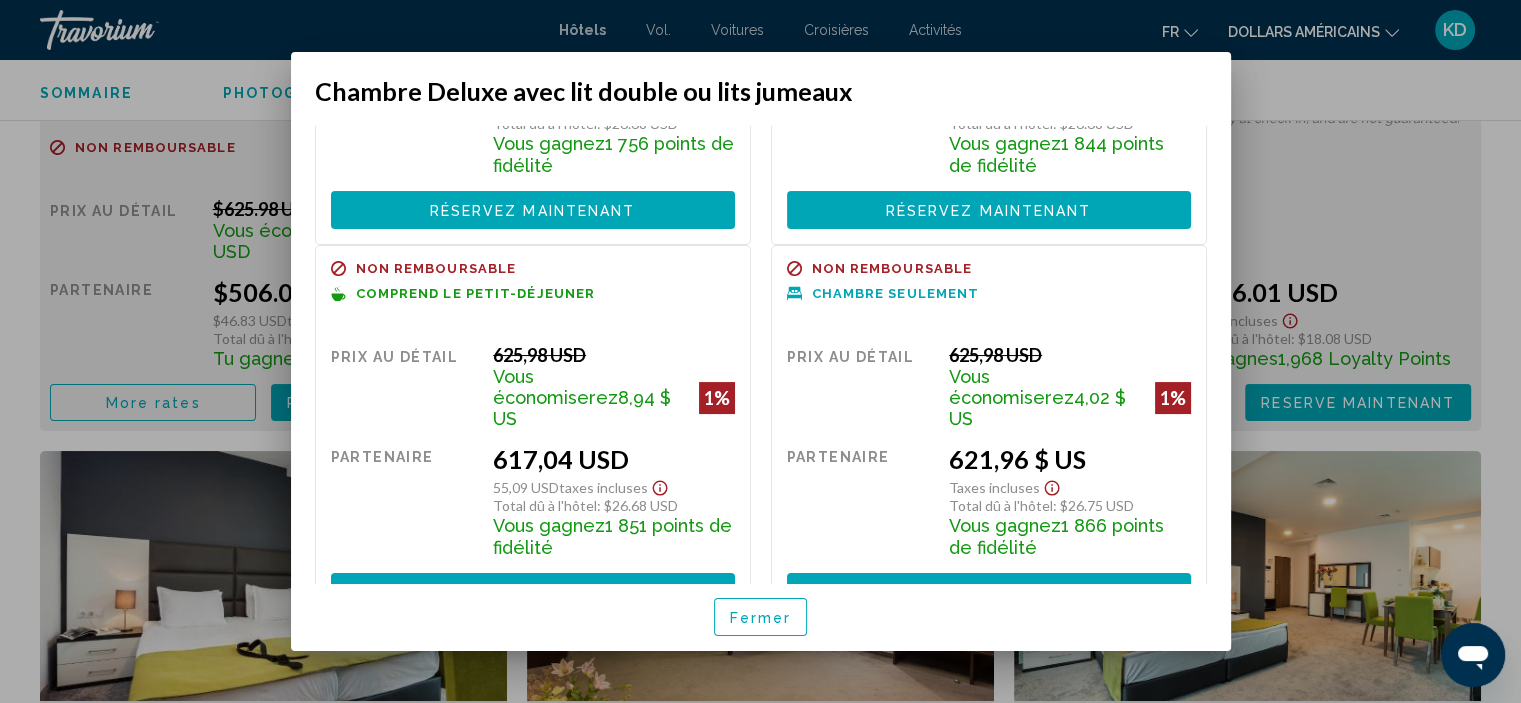 click on "Fermer" at bounding box center (761, 618) 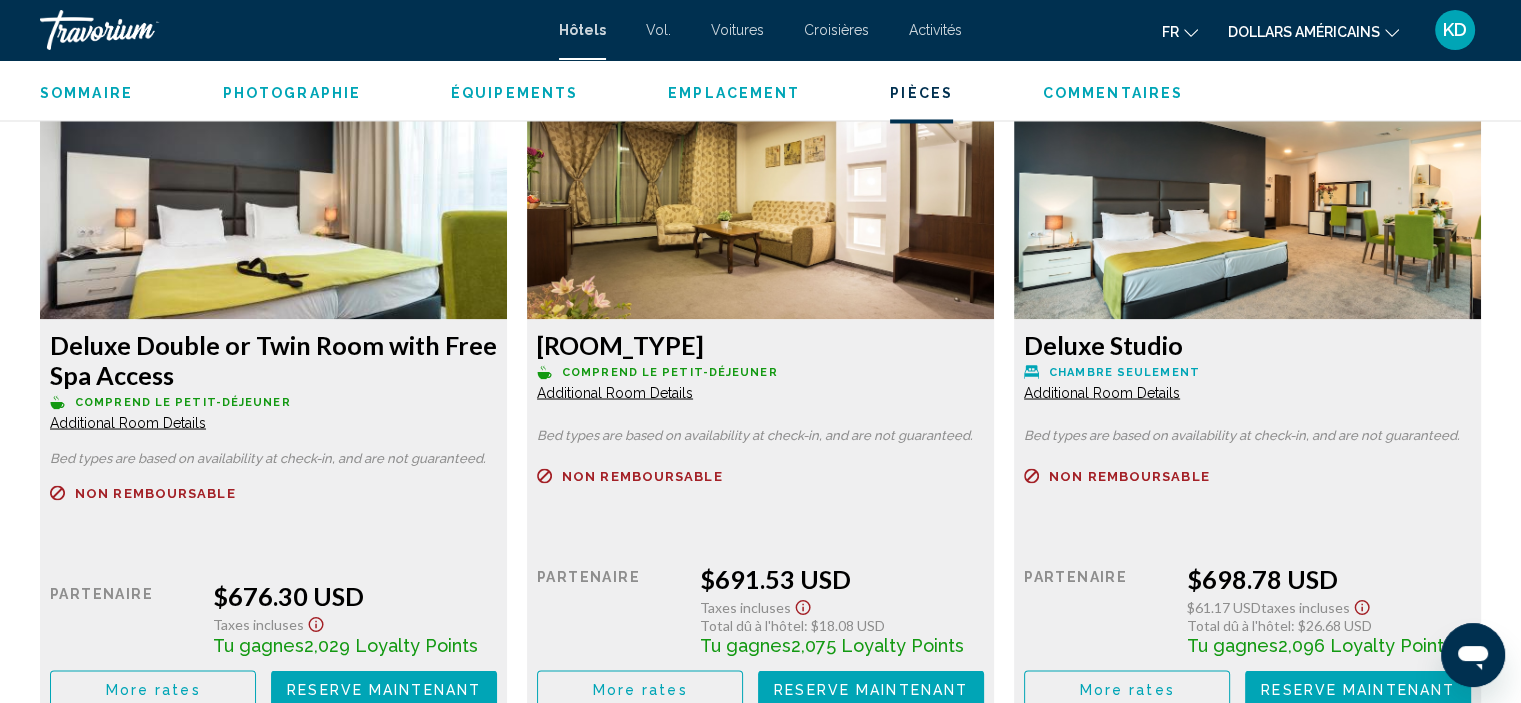 scroll, scrollTop: 3608, scrollLeft: 0, axis: vertical 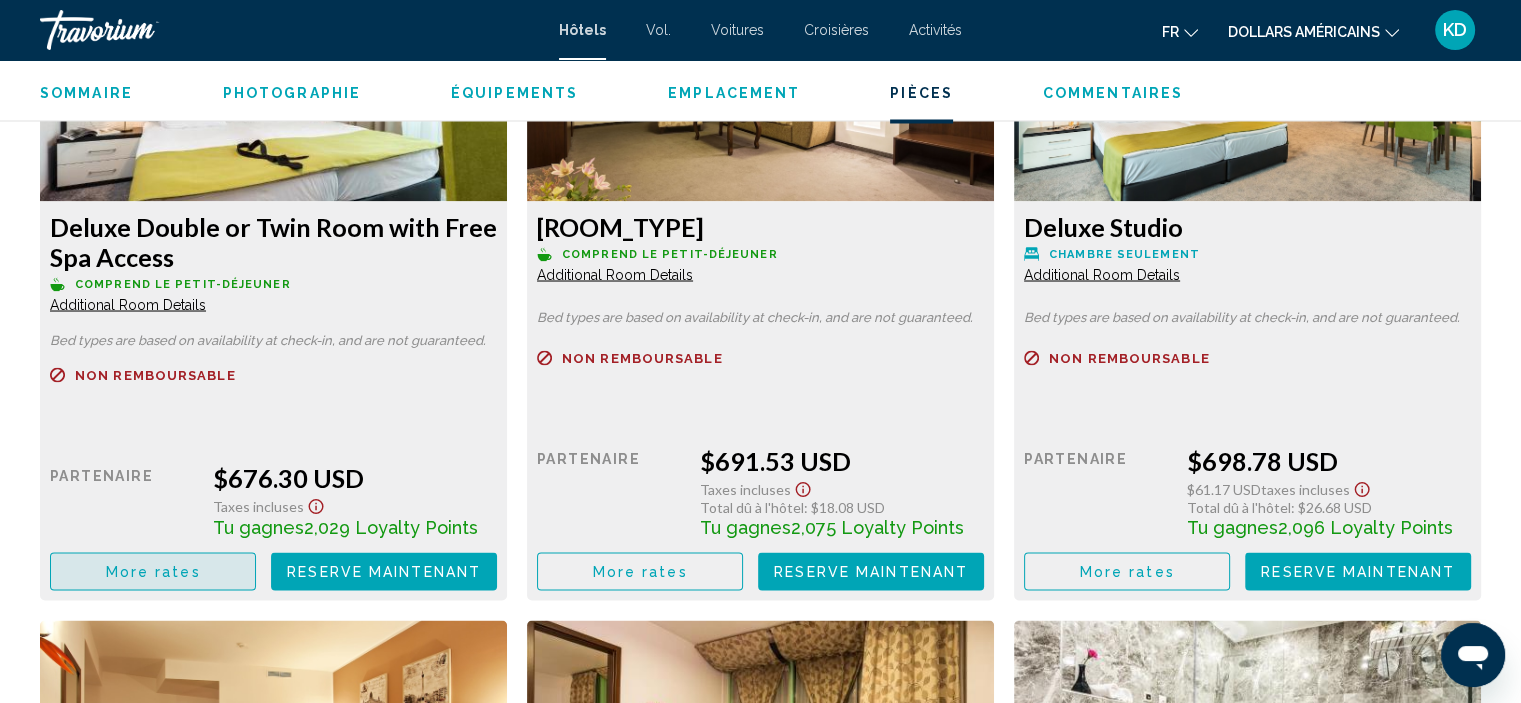click on "More rates" at bounding box center [153, 572] 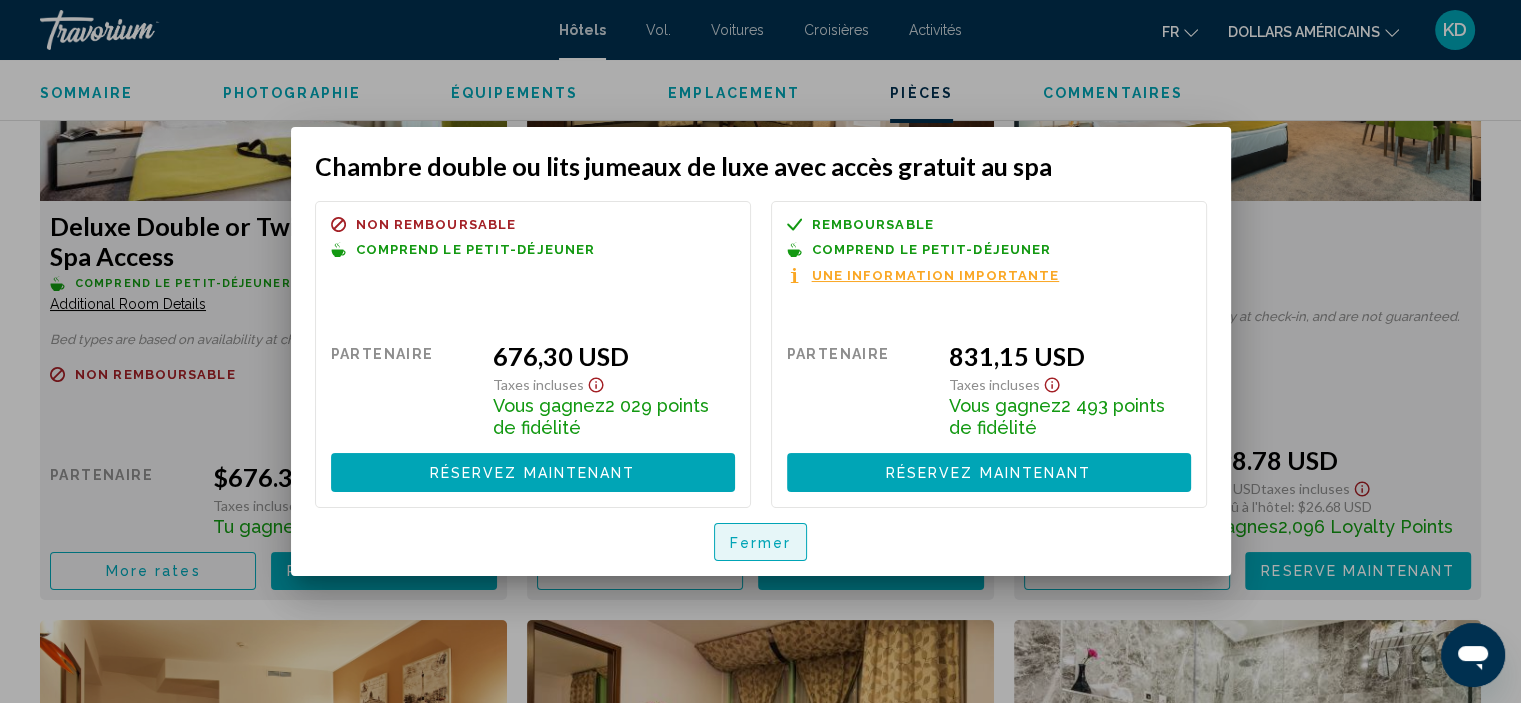 click on "Fermer" at bounding box center (761, 543) 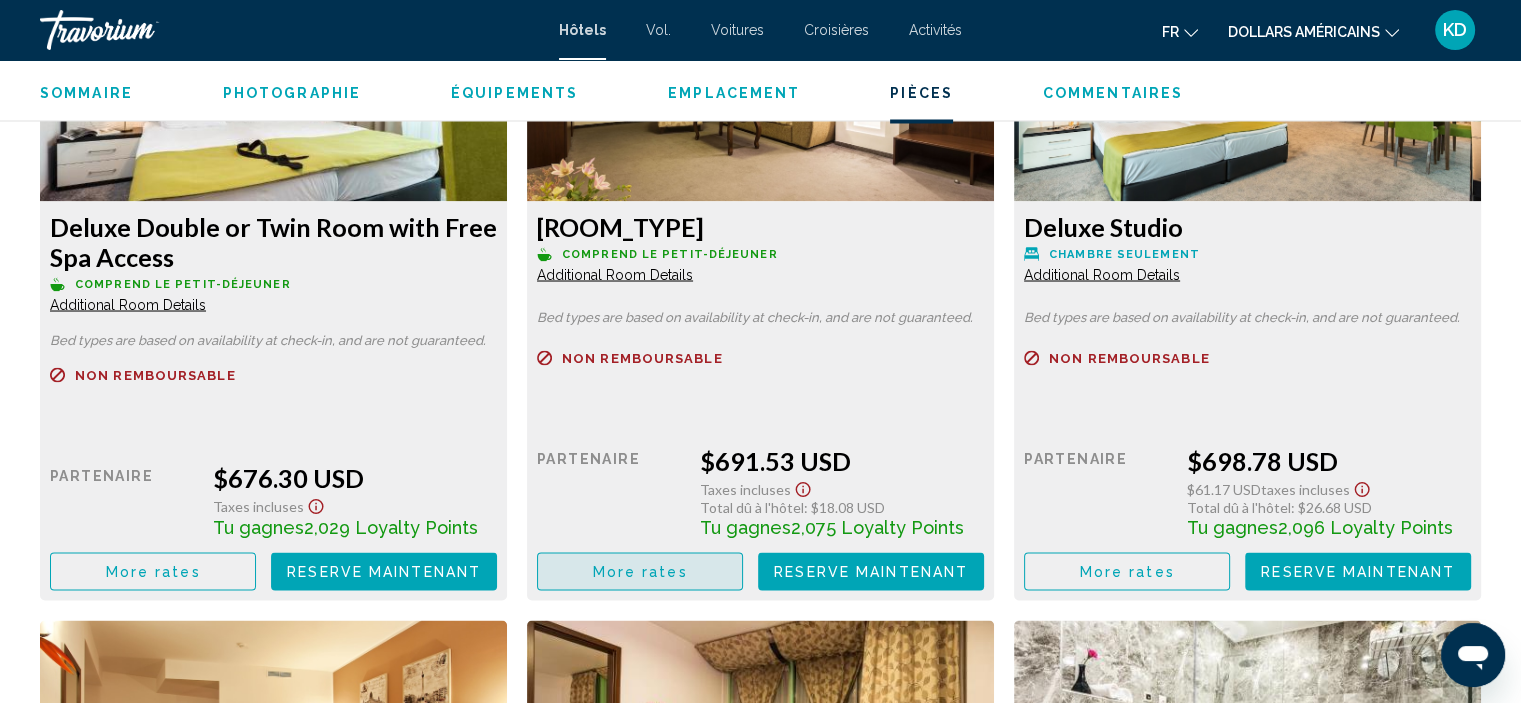 click on "More rates" at bounding box center (640, 572) 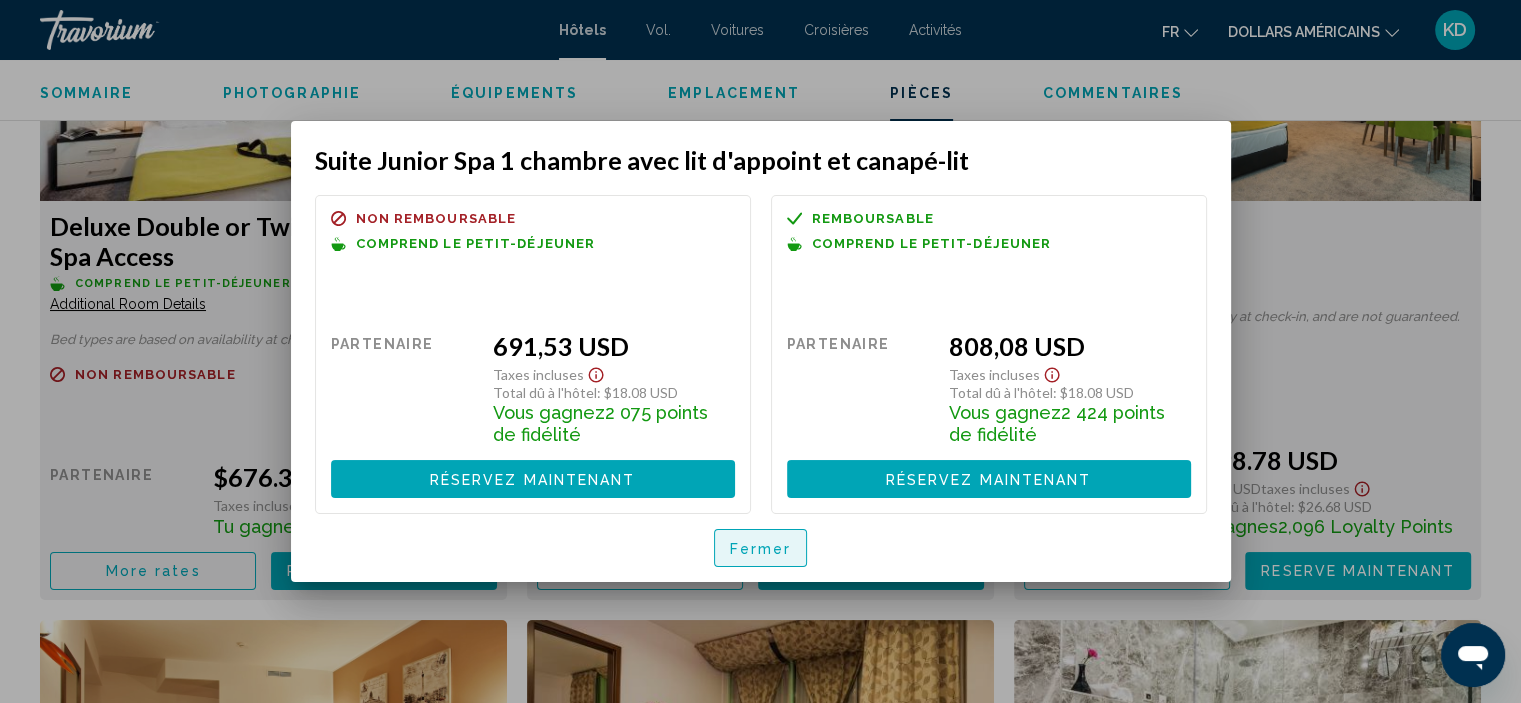 click on "Fermer" at bounding box center (761, 548) 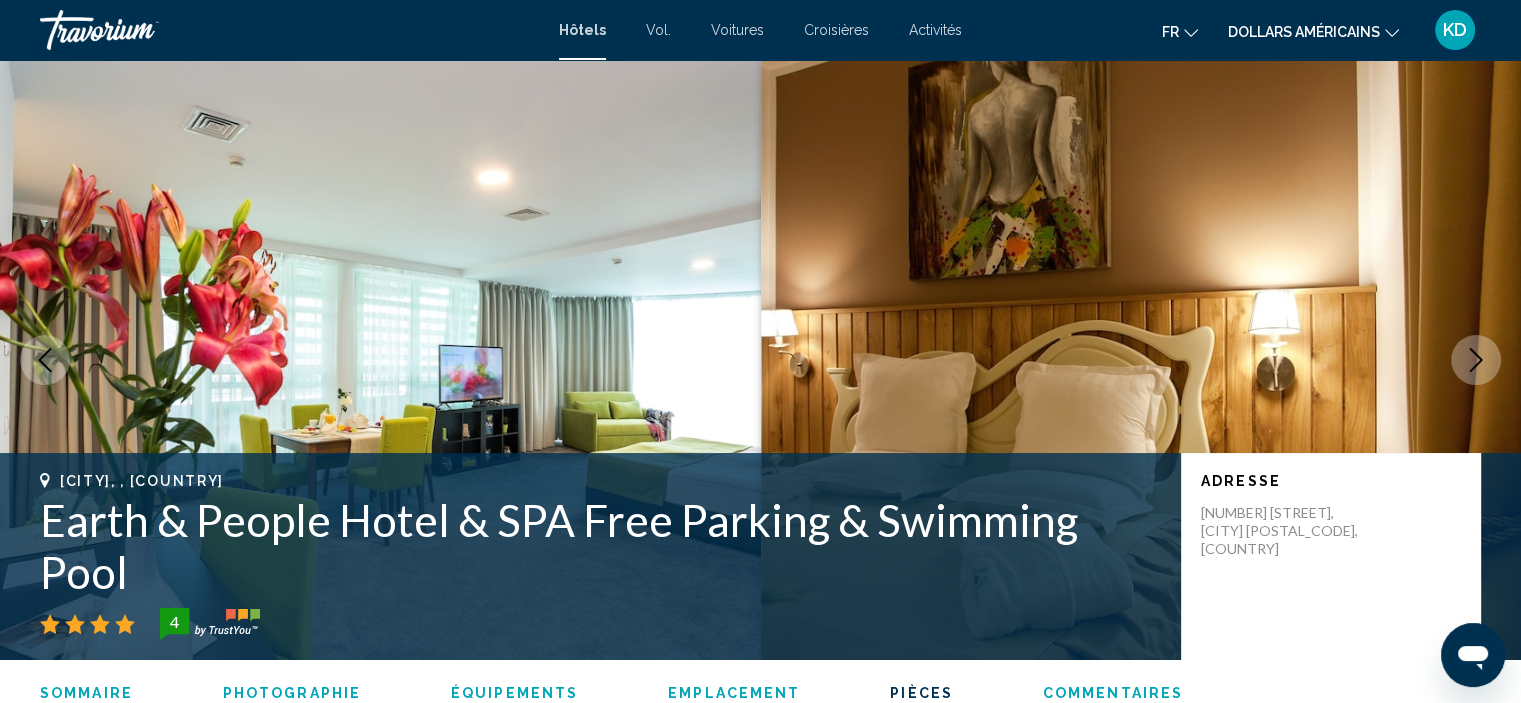 scroll, scrollTop: 3608, scrollLeft: 0, axis: vertical 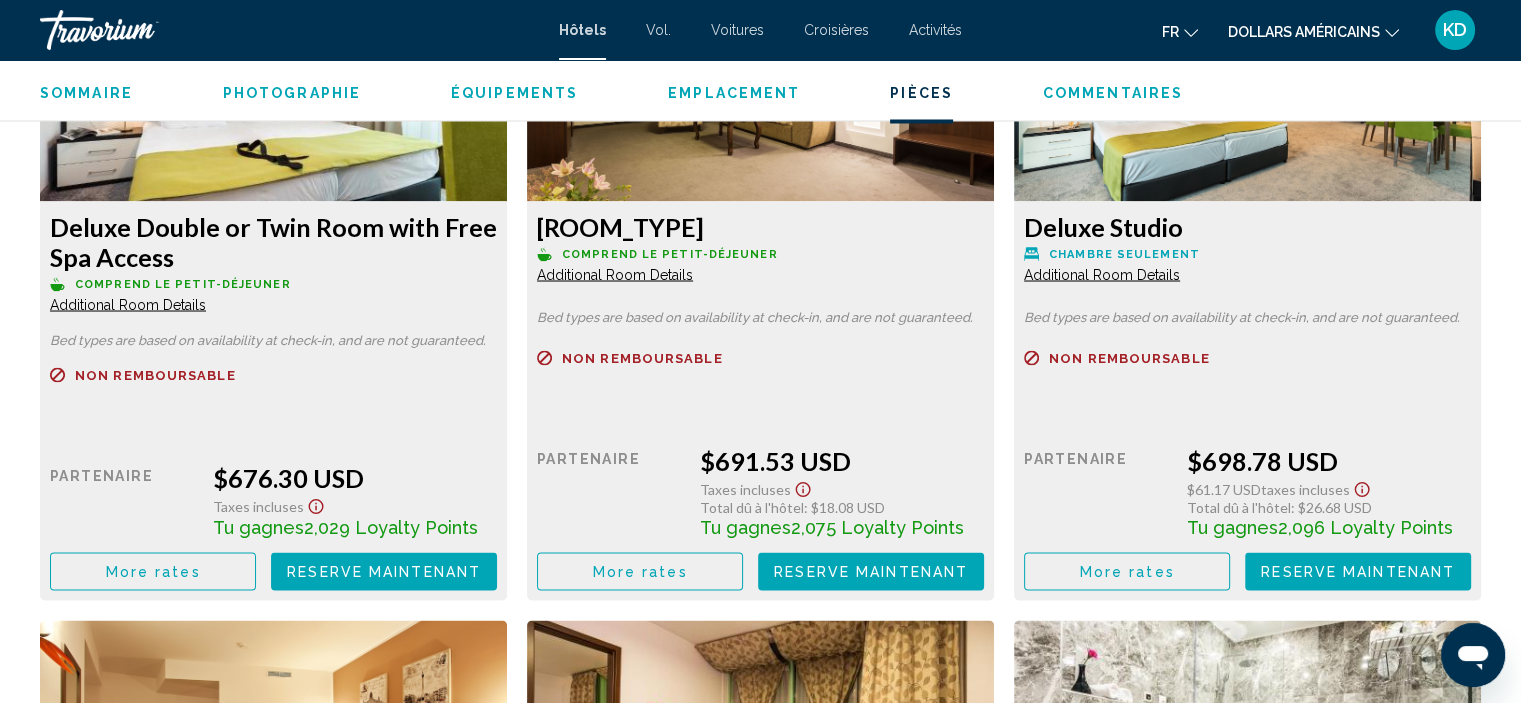 click on "More rates" at bounding box center (153, -97) 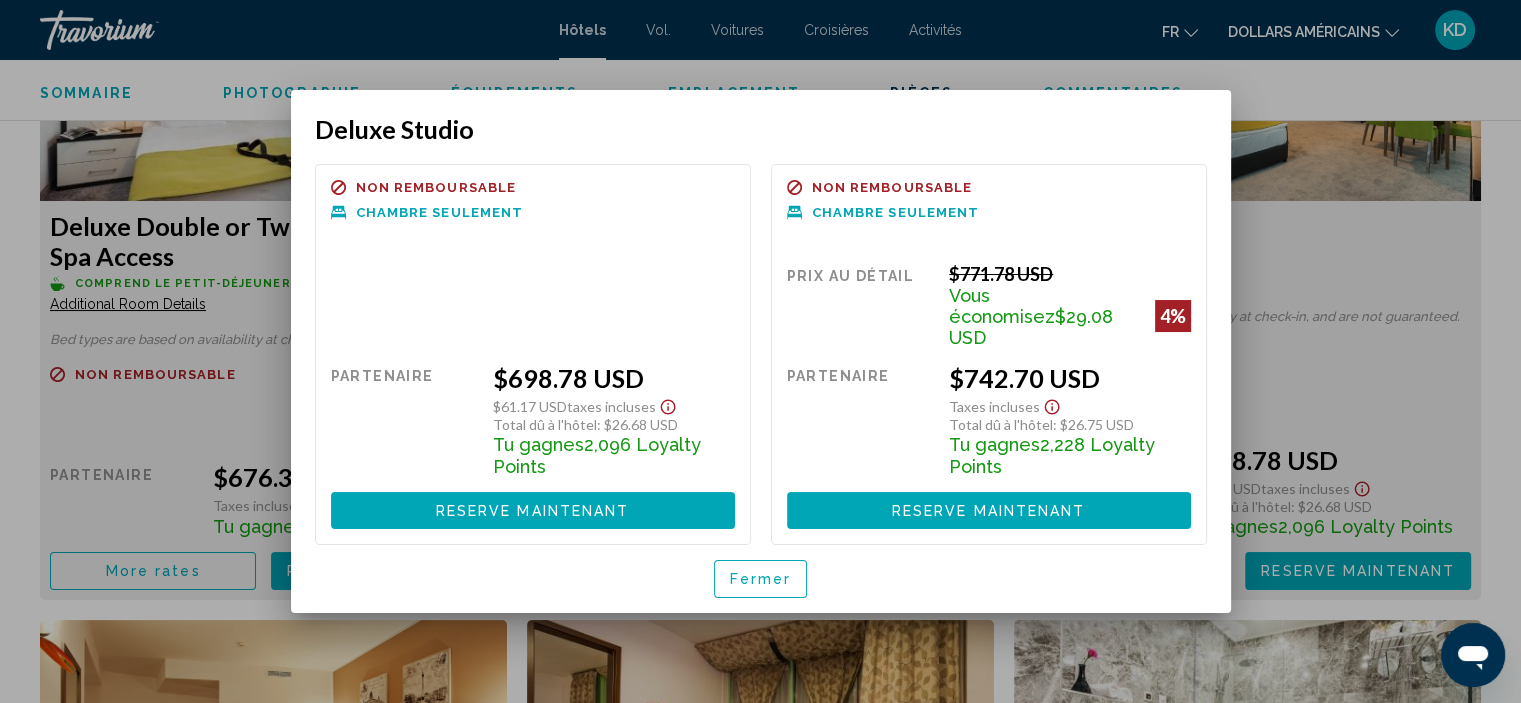 scroll, scrollTop: 0, scrollLeft: 0, axis: both 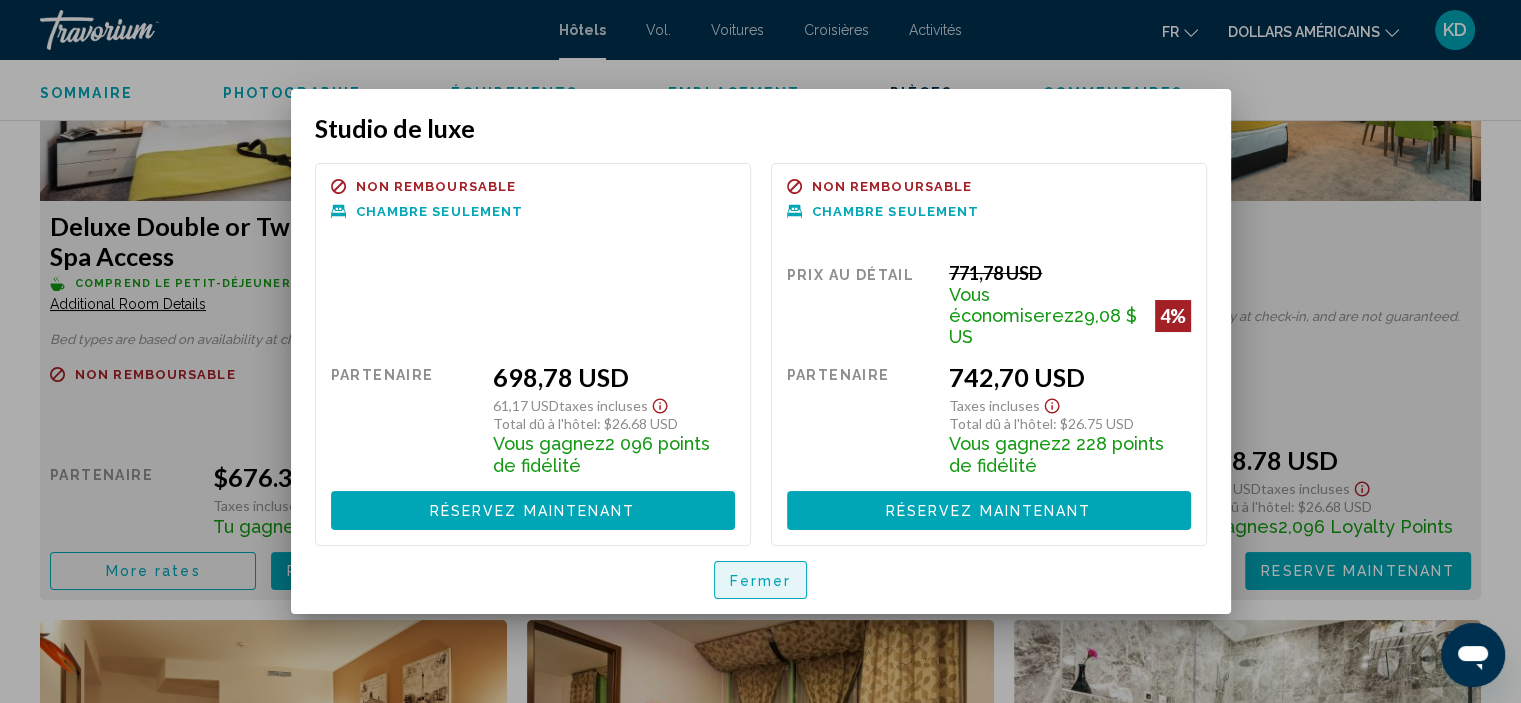 click on "Fermer" at bounding box center (761, 581) 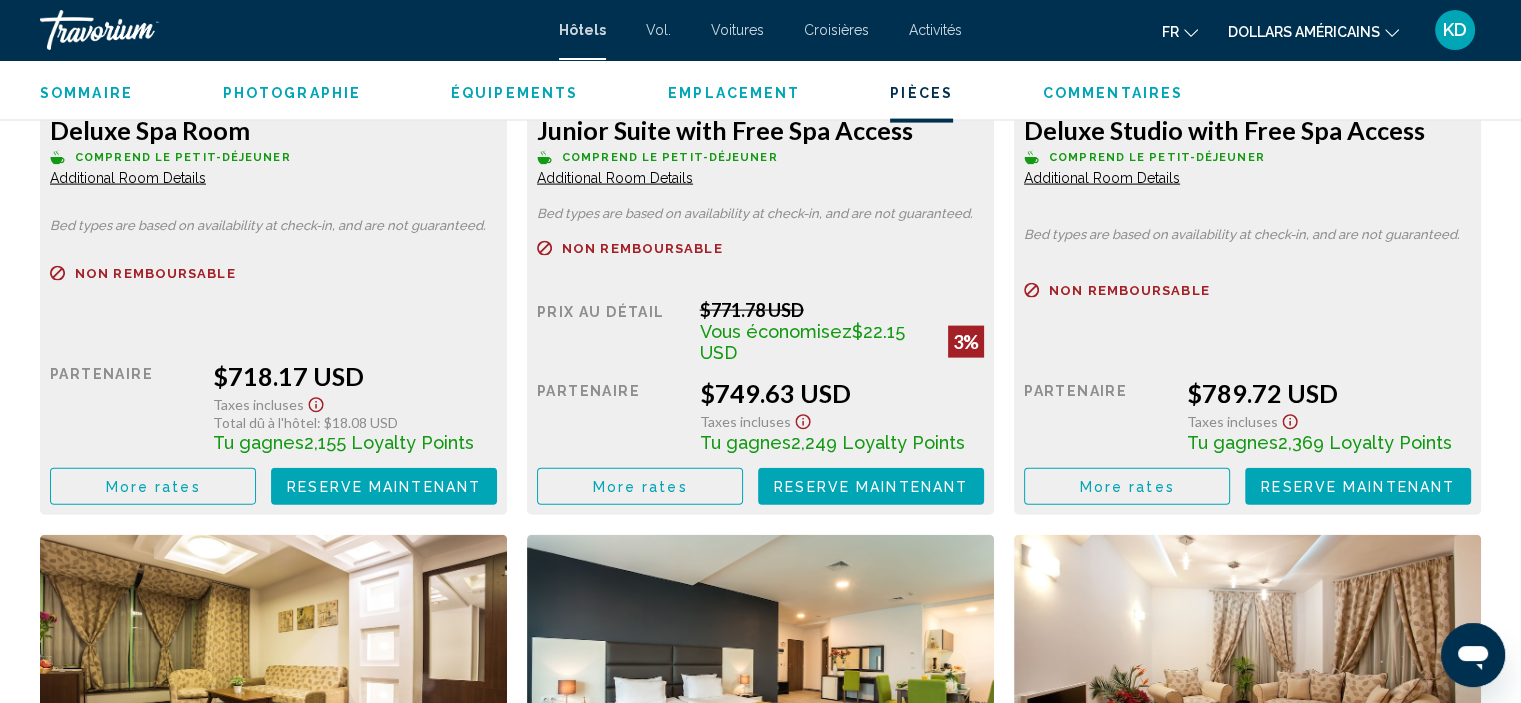 scroll, scrollTop: 4408, scrollLeft: 0, axis: vertical 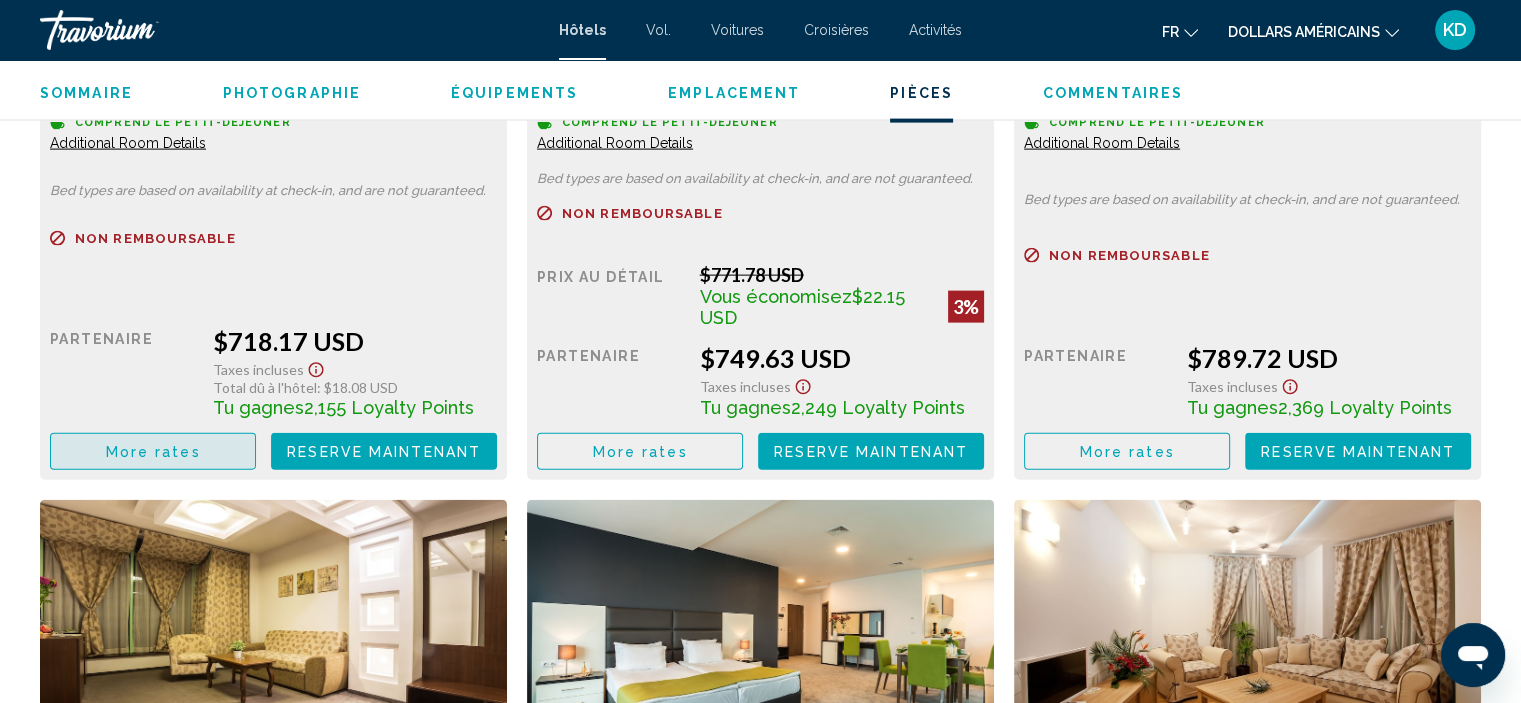 click on "More rates" at bounding box center [153, 452] 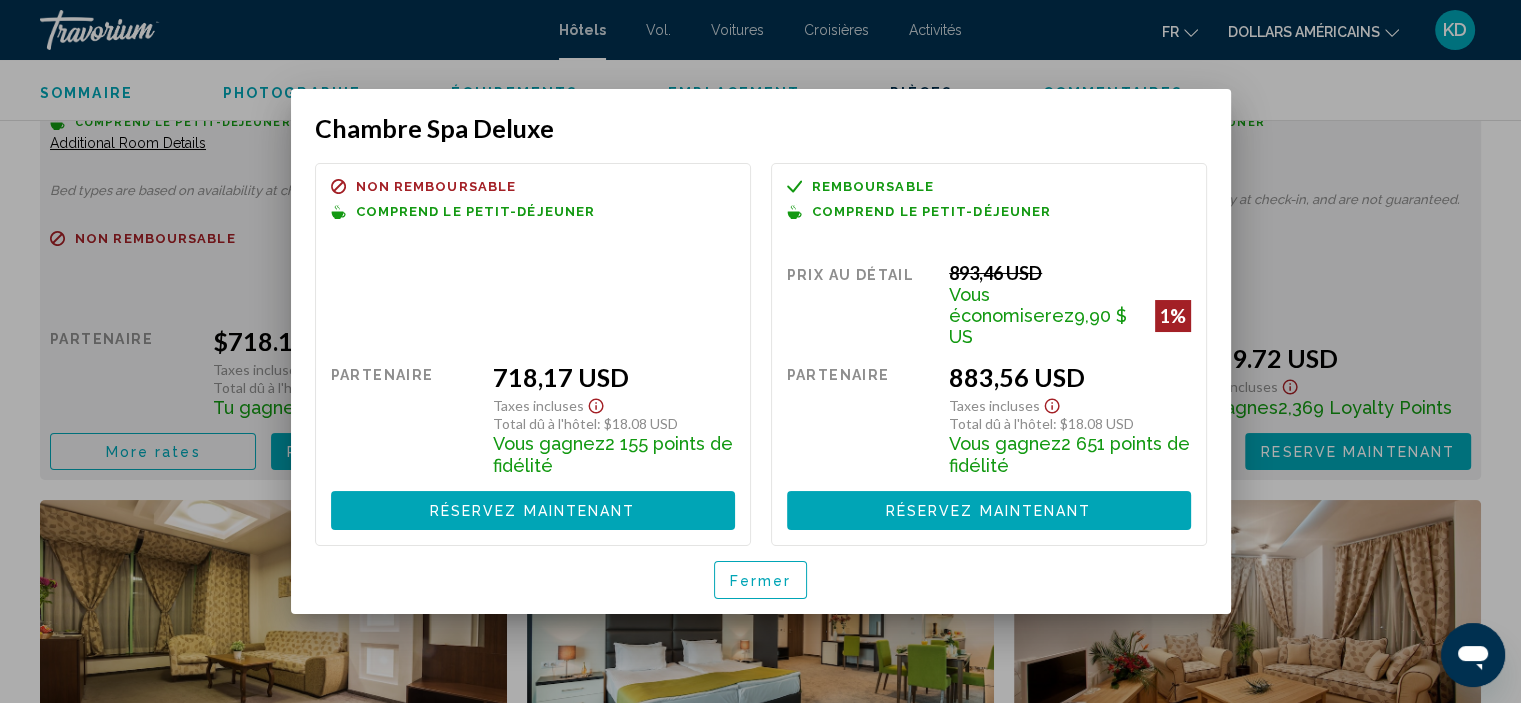 click on "Fermer" at bounding box center [761, 580] 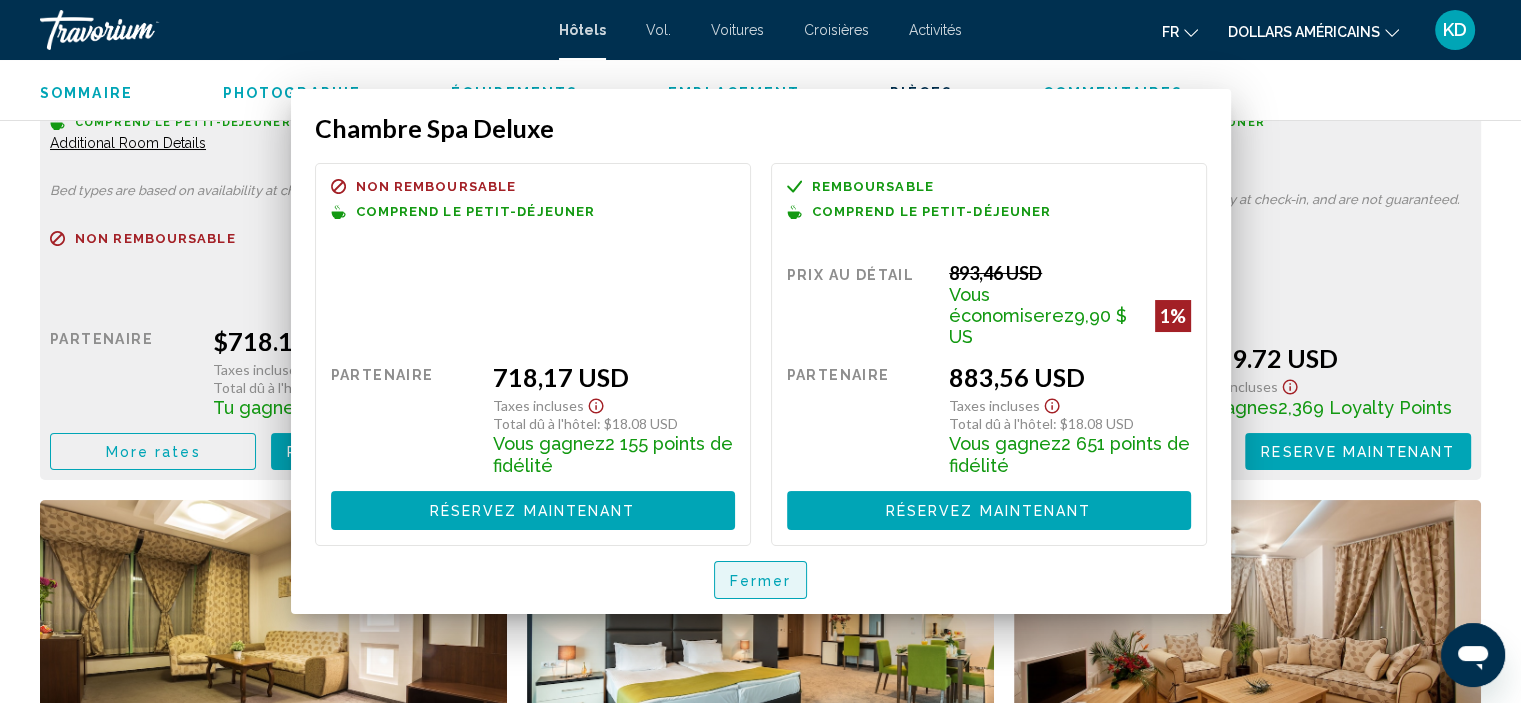 scroll, scrollTop: 4408, scrollLeft: 0, axis: vertical 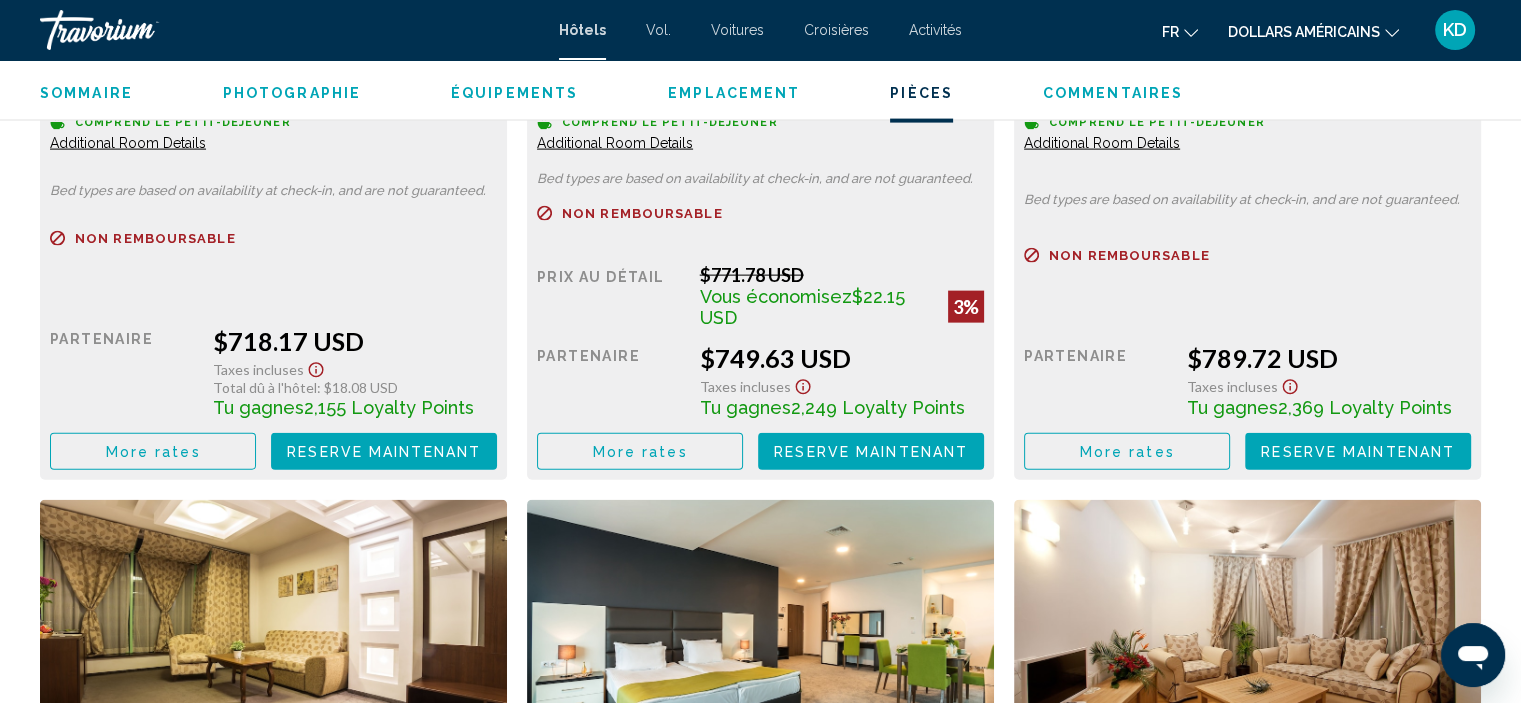 click on "More rates" at bounding box center [153, -898] 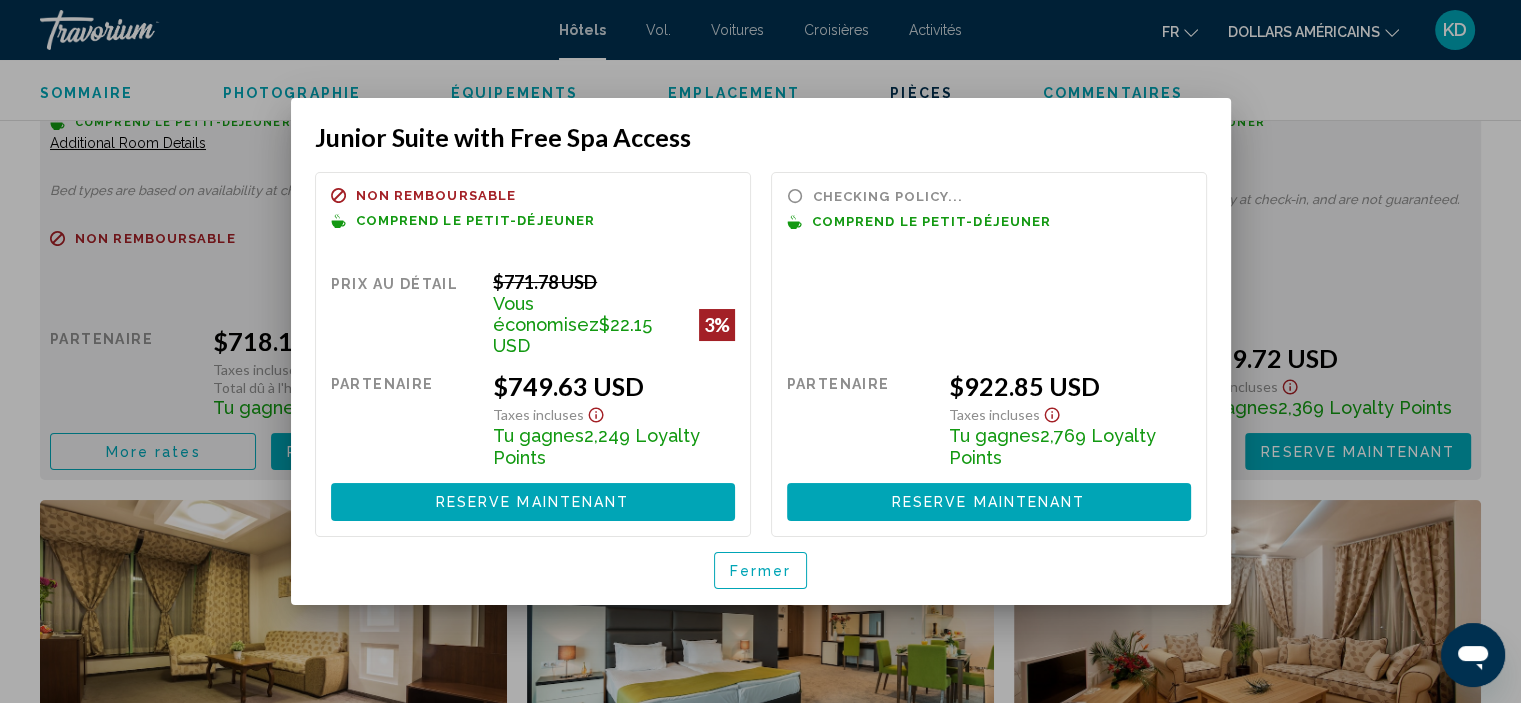 scroll, scrollTop: 0, scrollLeft: 0, axis: both 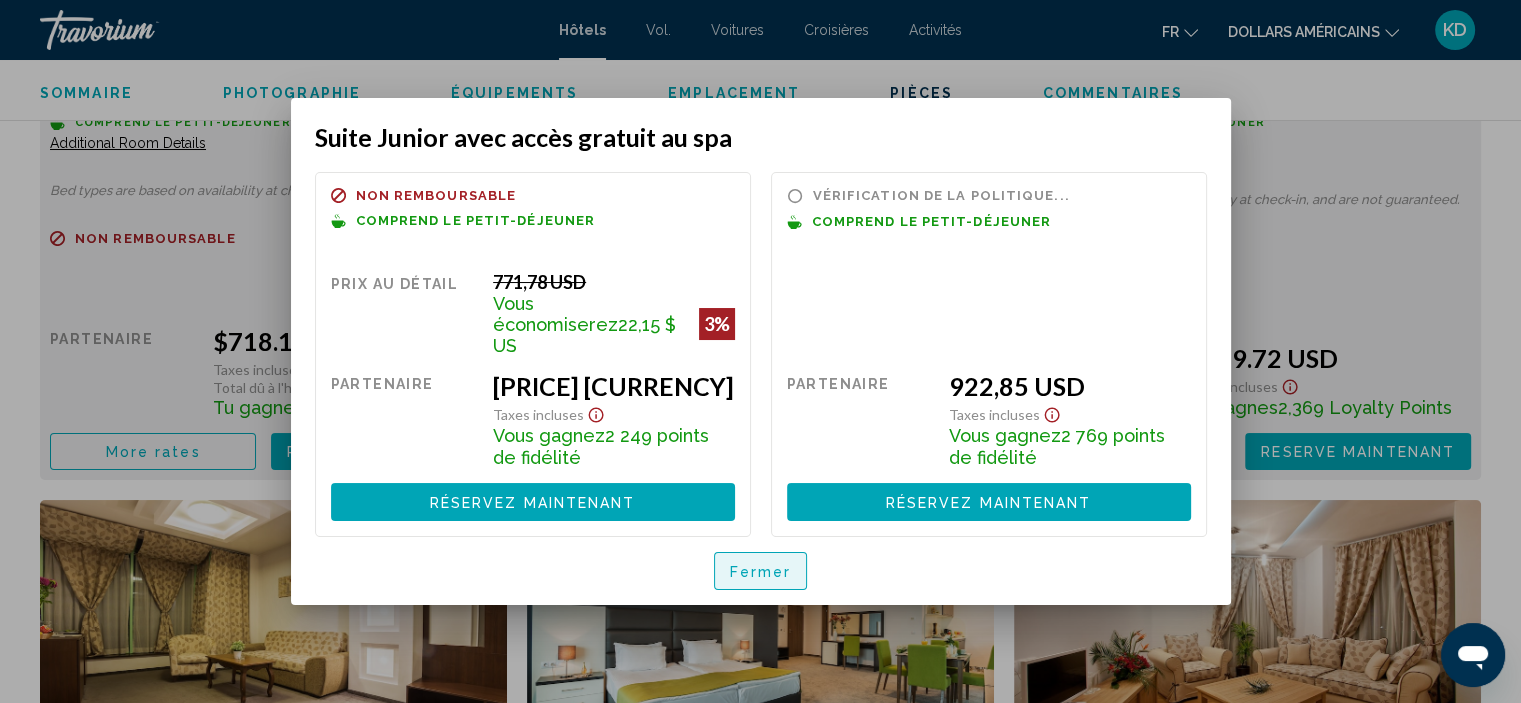 click on "Fermer" at bounding box center [761, 572] 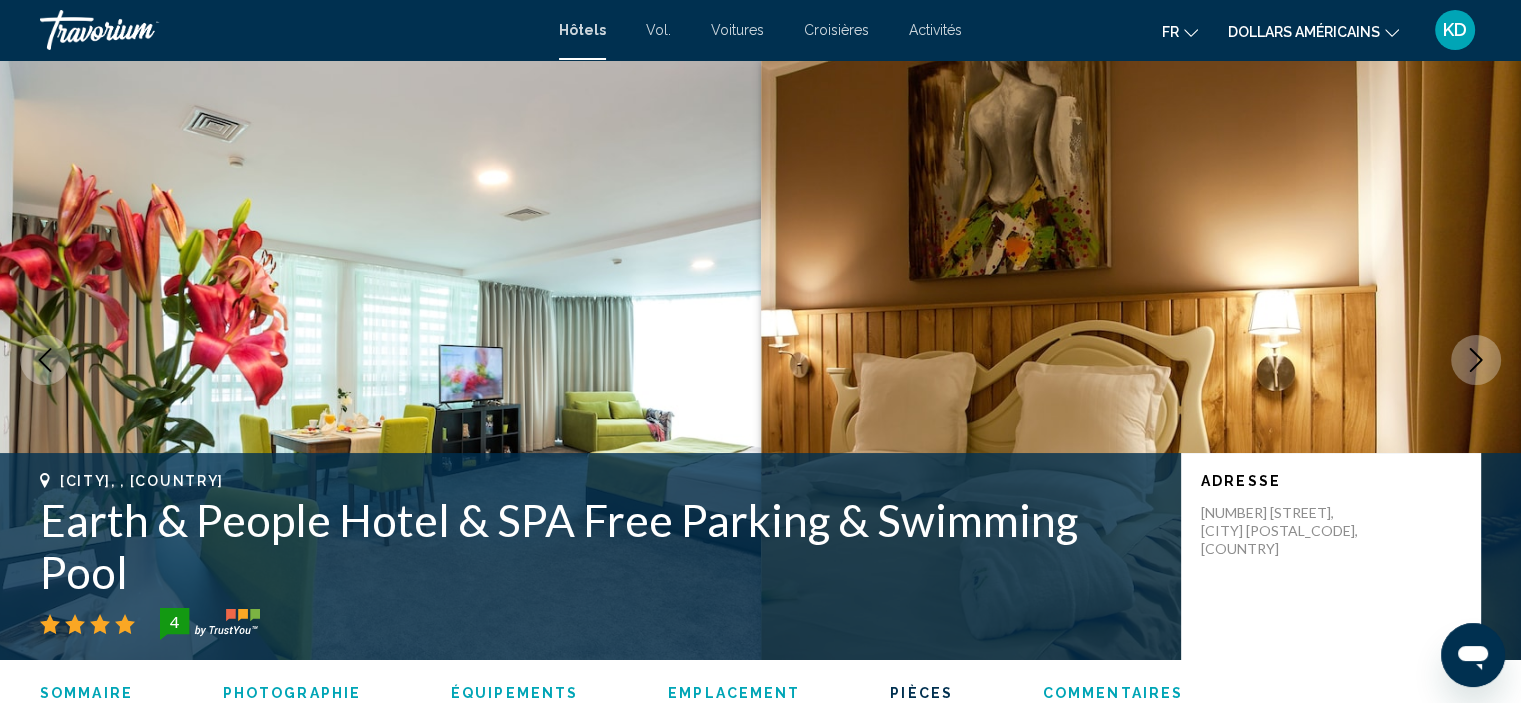 scroll, scrollTop: 4408, scrollLeft: 0, axis: vertical 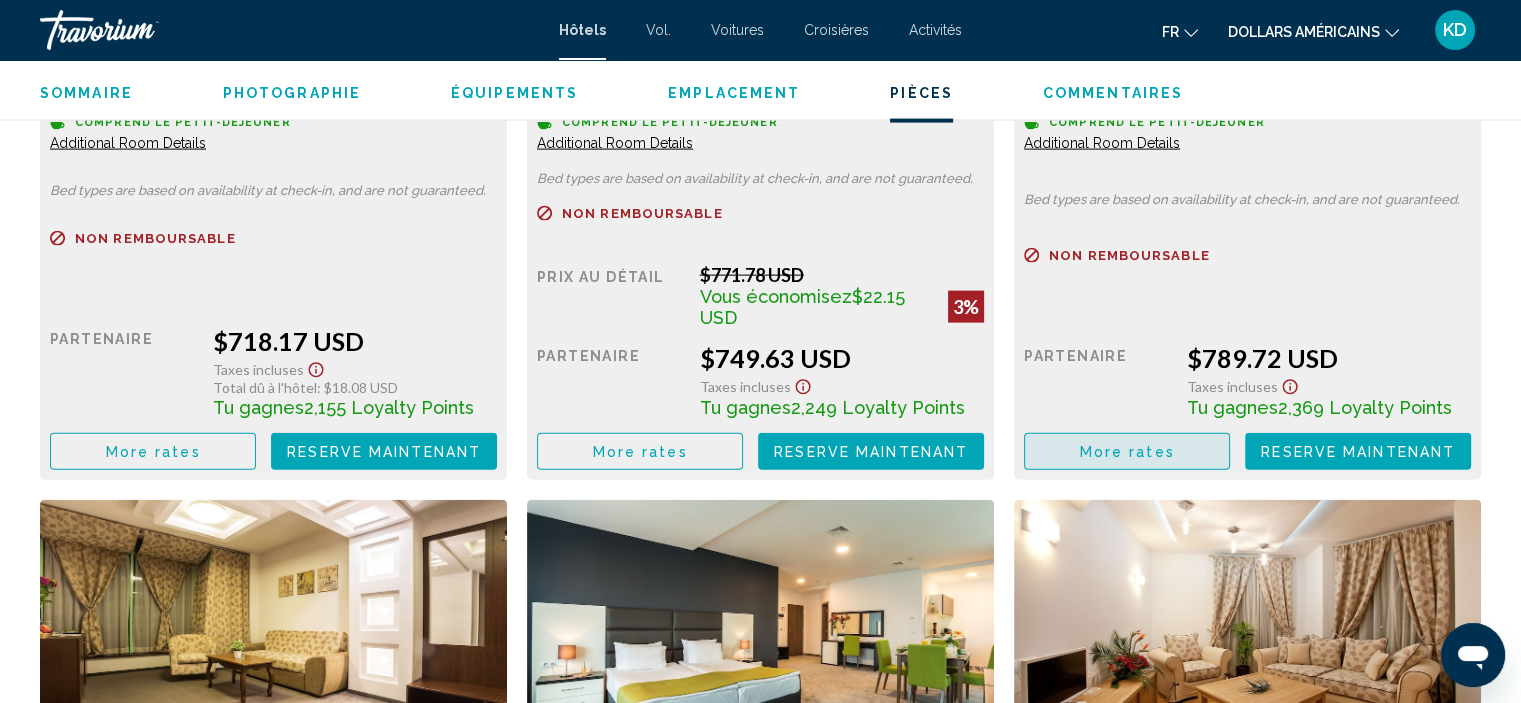 click on "More rates" at bounding box center (1127, 452) 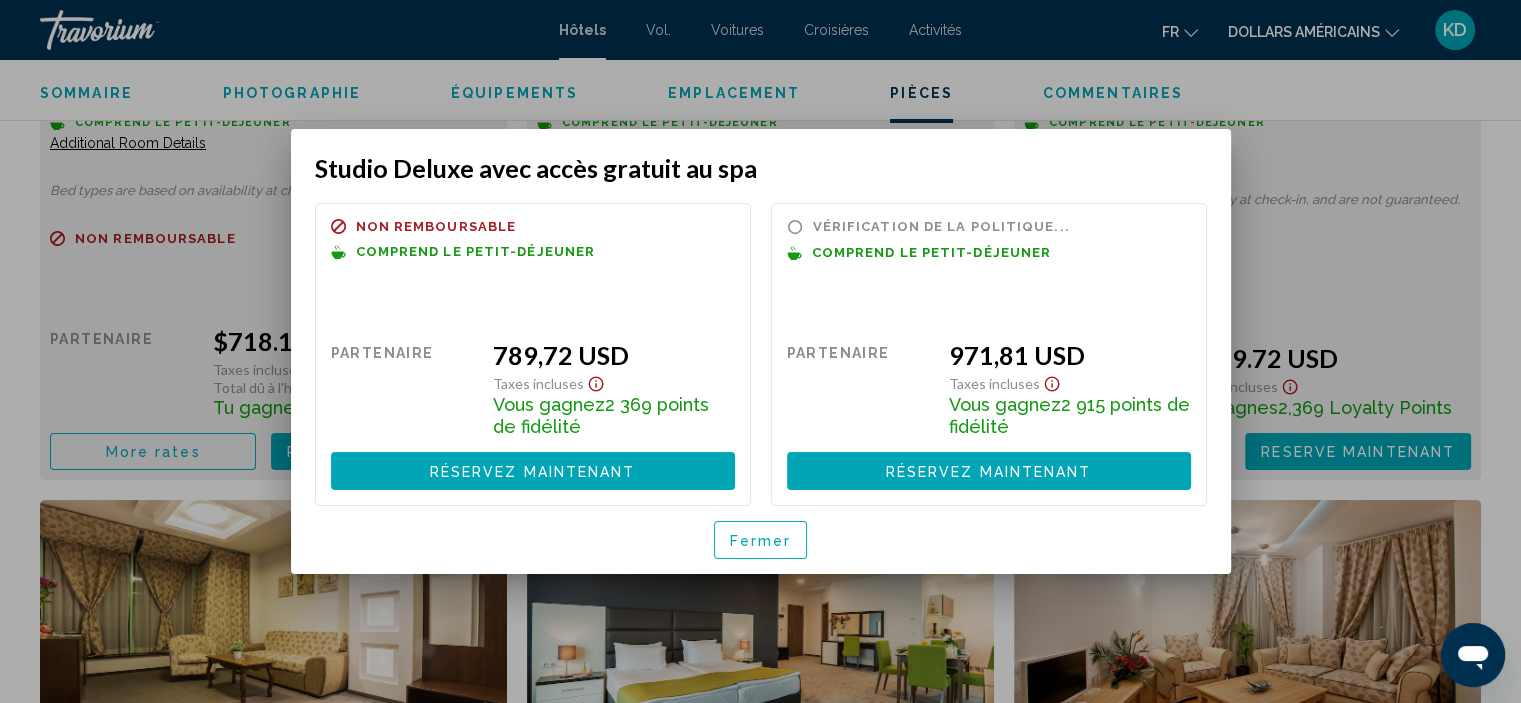 click on "Fermer" at bounding box center [761, 541] 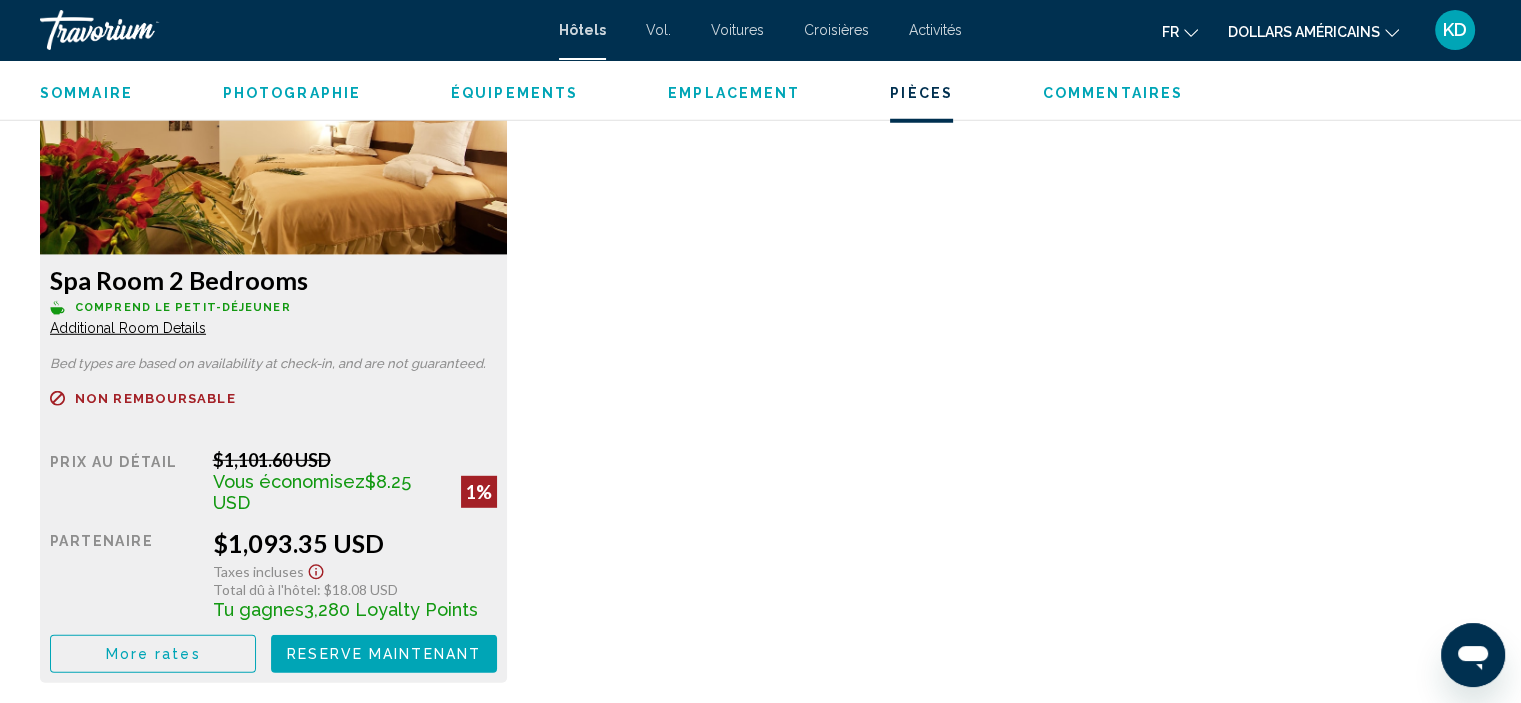 scroll, scrollTop: 5608, scrollLeft: 0, axis: vertical 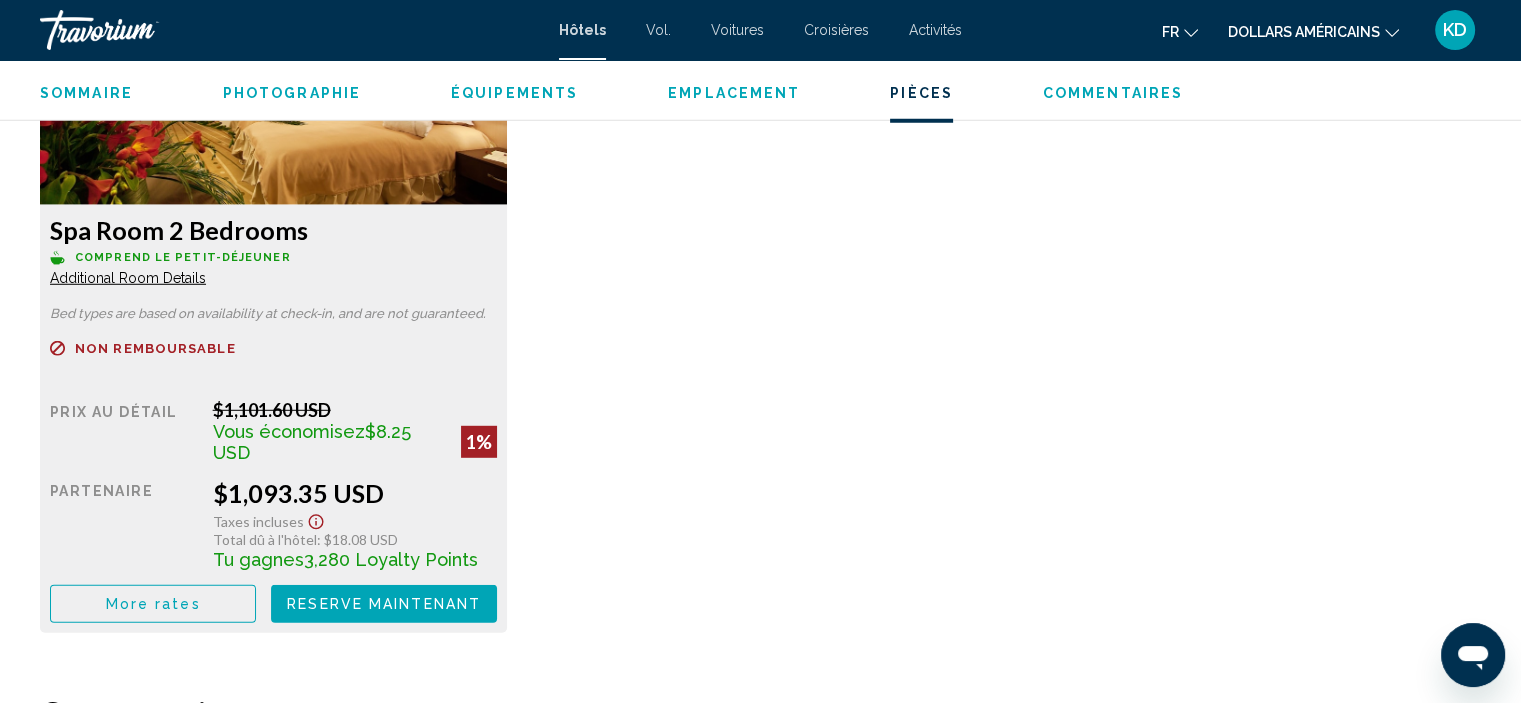 click on "More rates" at bounding box center (153, -2097) 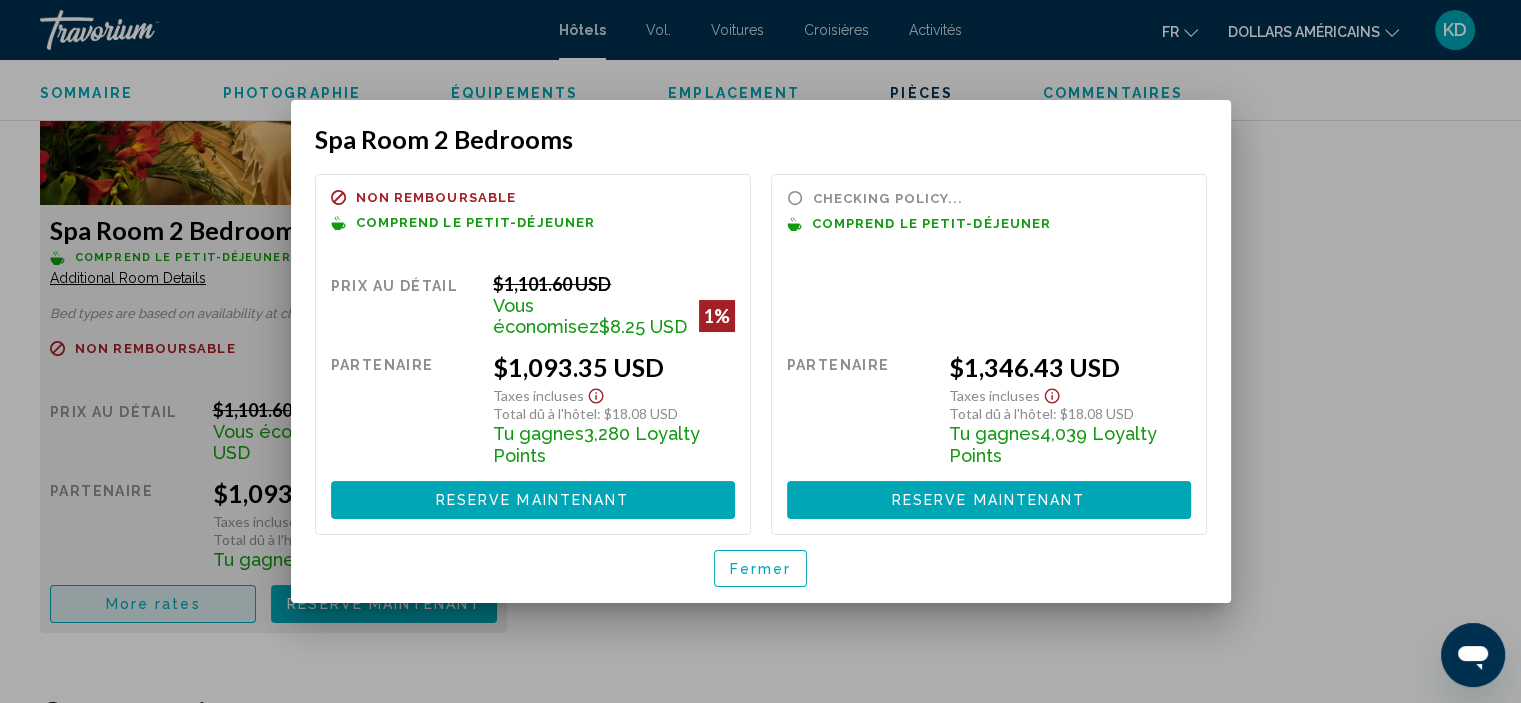 scroll, scrollTop: 0, scrollLeft: 0, axis: both 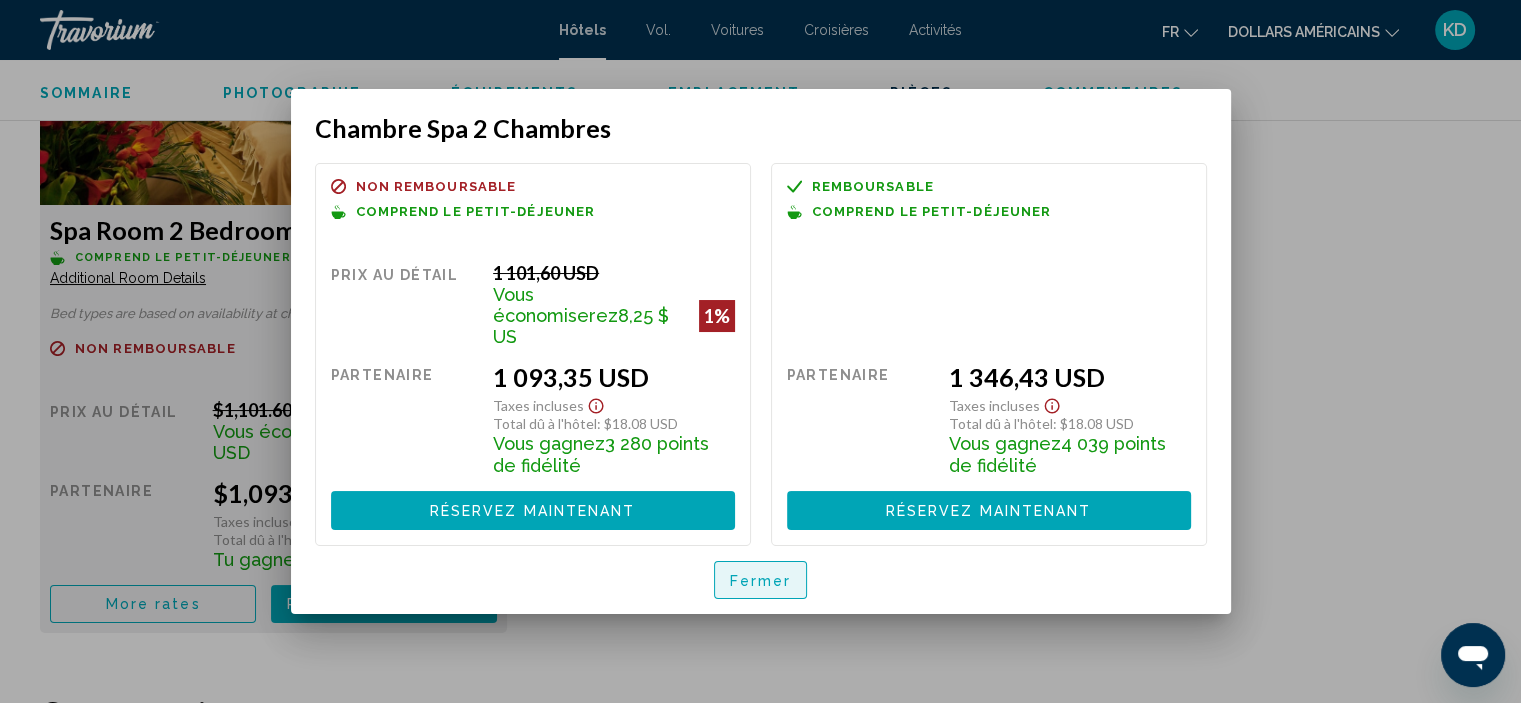 click on "Fermer" at bounding box center (761, 581) 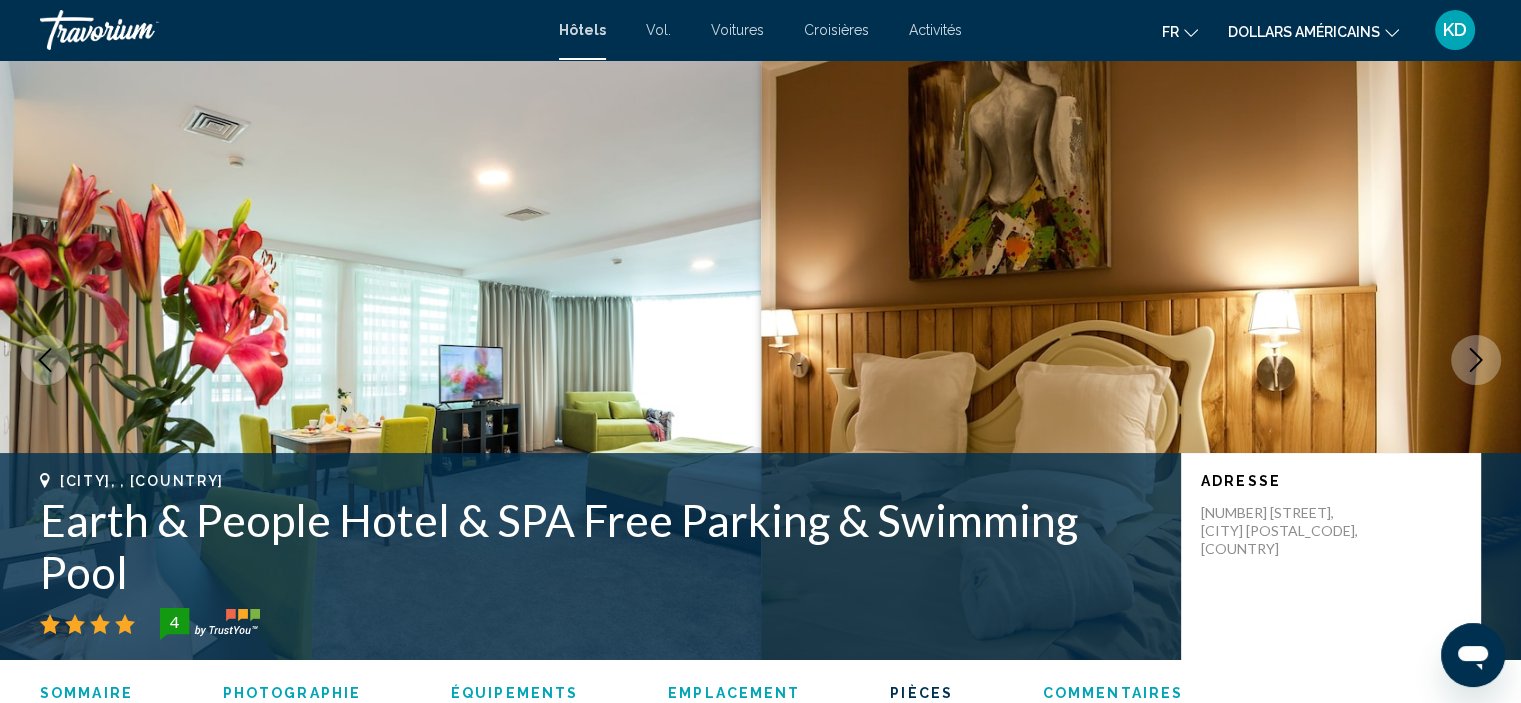 scroll, scrollTop: 5608, scrollLeft: 0, axis: vertical 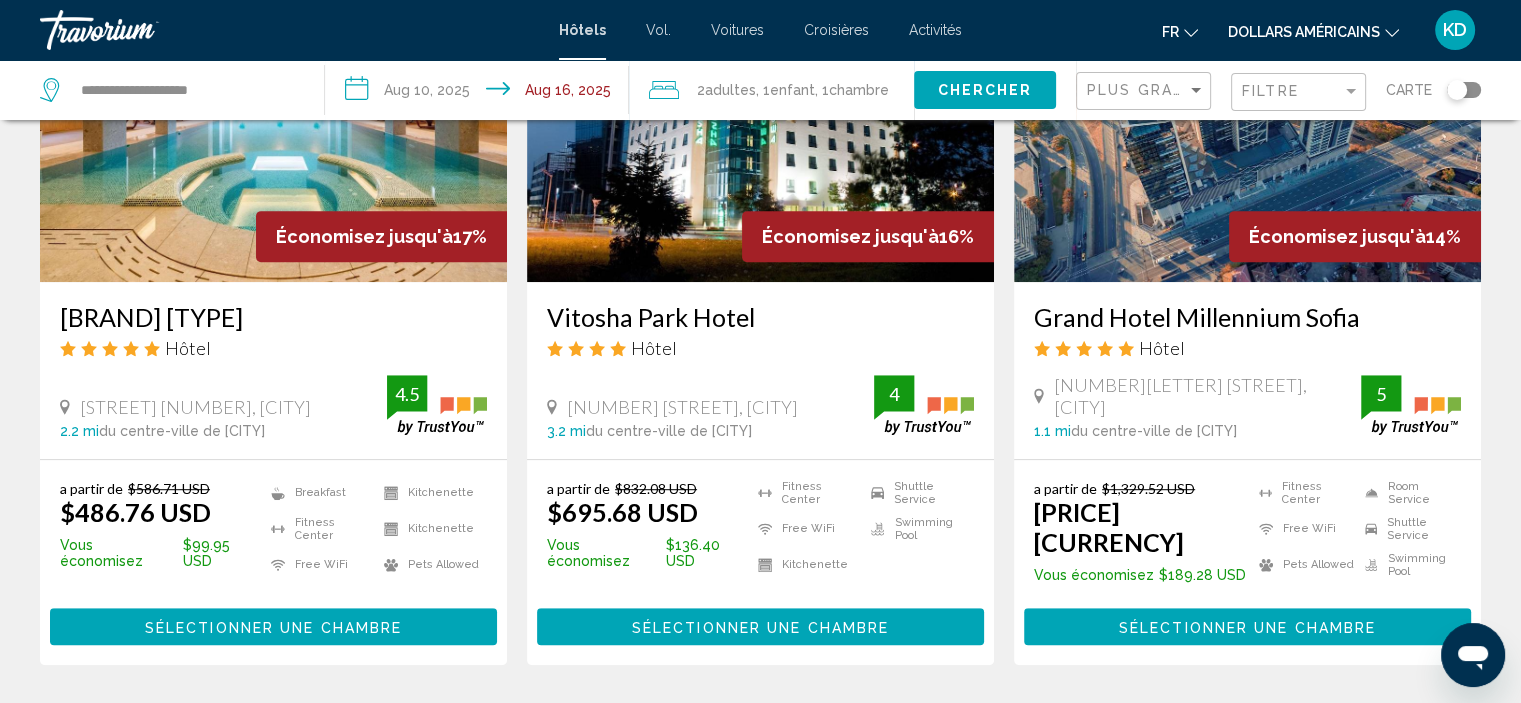 click on "Sélectionner une chambre" at bounding box center (760, 627) 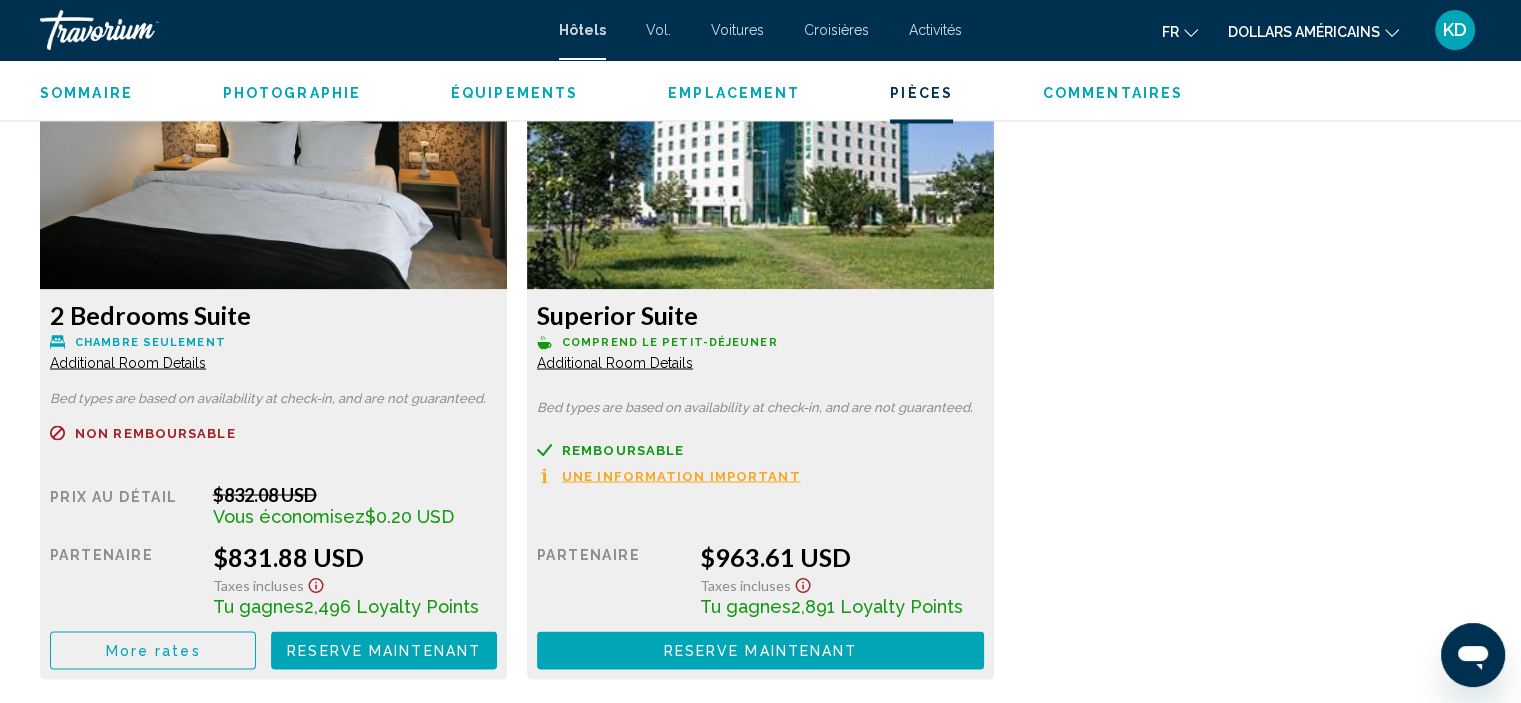scroll, scrollTop: 3408, scrollLeft: 0, axis: vertical 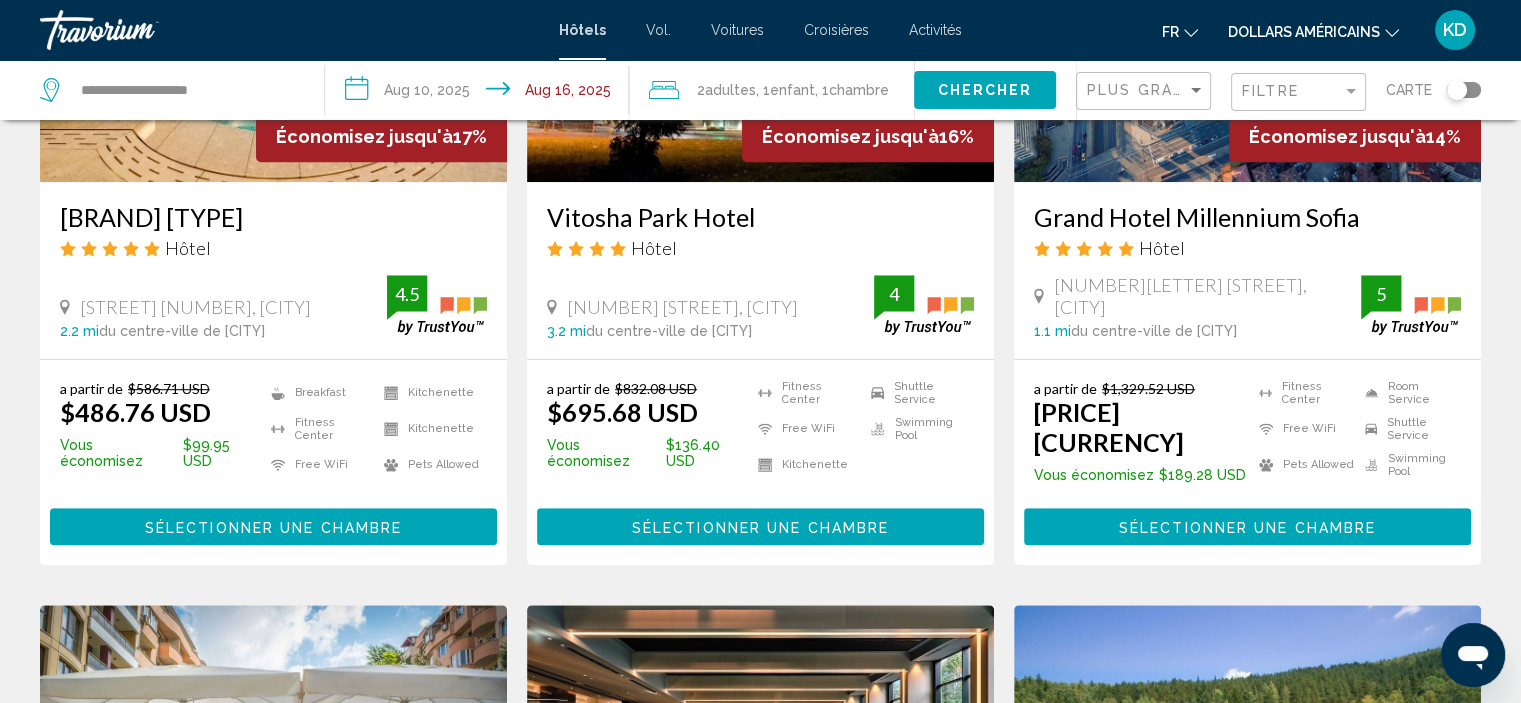 click on "Sélectionner une chambre" at bounding box center (1247, 527) 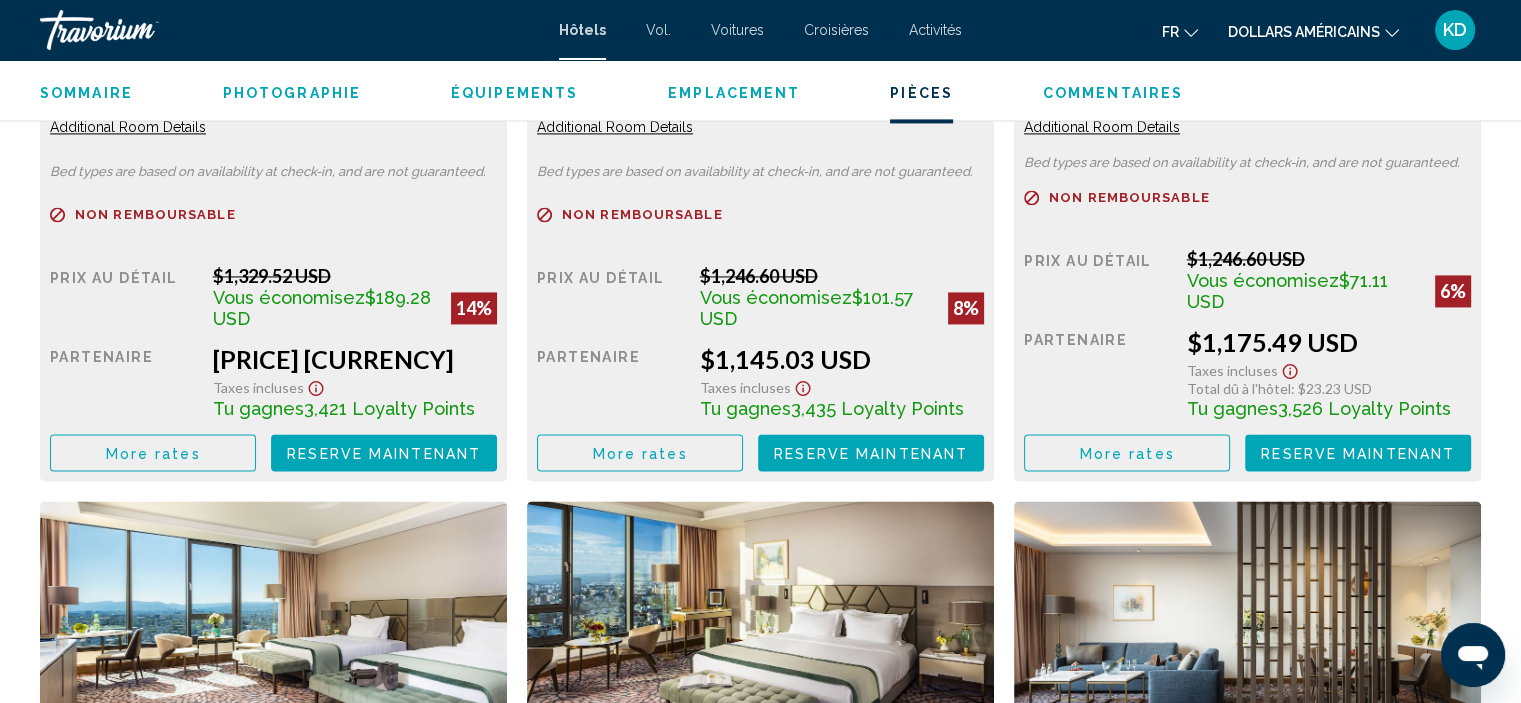 scroll, scrollTop: 2808, scrollLeft: 0, axis: vertical 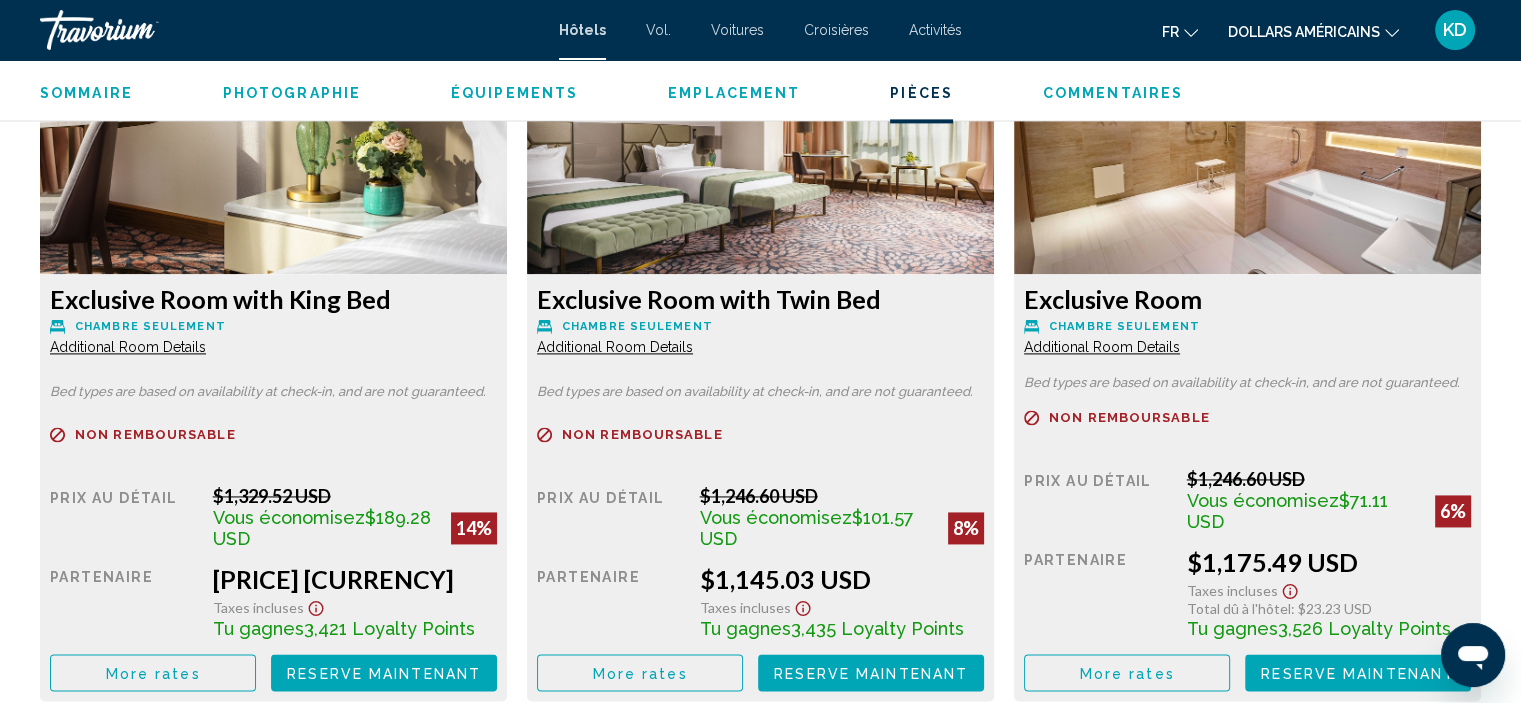 click on "More rates" at bounding box center (153, 672) 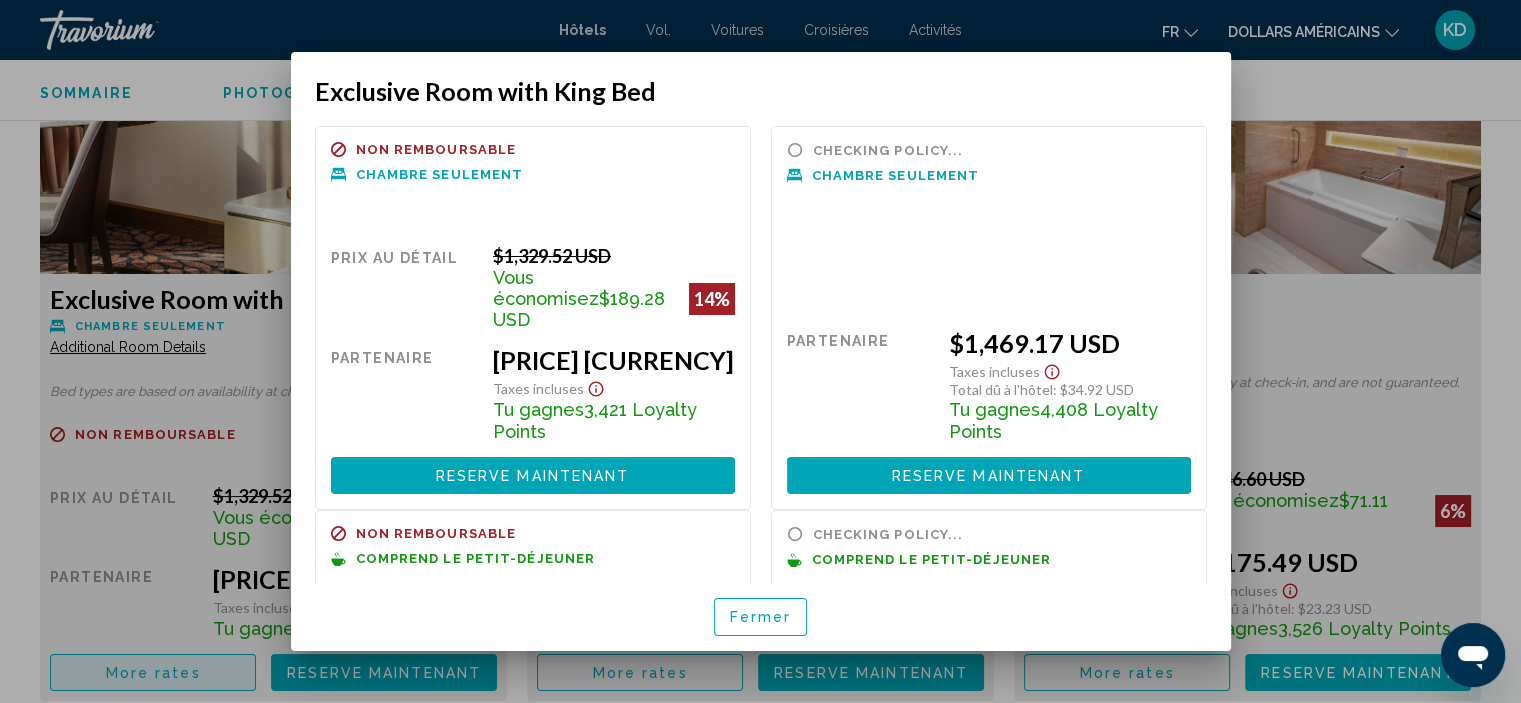 scroll, scrollTop: 0, scrollLeft: 0, axis: both 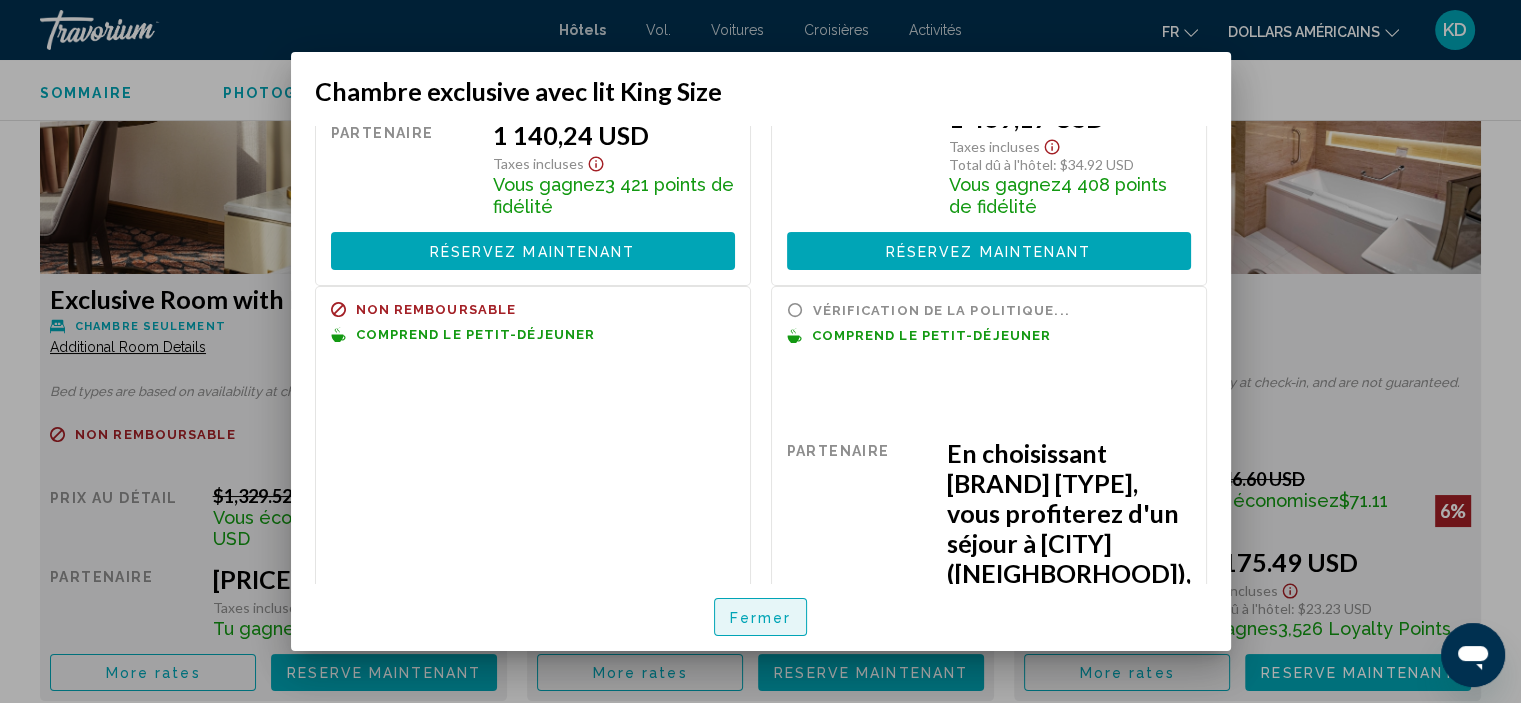 click on "Fermer" at bounding box center (761, 618) 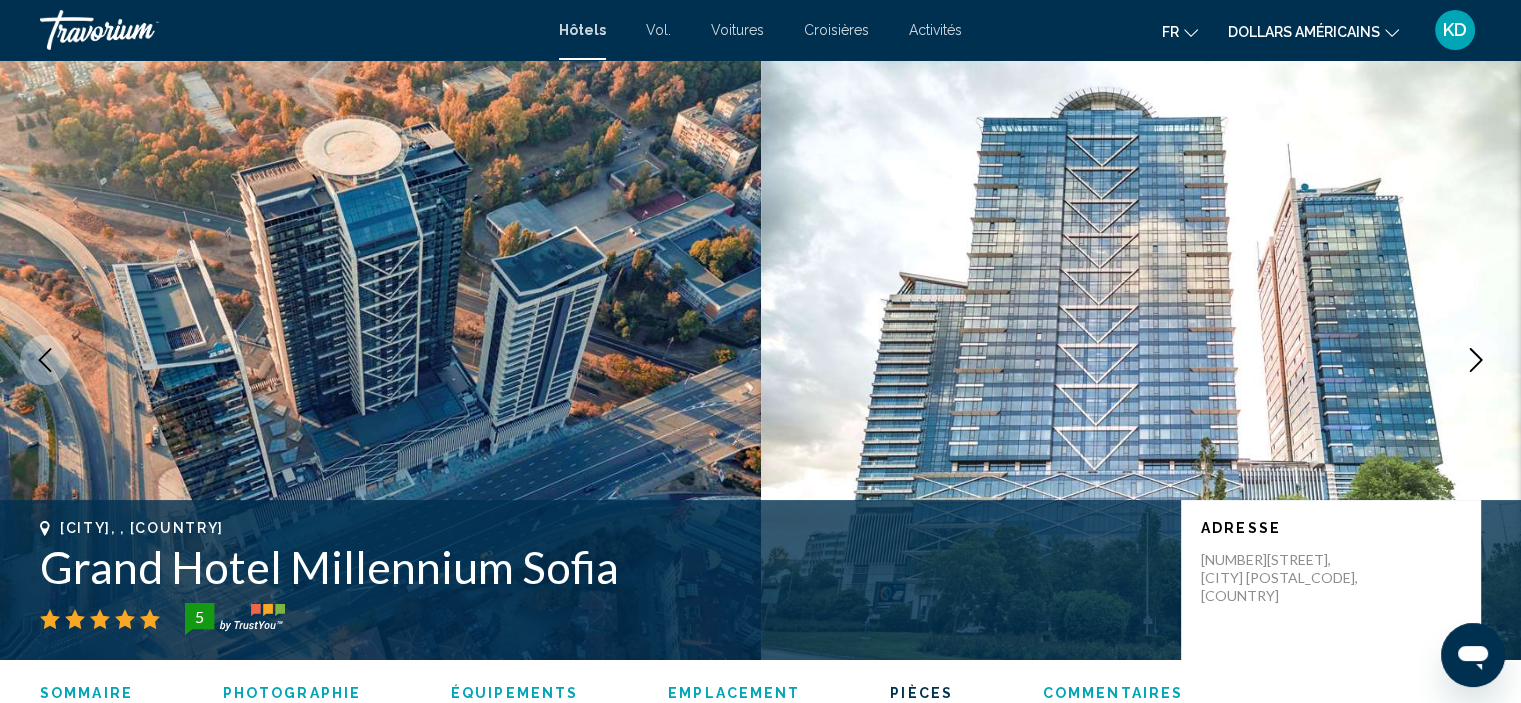 scroll, scrollTop: 2808, scrollLeft: 0, axis: vertical 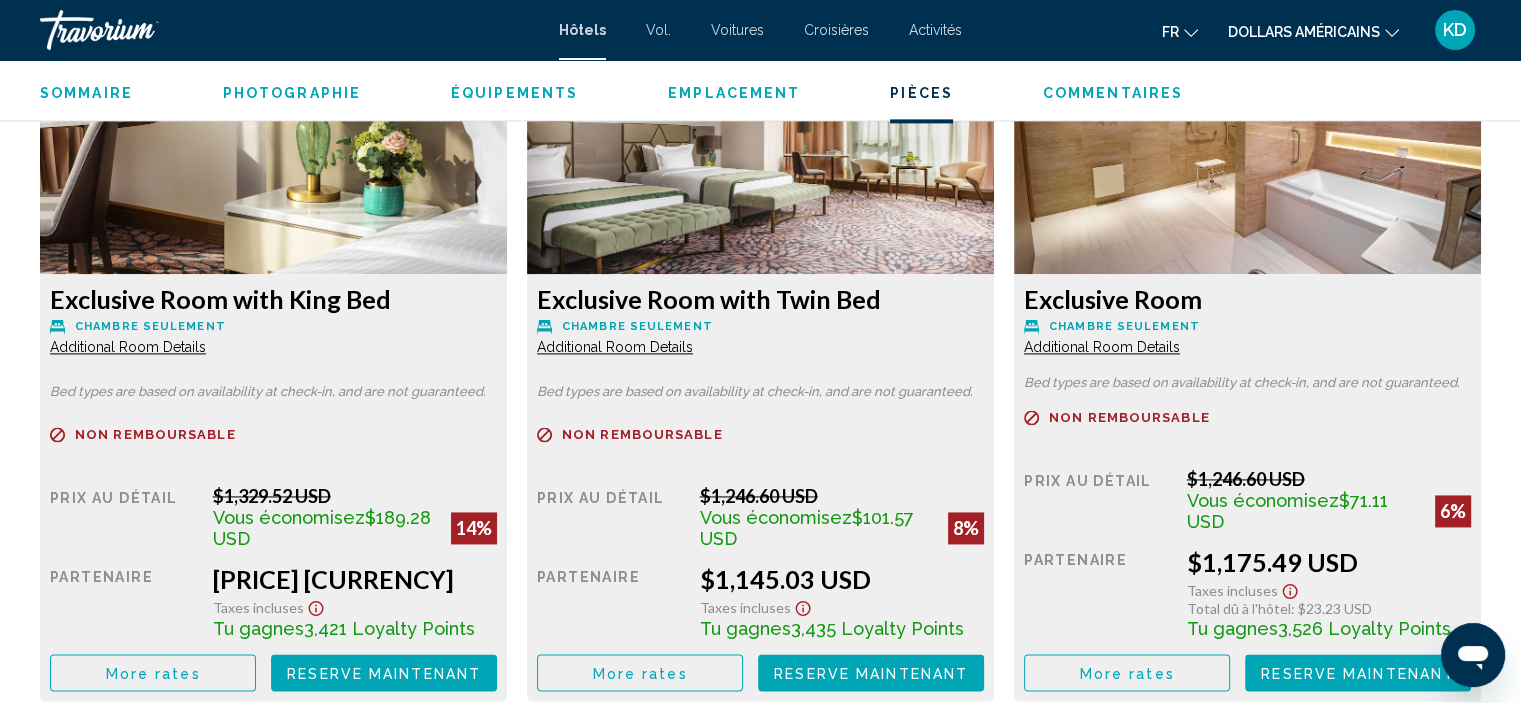 click on "More rates" at bounding box center [153, 673] 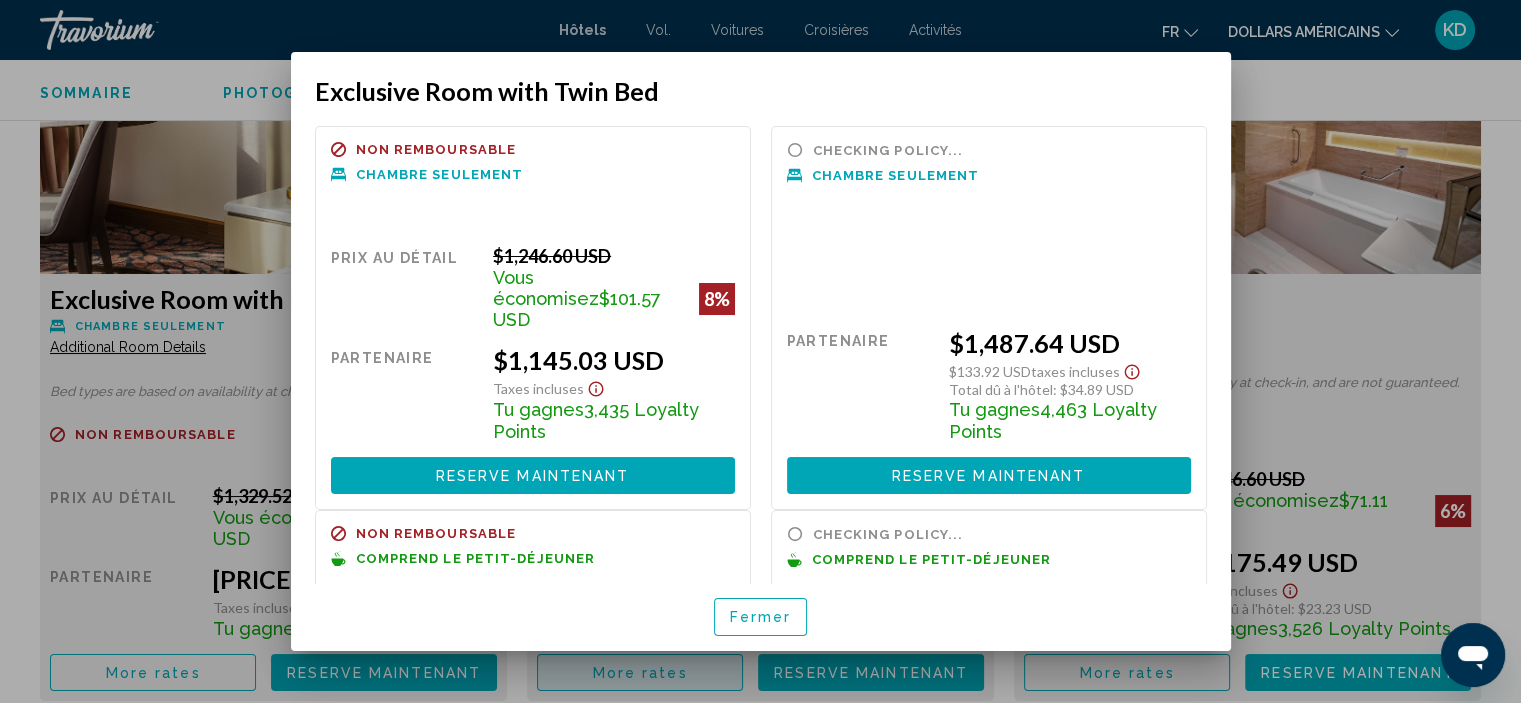 scroll, scrollTop: 0, scrollLeft: 0, axis: both 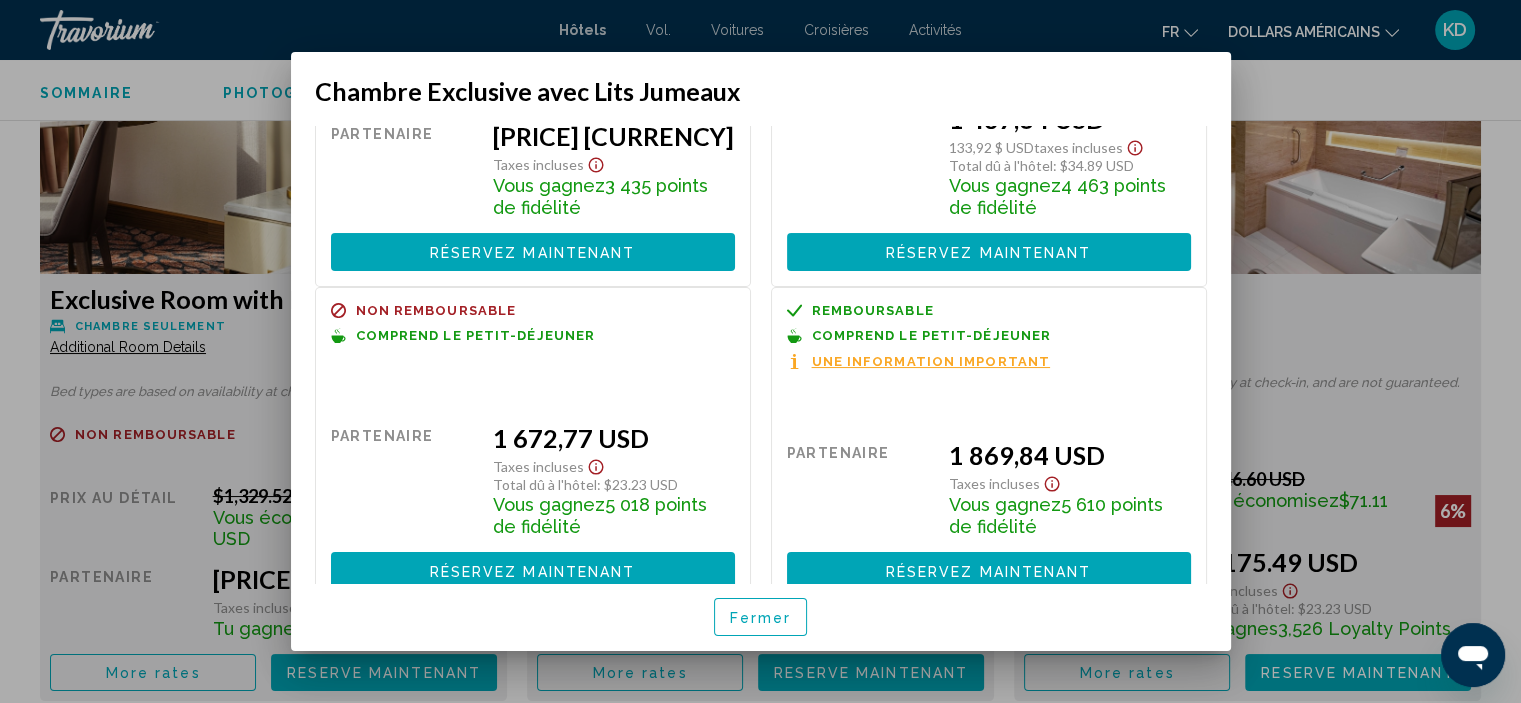 drag, startPoint x: 760, startPoint y: 619, endPoint x: 957, endPoint y: 613, distance: 197.09135 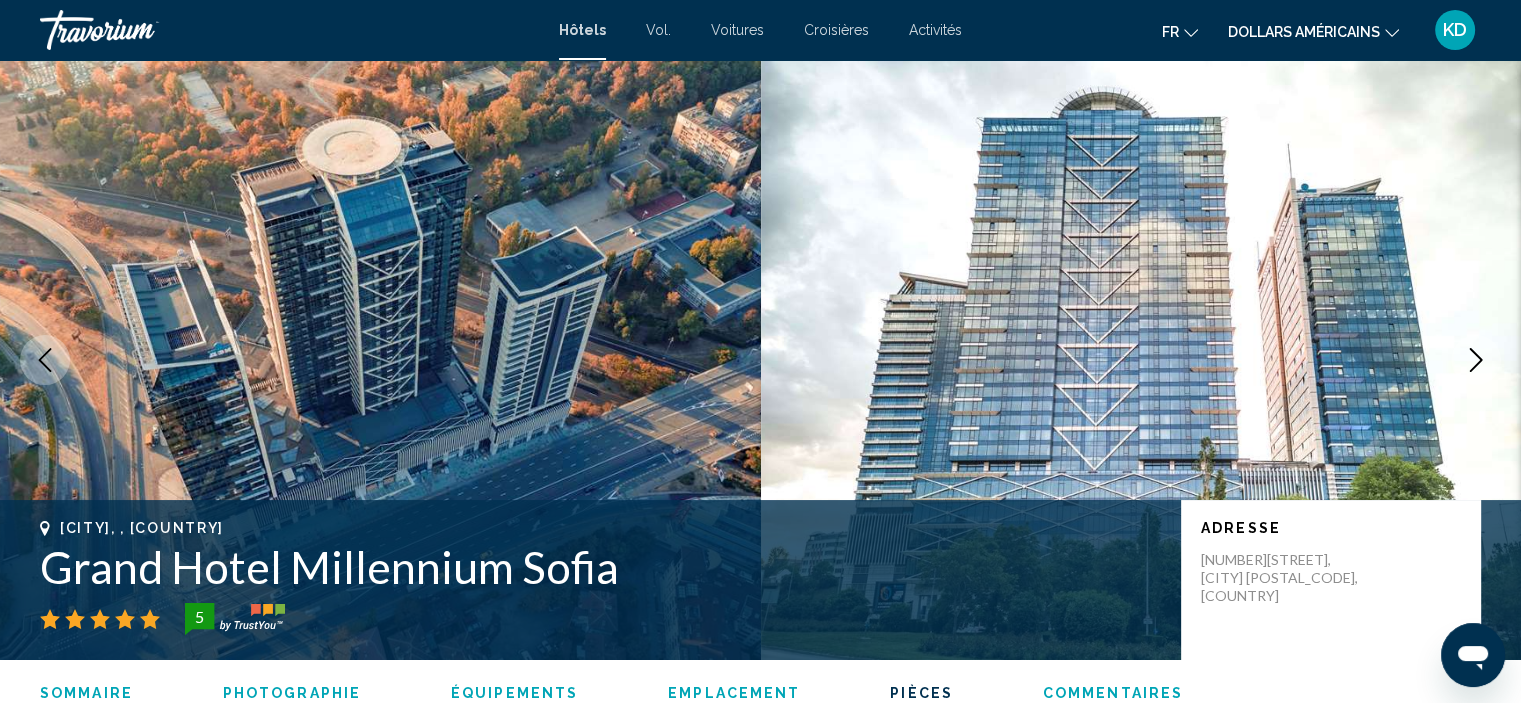 scroll, scrollTop: 2808, scrollLeft: 0, axis: vertical 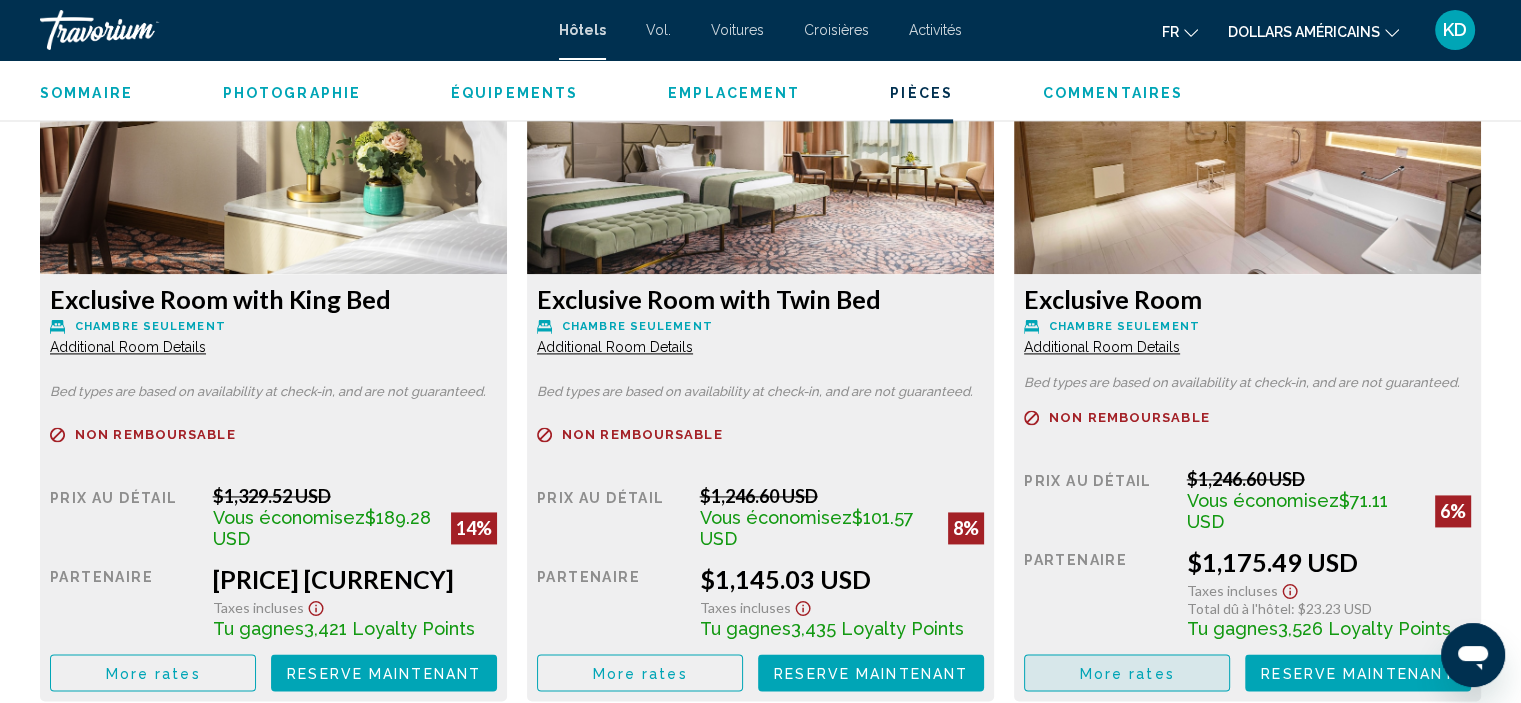 click on "More rates" at bounding box center [1127, 673] 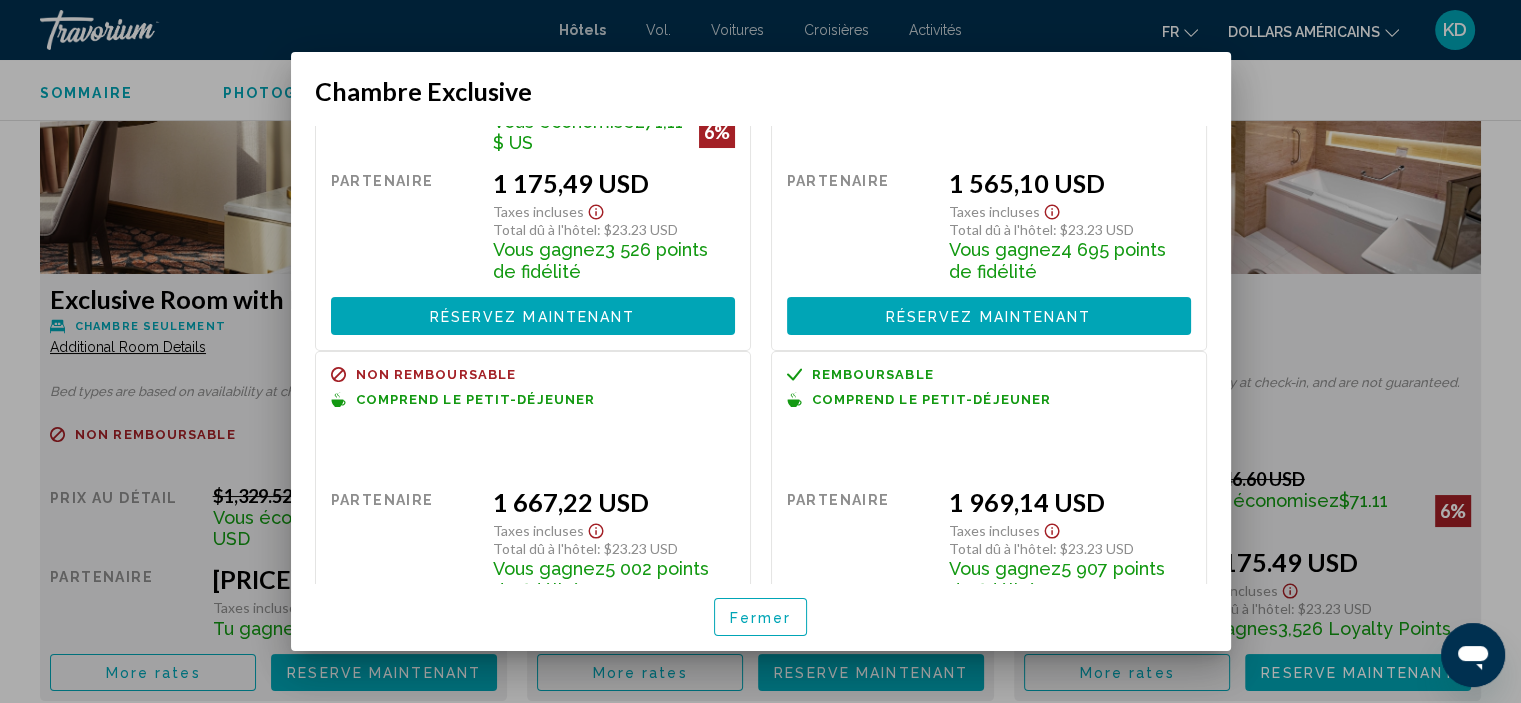 scroll, scrollTop: 241, scrollLeft: 0, axis: vertical 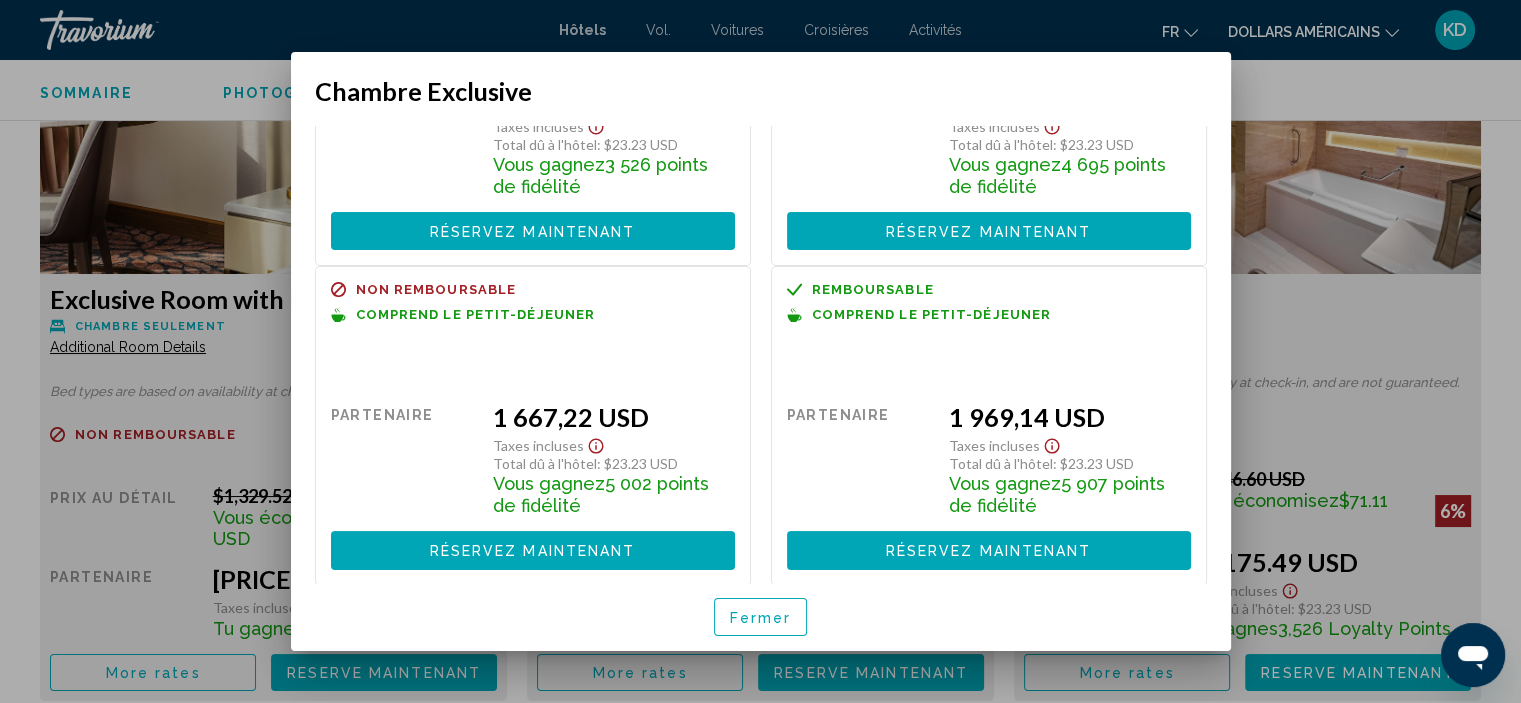 drag, startPoint x: 771, startPoint y: 619, endPoint x: 805, endPoint y: 598, distance: 39.962482 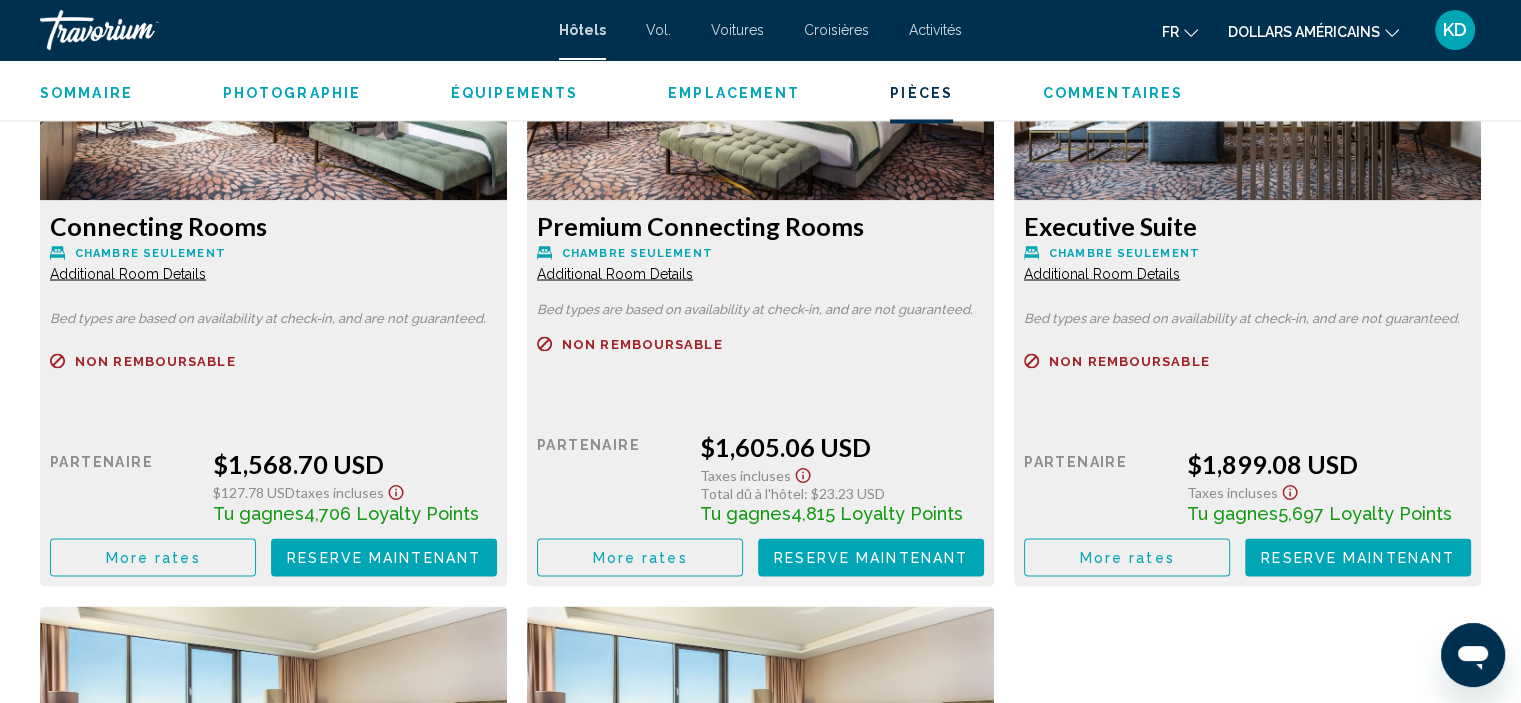 scroll, scrollTop: 3608, scrollLeft: 0, axis: vertical 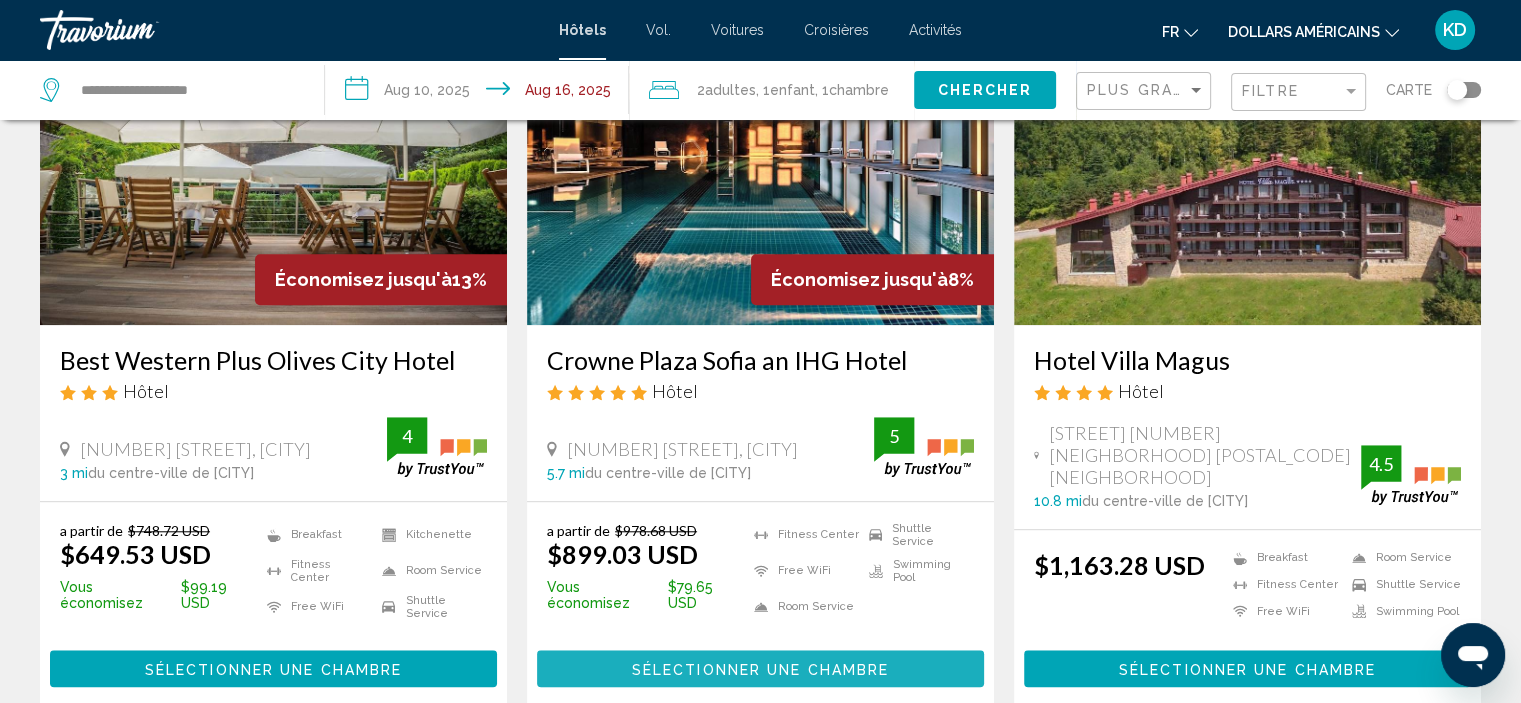 click on "Sélectionner une chambre" at bounding box center (760, 669) 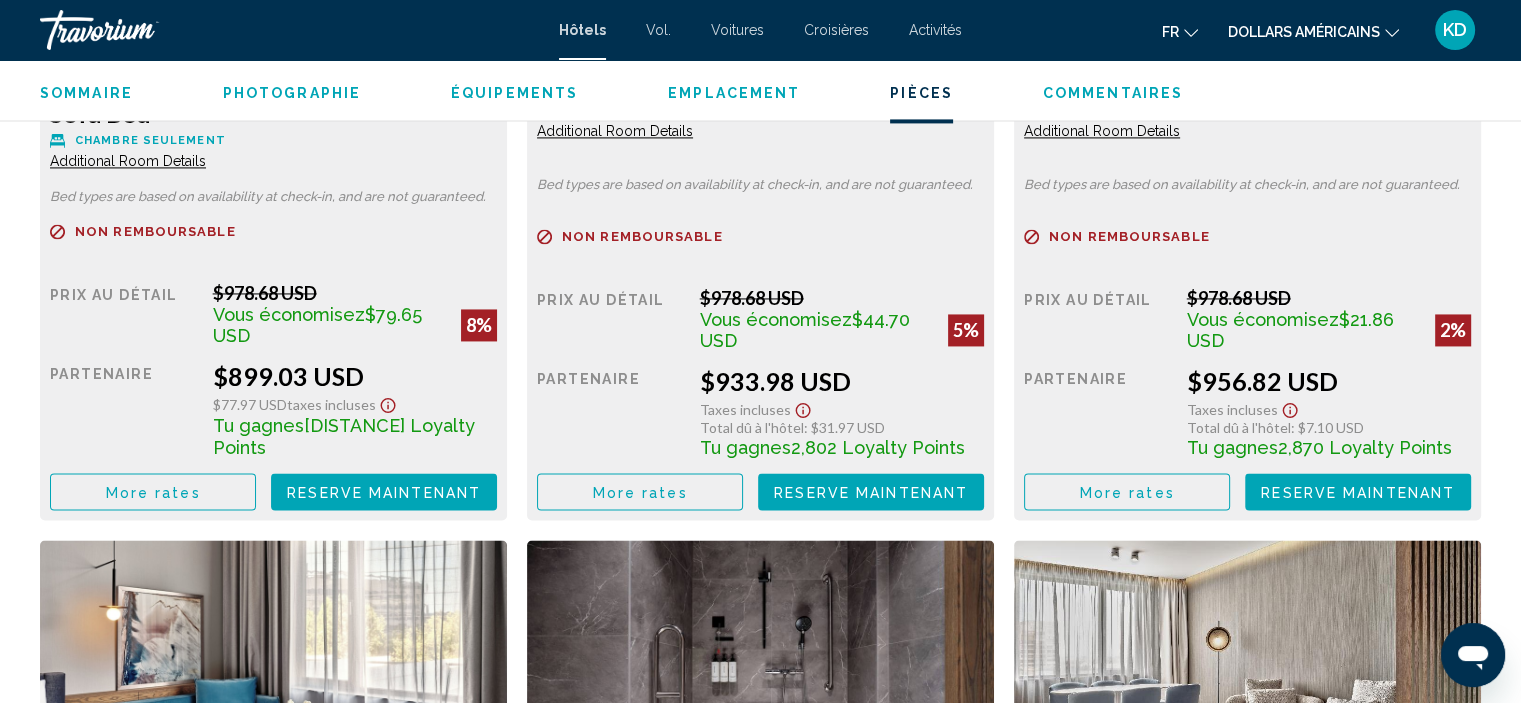 scroll, scrollTop: 3108, scrollLeft: 0, axis: vertical 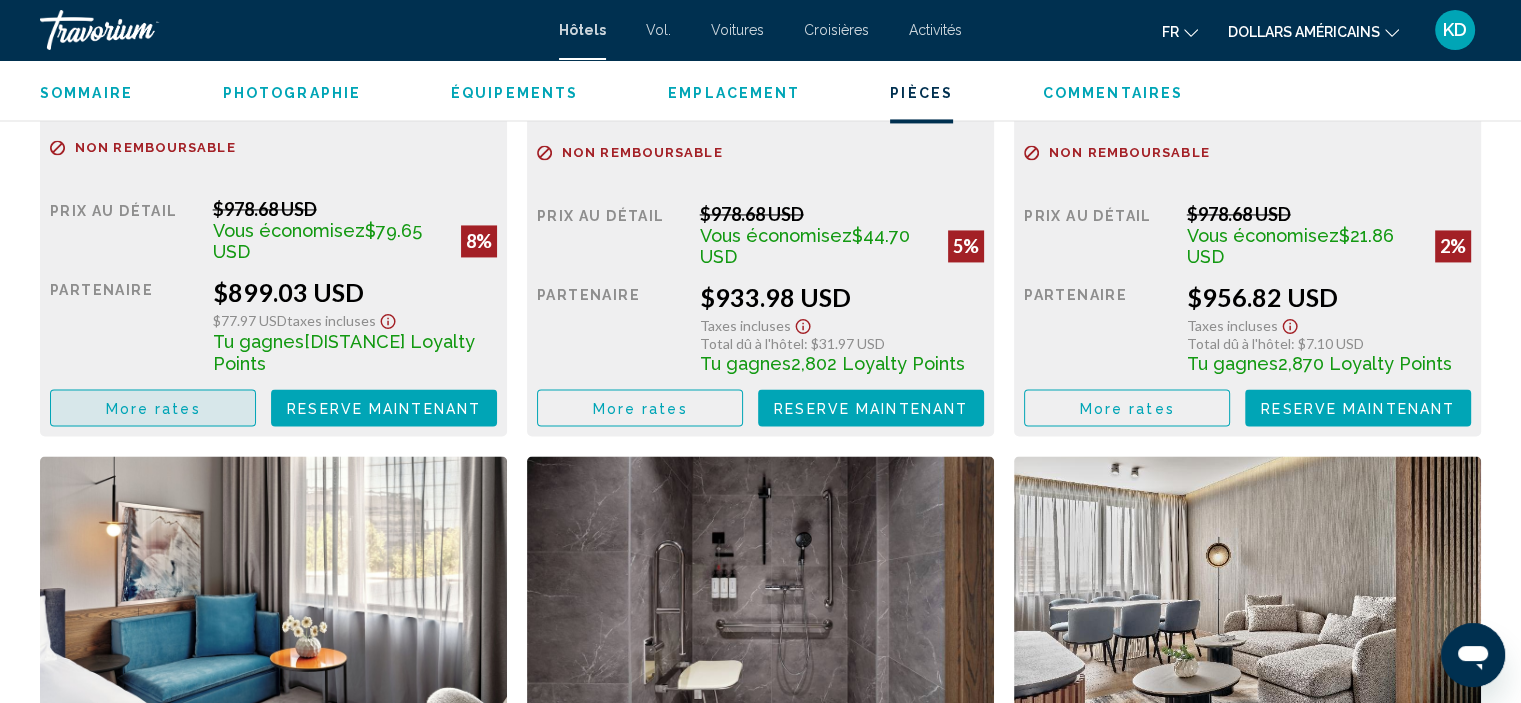 click on "More rates" at bounding box center (153, 408) 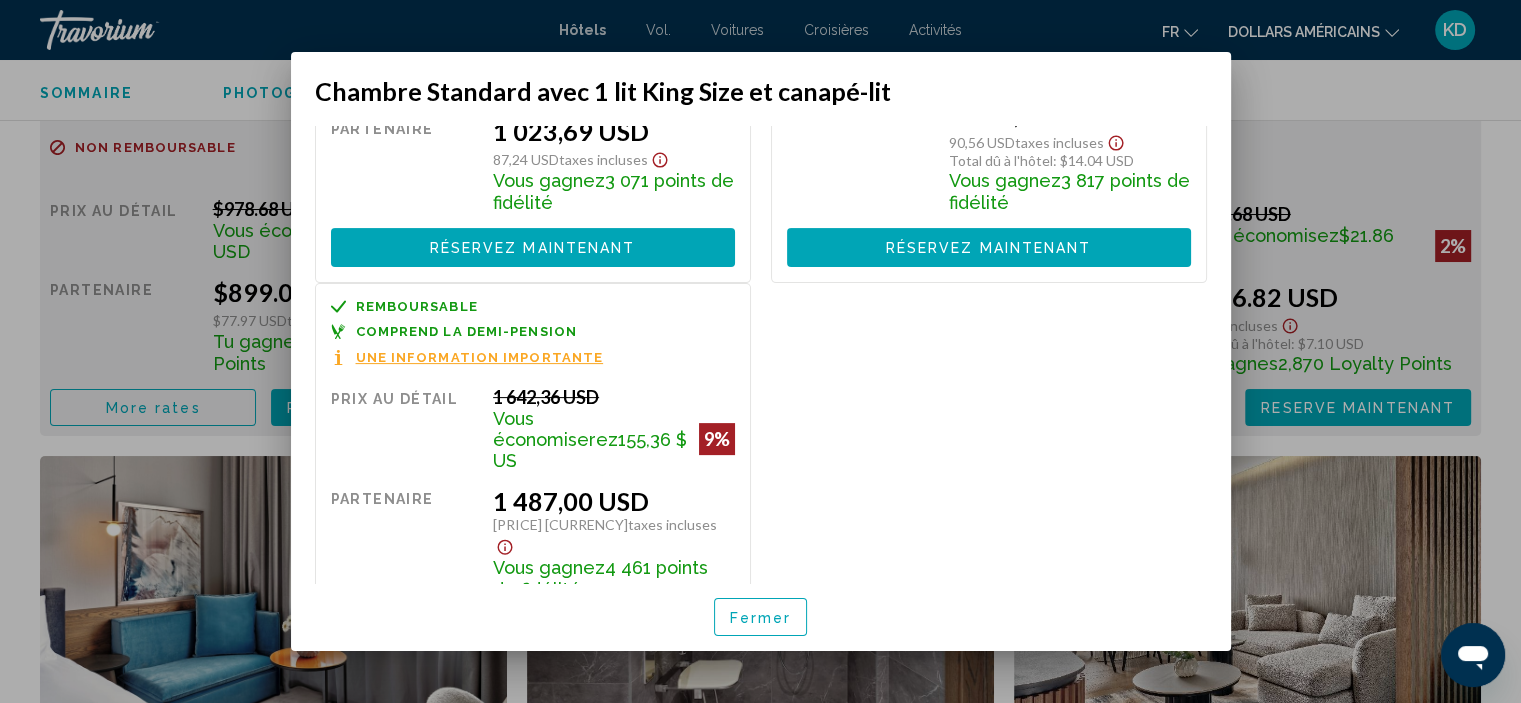 scroll, scrollTop: 579, scrollLeft: 0, axis: vertical 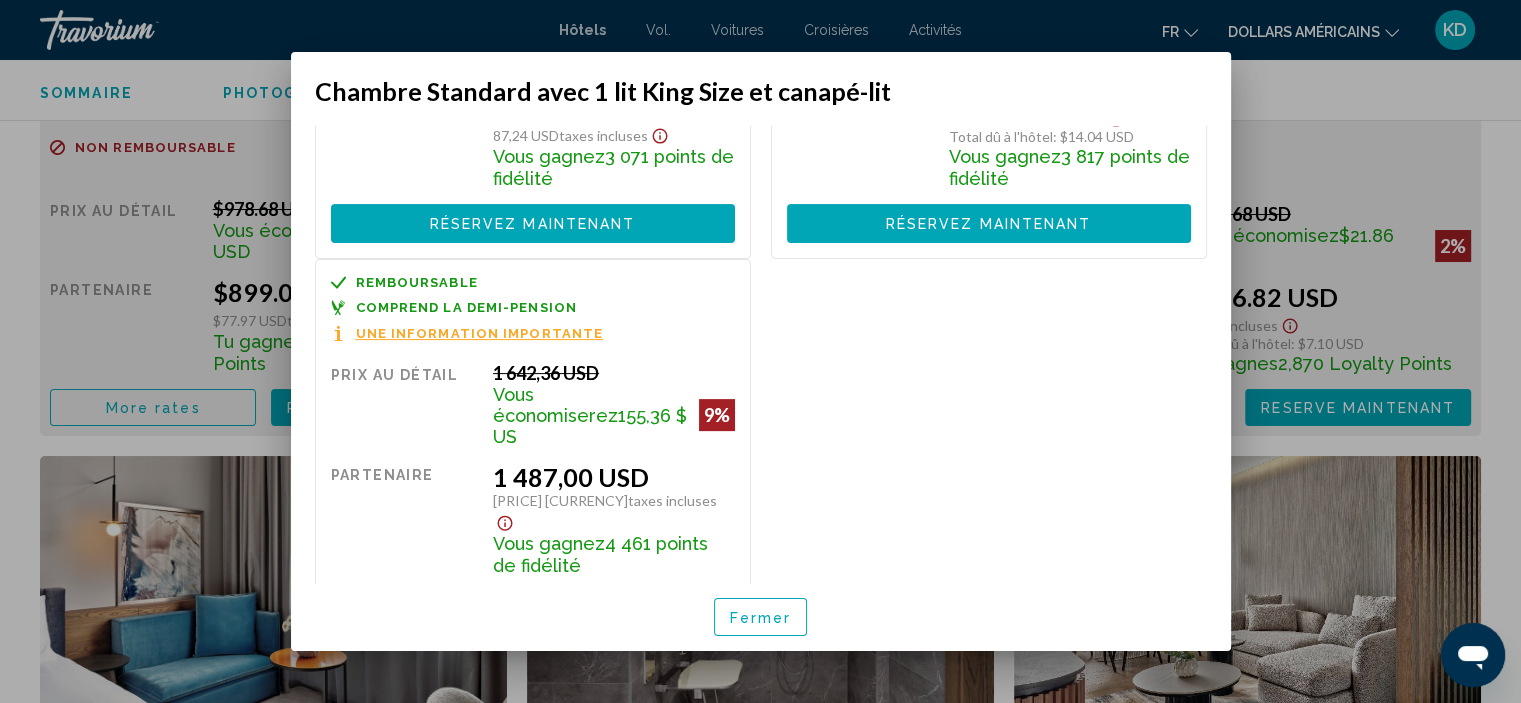 click on "Remboursable
Non remboursable
Non remboursable
Chambre seulement     Prix au détail [PRICE] [CURRENCY] Vous économiserez  [PRICE] [CURRENCY] [PERCENTAGE]% quand vous échangez    Partenaire [PRICE] [CURRENCY] [PRICE] [CURRENCY]  Taxes incluses
Vous gagnez  [POINTS] points de fidélité Réservez maintenant Plus disponible
Remboursable
Non remboursable
Non remboursable
Comprend le petit-déjeuner     Prix au détail [PRICE] quand vous échangez    Partenaire [PRICE] [CURRENCY] [PRICE] [CURRENCY]  Taxes incluses
Vous gagnez  [POINTS] points de fidélité Réservez maintenant Plus disponible
Remboursable
Non remboursable
Non remboursable
Chambre seulement
Prix au détail [PRICE]" at bounding box center [761, 96] 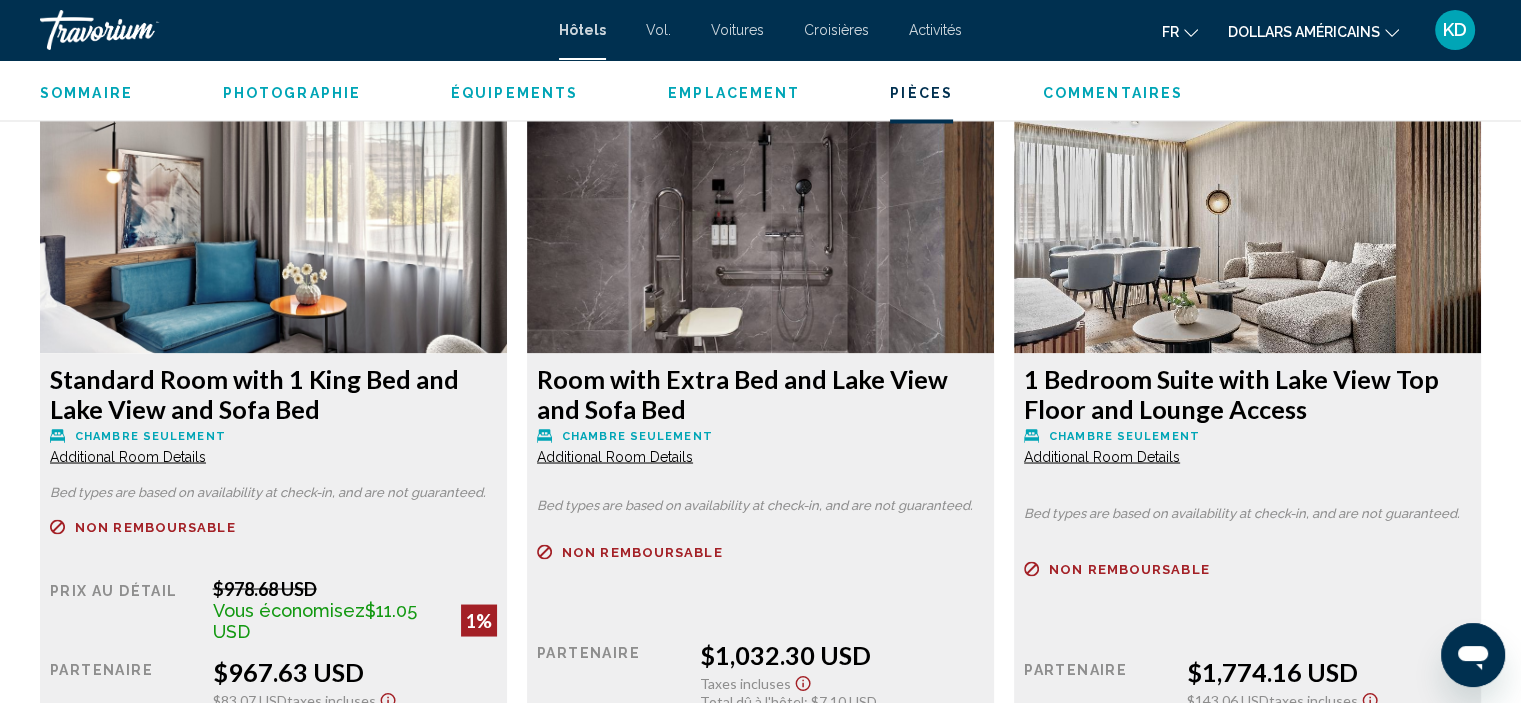 scroll, scrollTop: 3208, scrollLeft: 0, axis: vertical 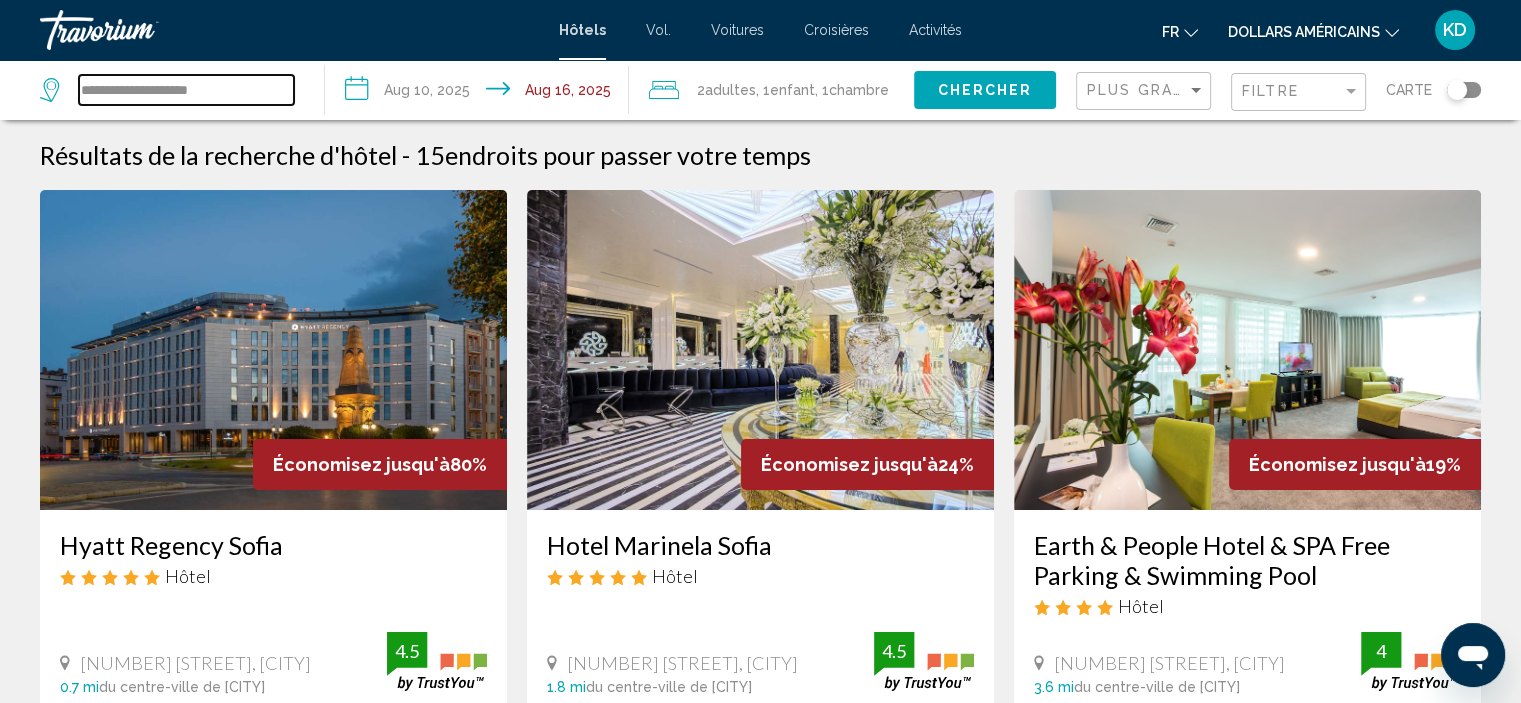 drag, startPoint x: 224, startPoint y: 86, endPoint x: 28, endPoint y: 79, distance: 196.12495 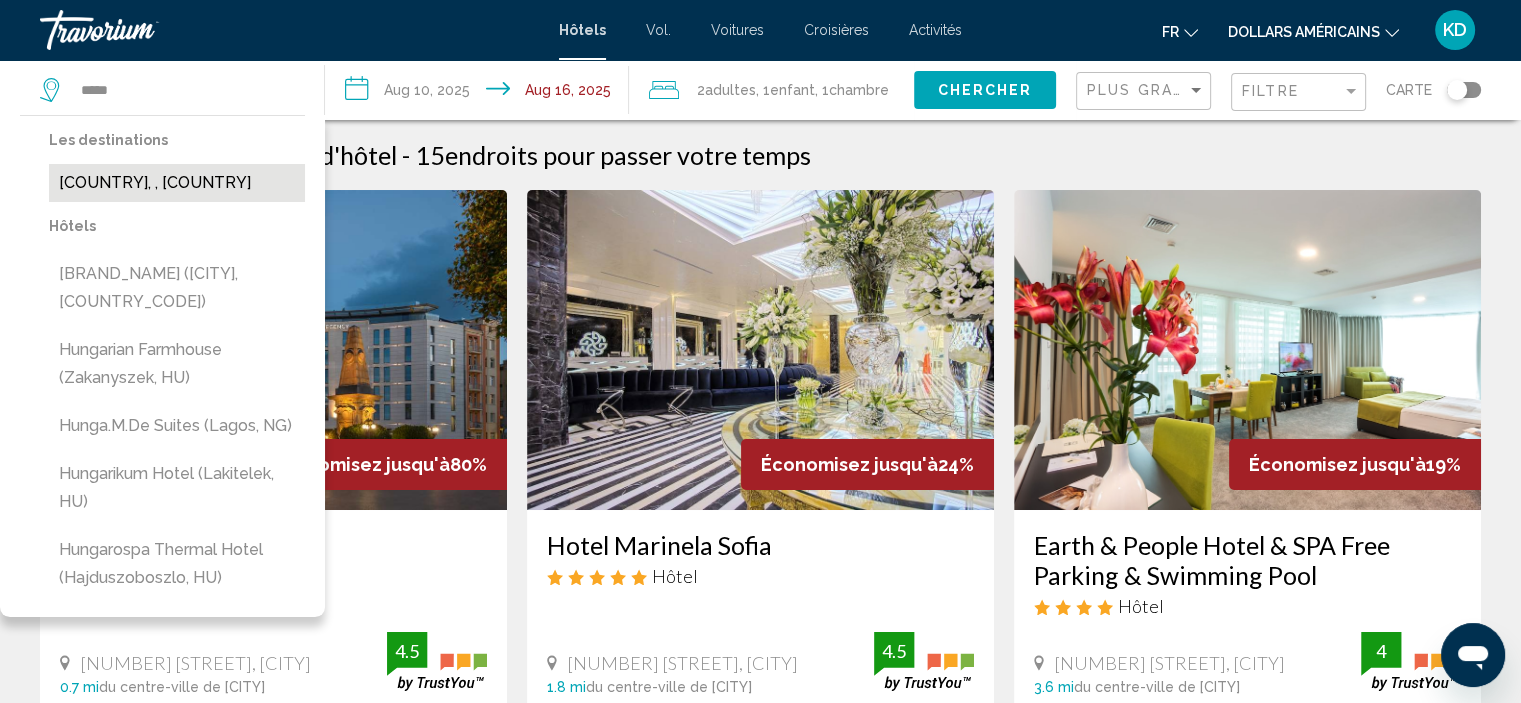 click on "[COUNTRY], , [COUNTRY]" at bounding box center [177, 183] 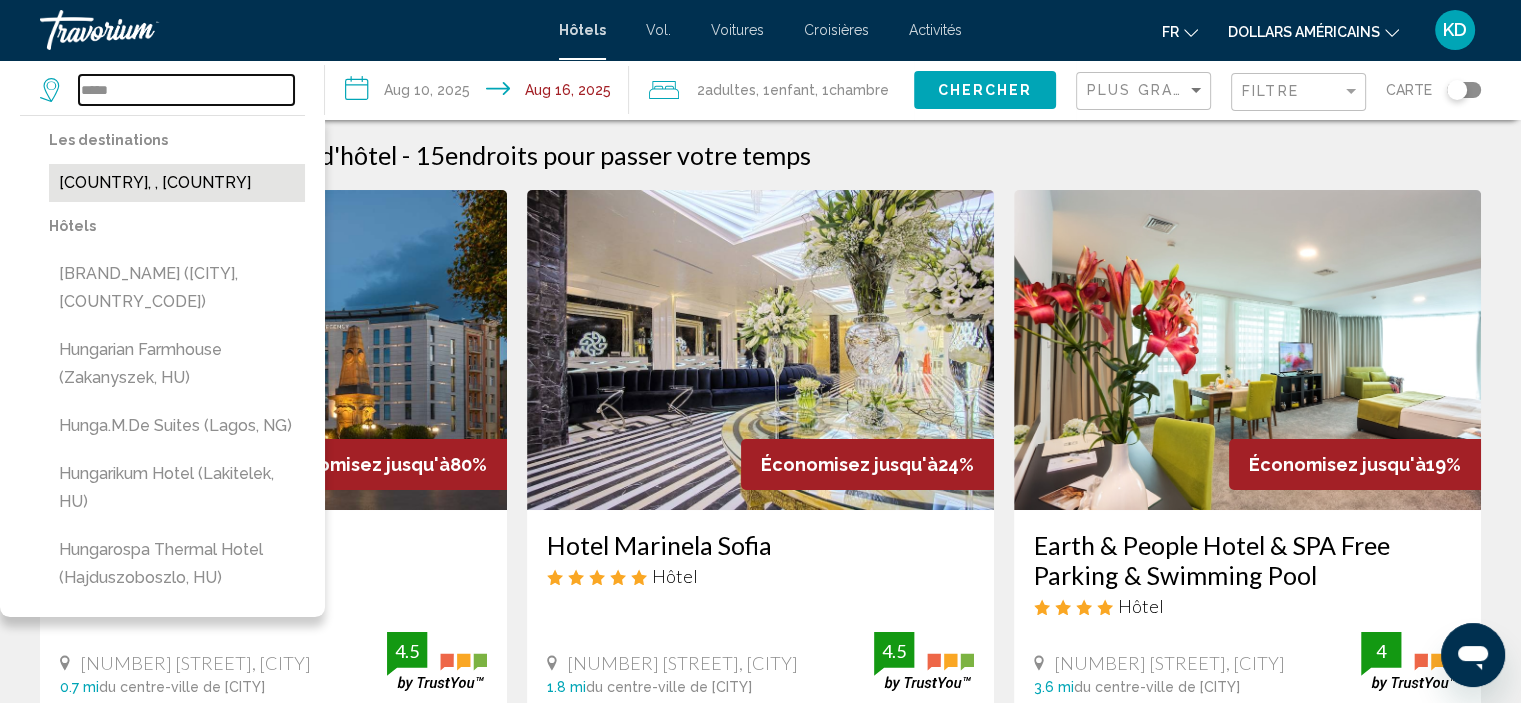 type on "**********" 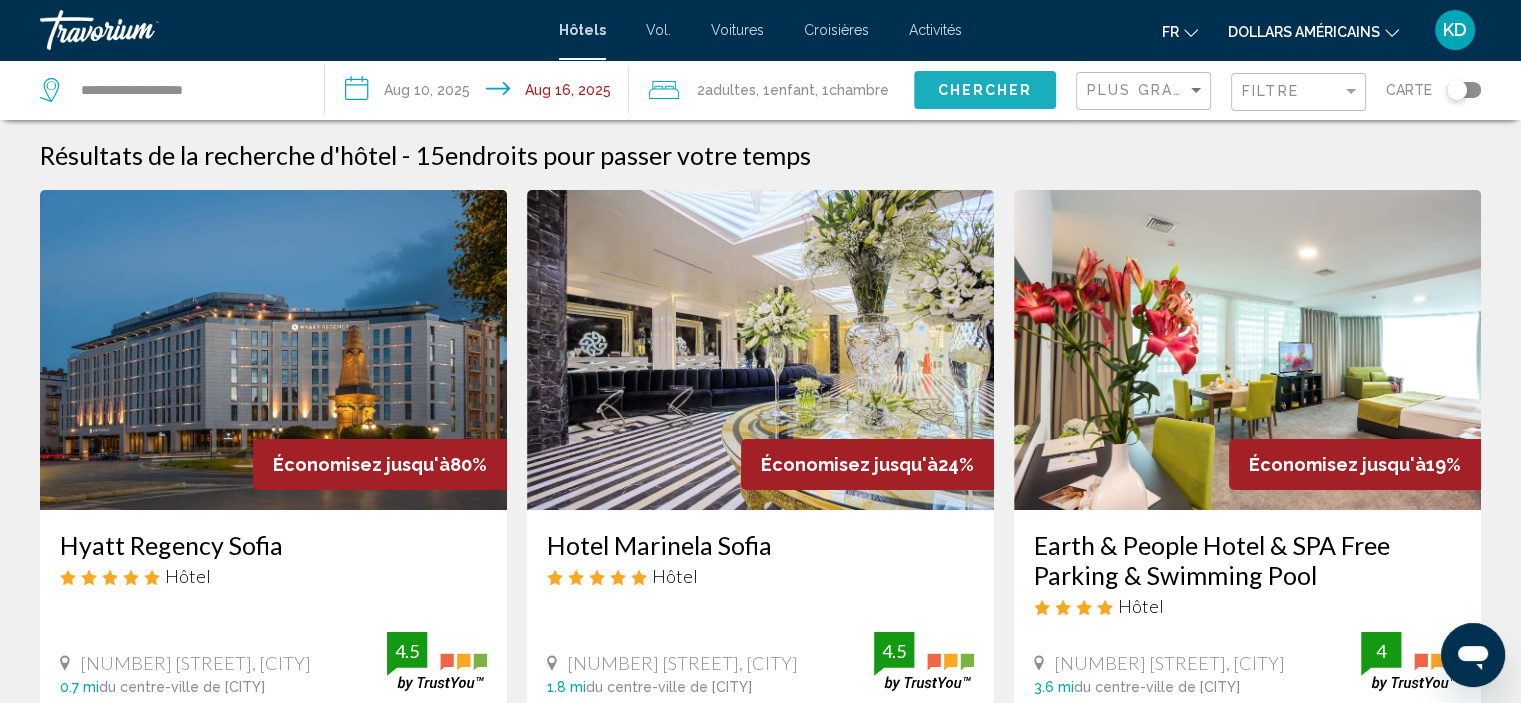 click on "Chercher" 